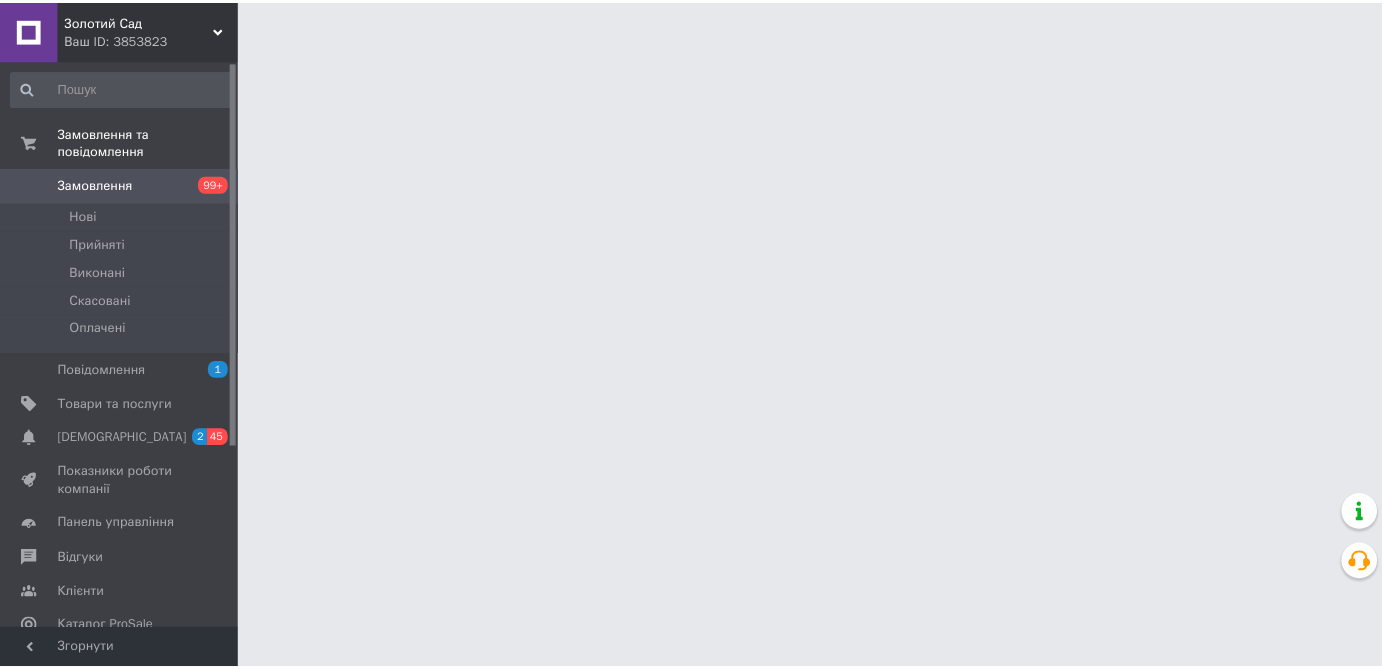 scroll, scrollTop: 0, scrollLeft: 0, axis: both 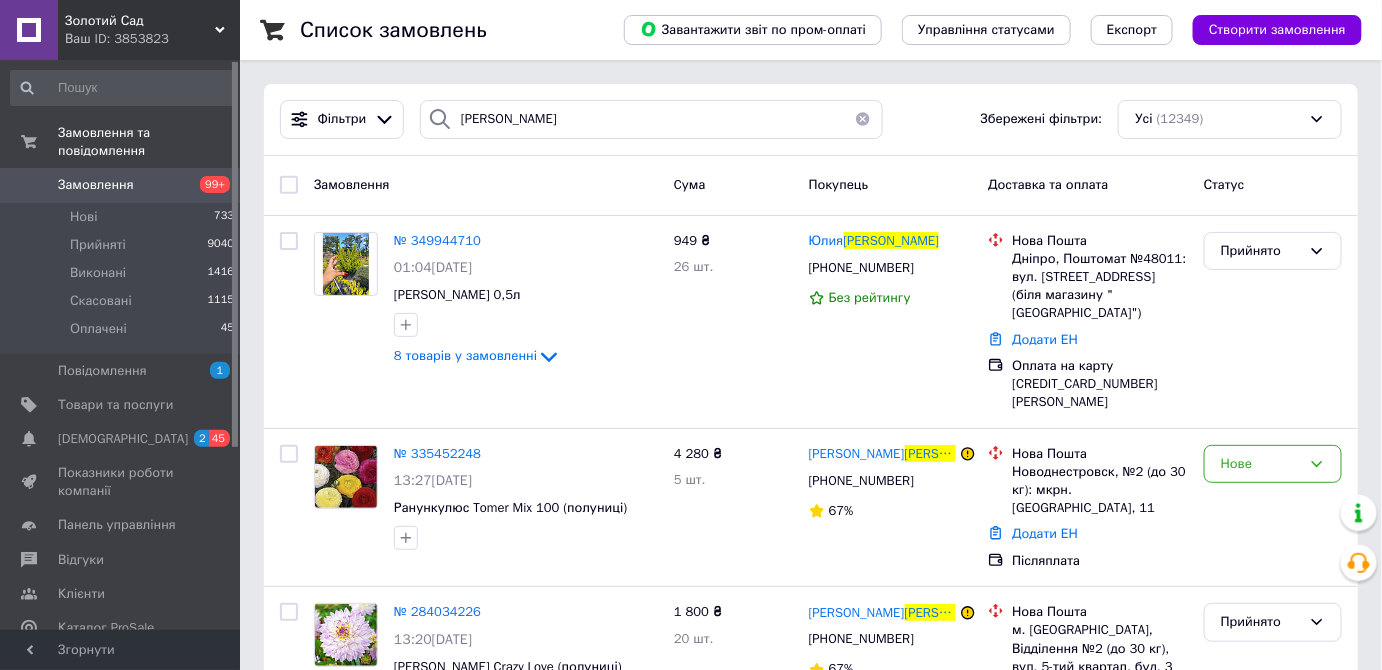 click on "Замовлення" at bounding box center (96, 185) 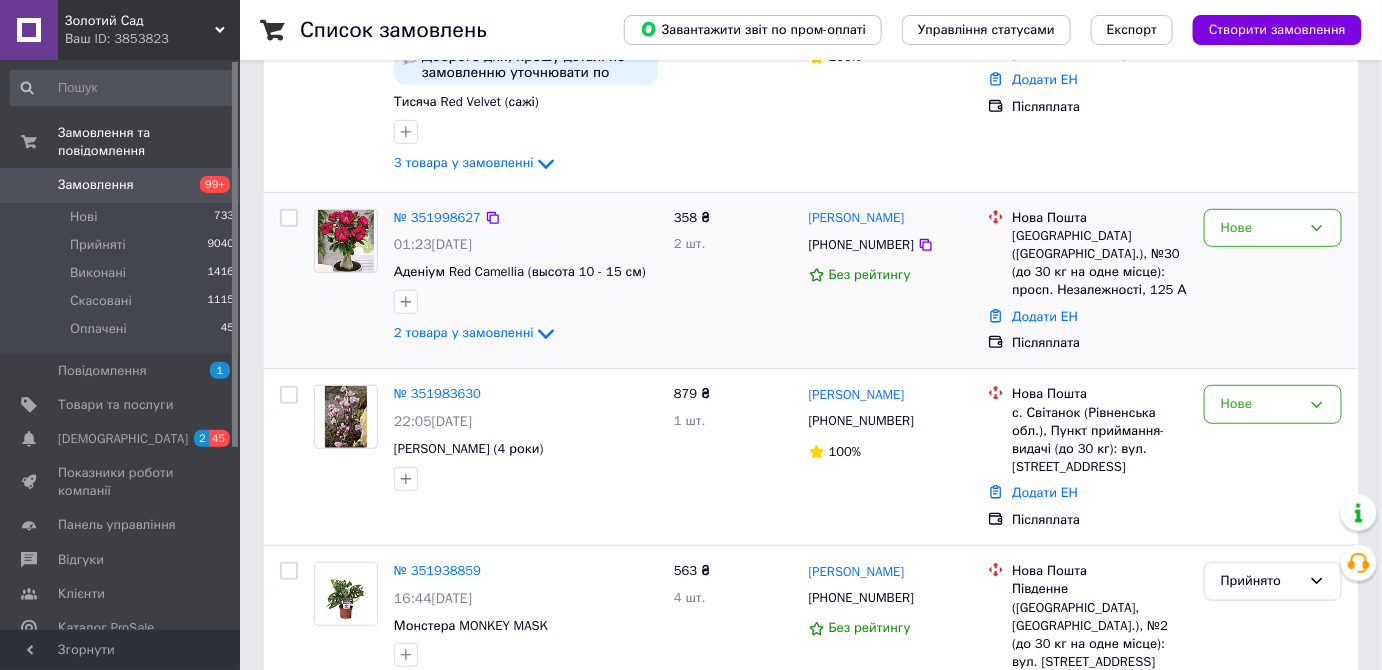 scroll, scrollTop: 272, scrollLeft: 0, axis: vertical 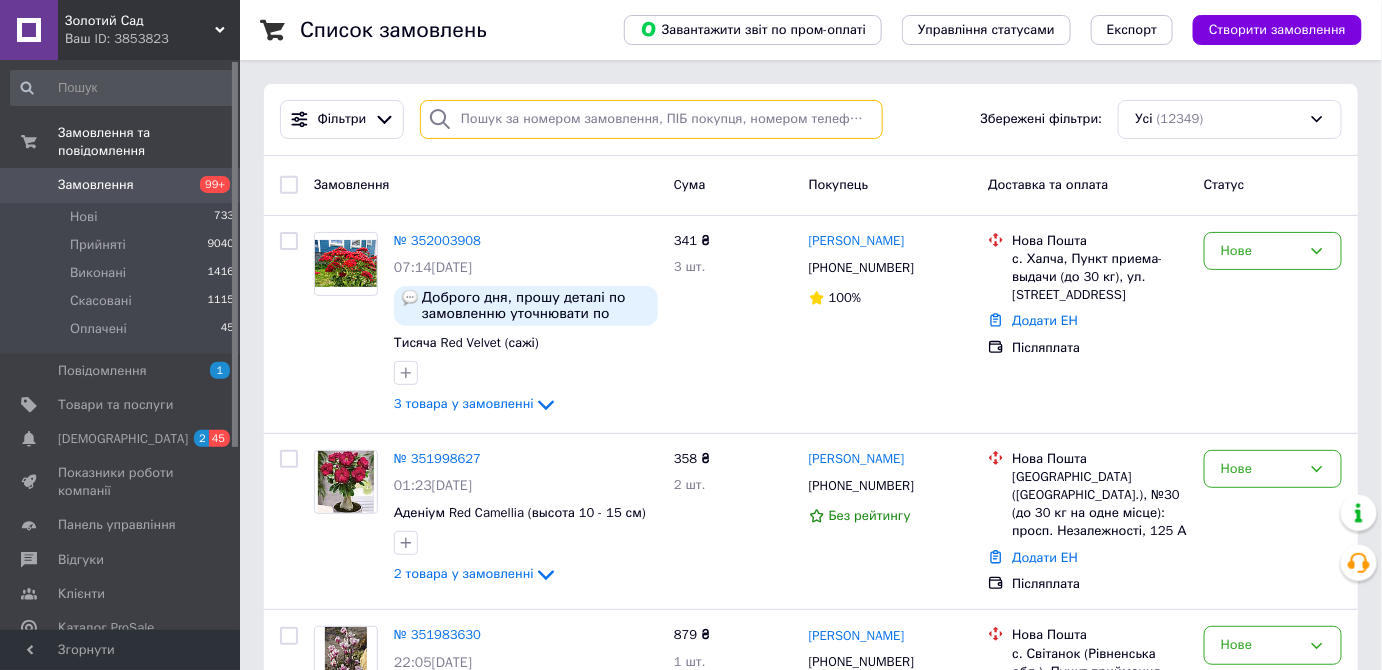 click at bounding box center [651, 119] 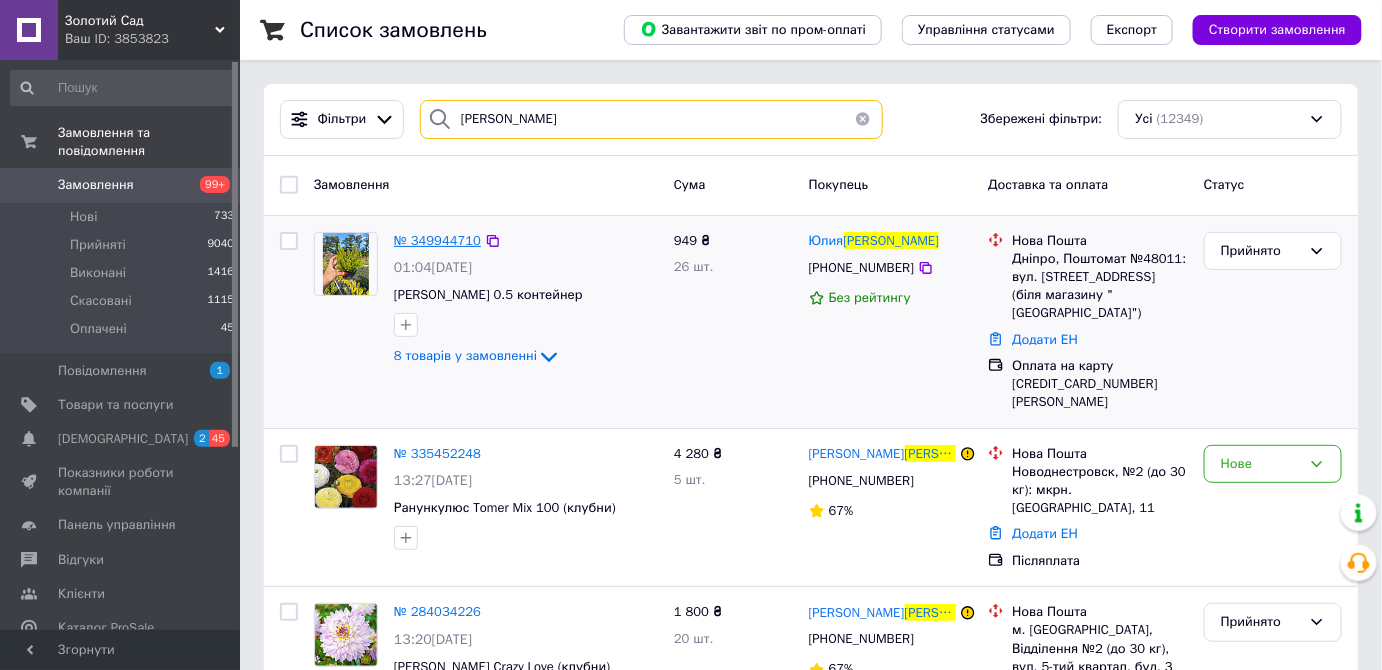 type on "[PERSON_NAME]" 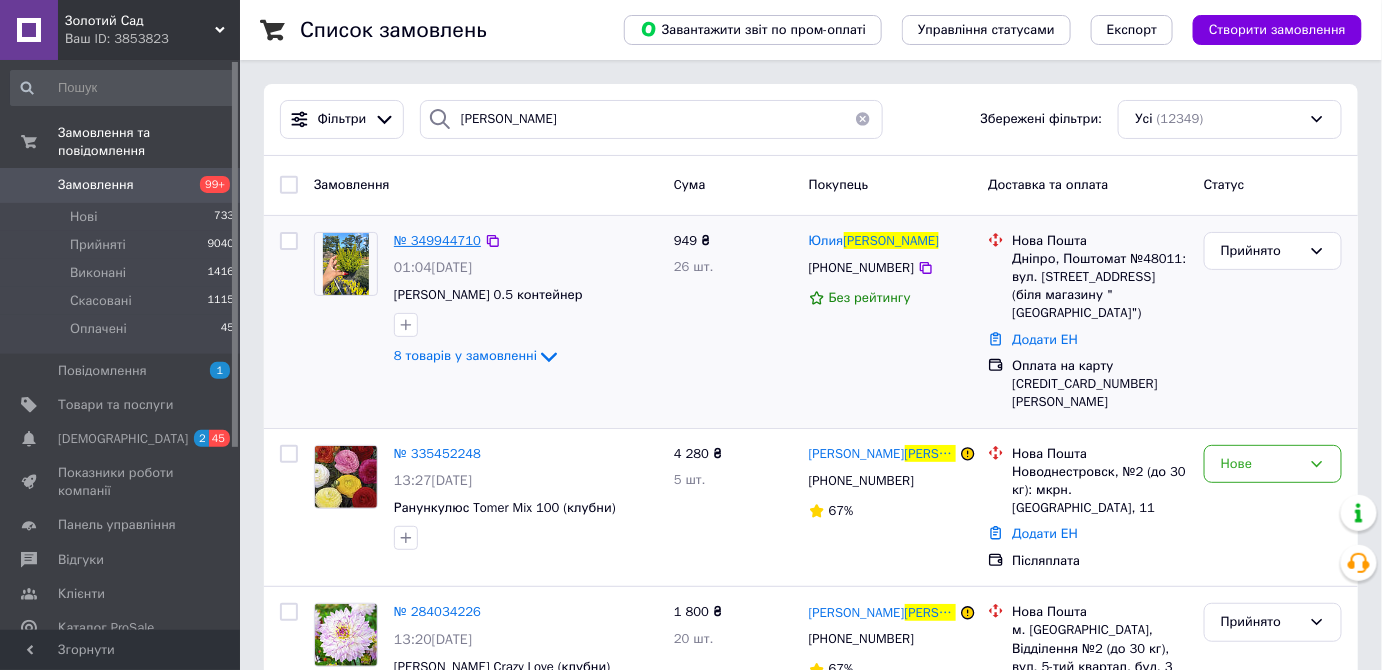 click on "№ 349944710" at bounding box center [437, 240] 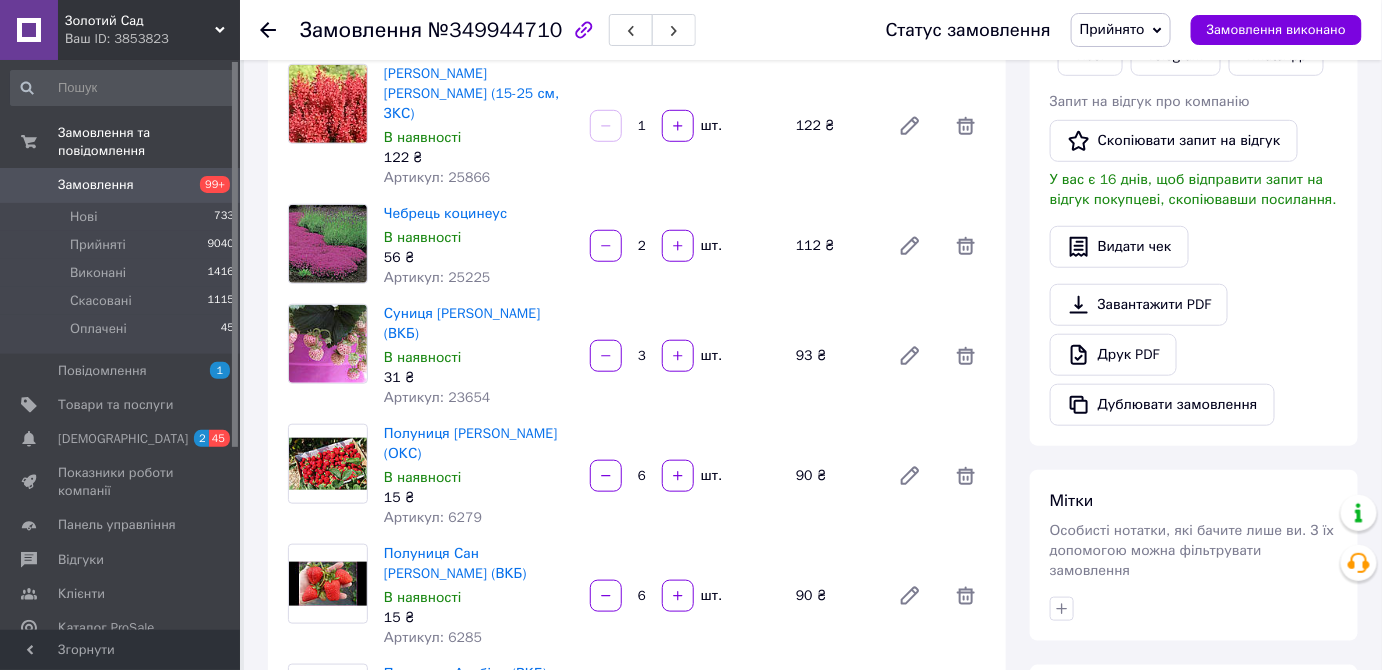 scroll, scrollTop: 454, scrollLeft: 0, axis: vertical 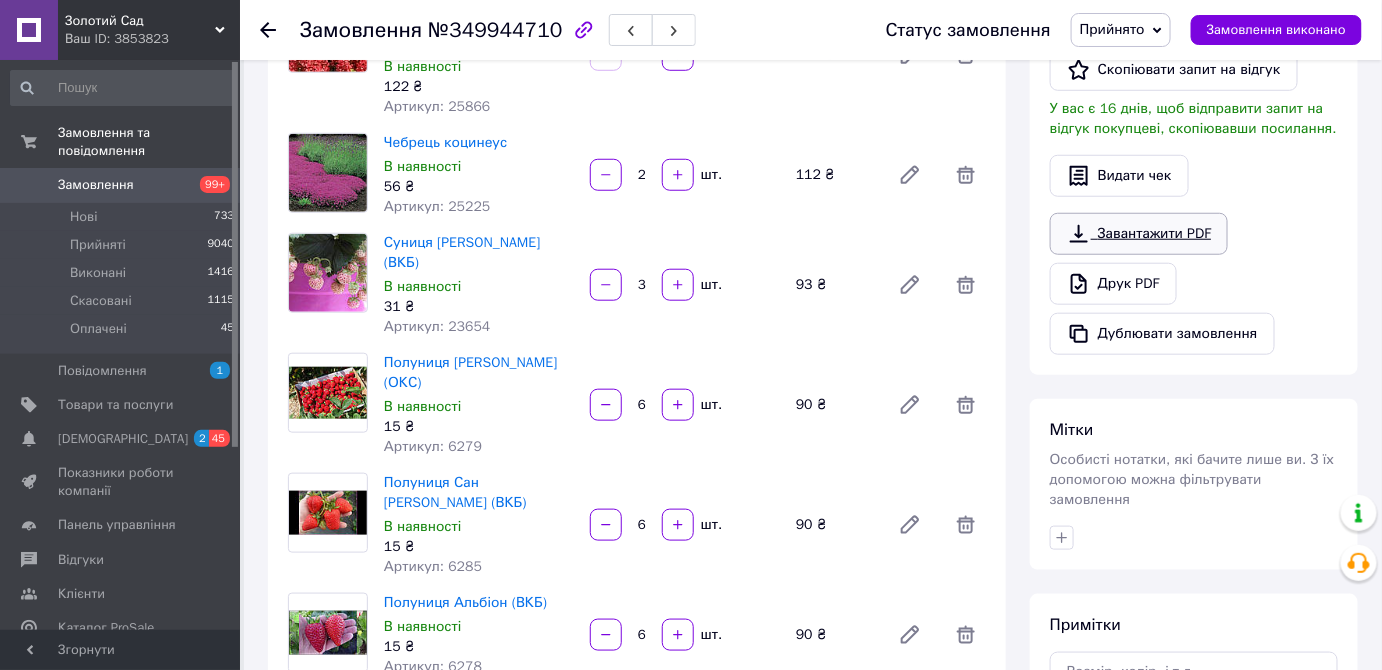 click on "Завантажити PDF" at bounding box center (1139, 234) 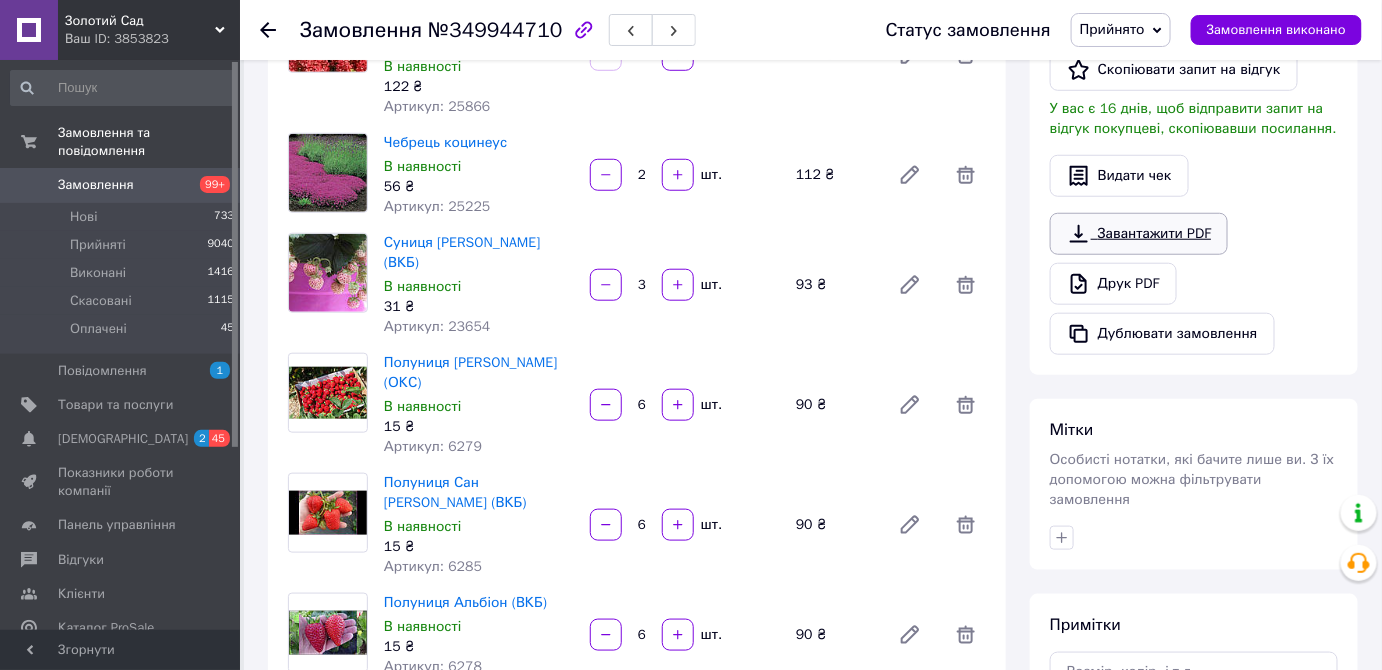 click on "Завантажити PDF" at bounding box center (1139, 234) 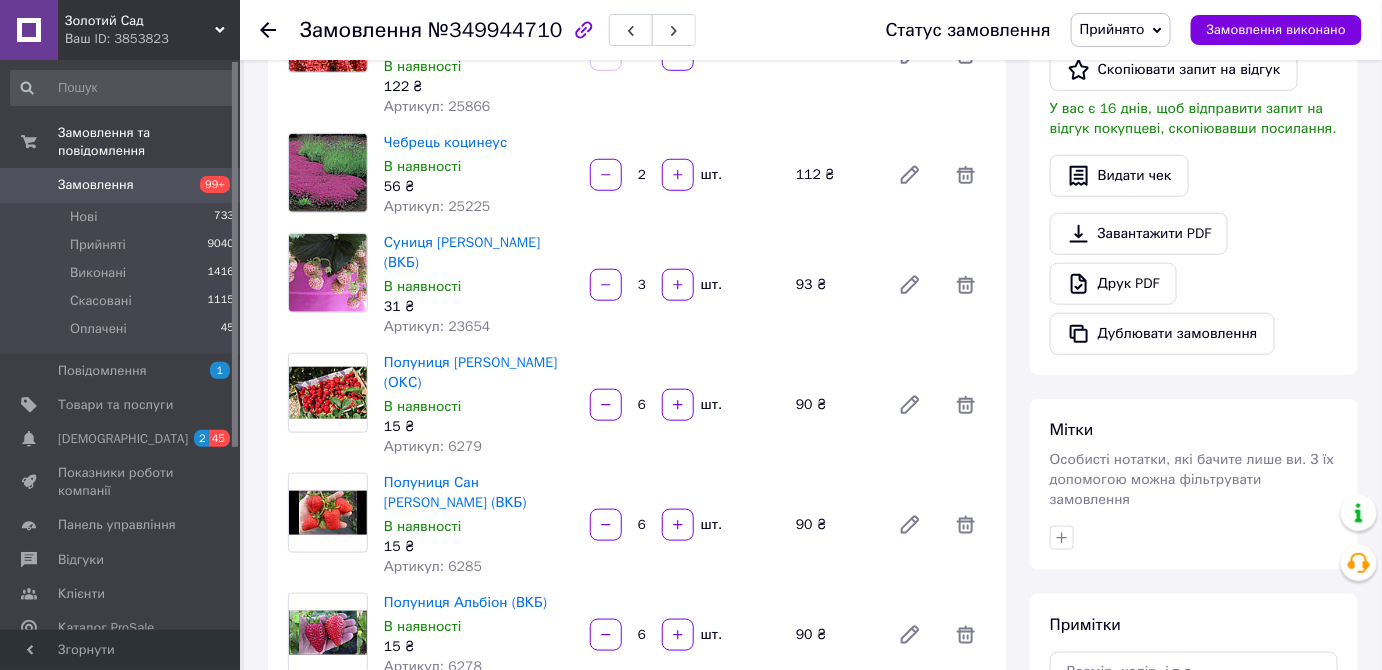 click on "Замовлення" at bounding box center [96, 185] 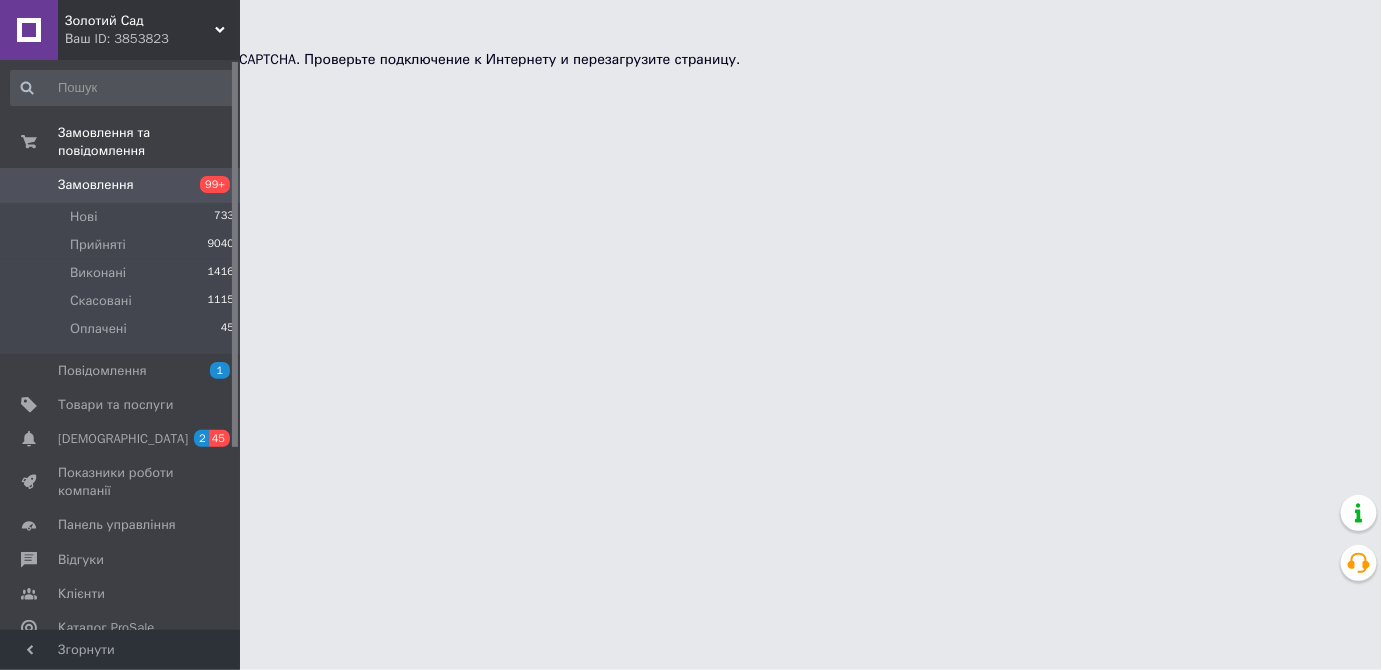 scroll, scrollTop: 0, scrollLeft: 0, axis: both 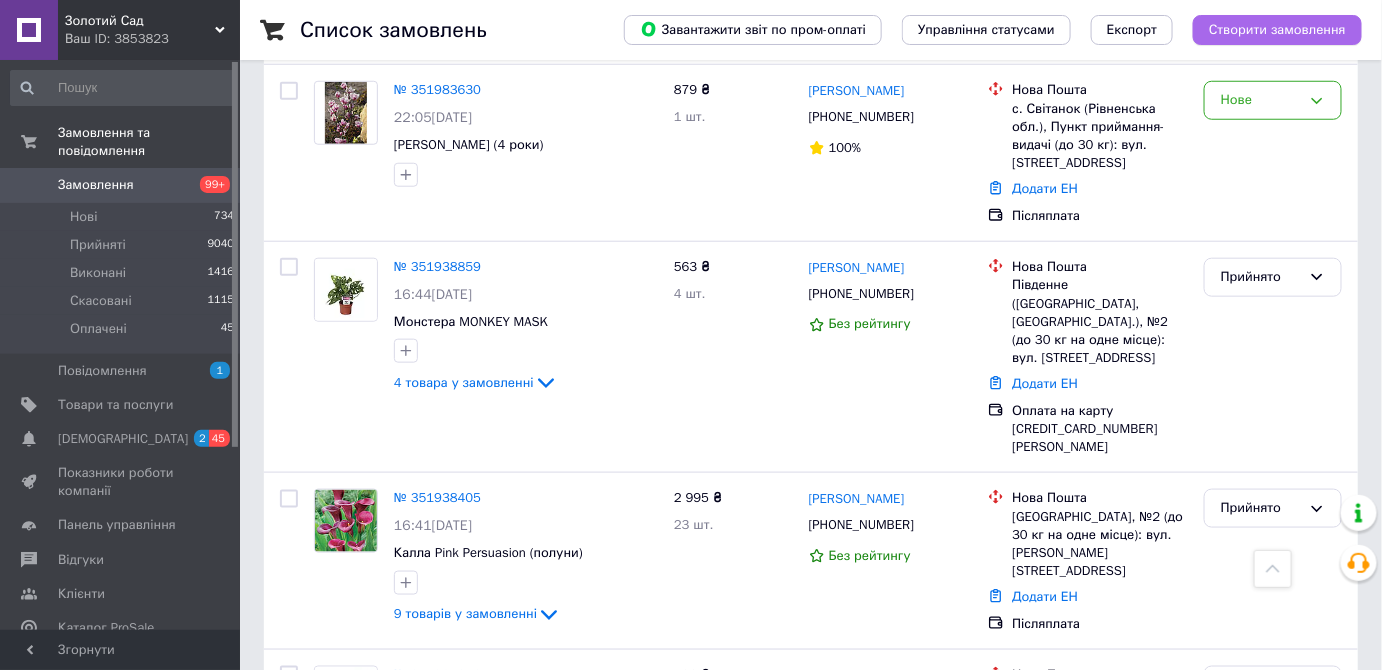 click on "Створити замовлення" at bounding box center [1277, 30] 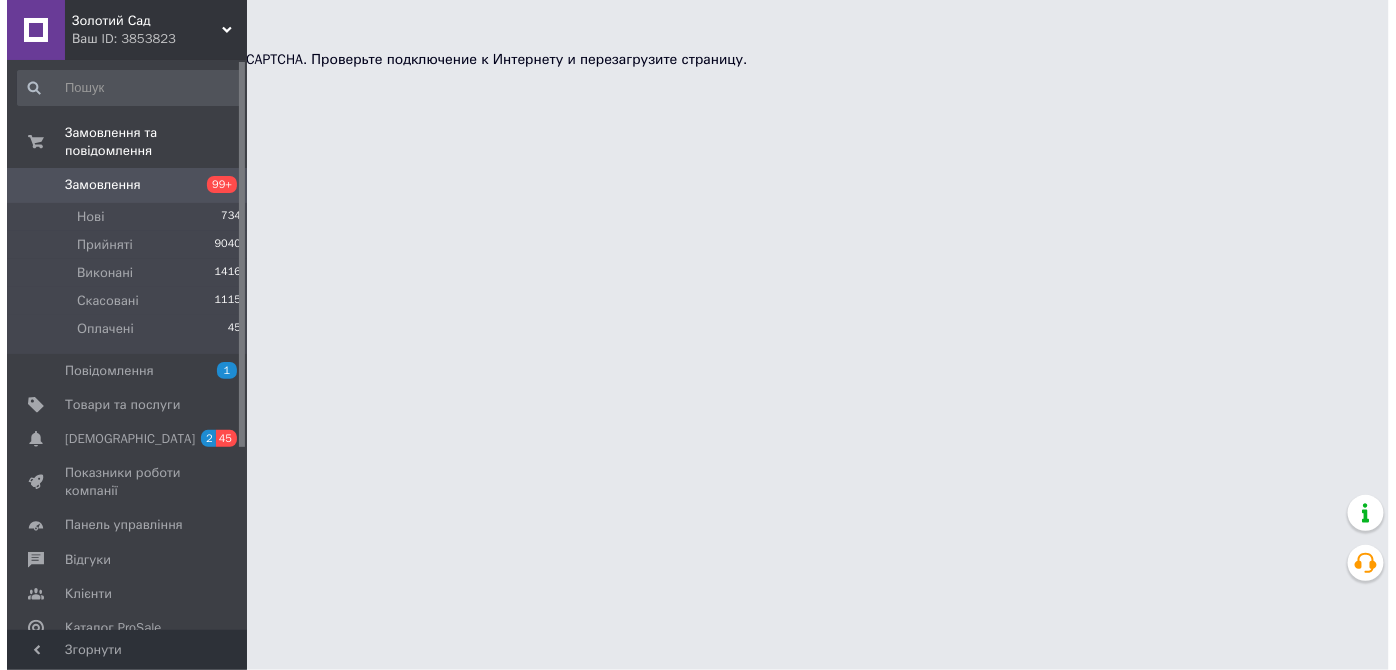 scroll, scrollTop: 0, scrollLeft: 0, axis: both 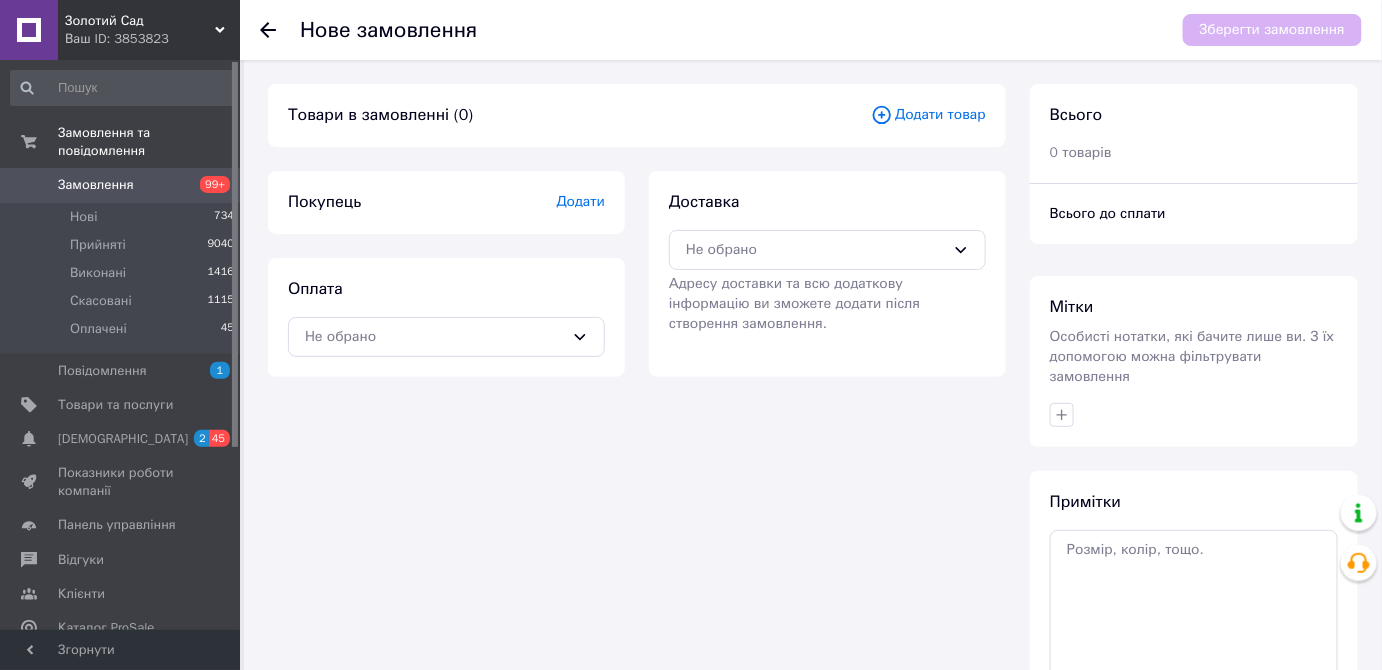 click on "Додати товар" at bounding box center (928, 115) 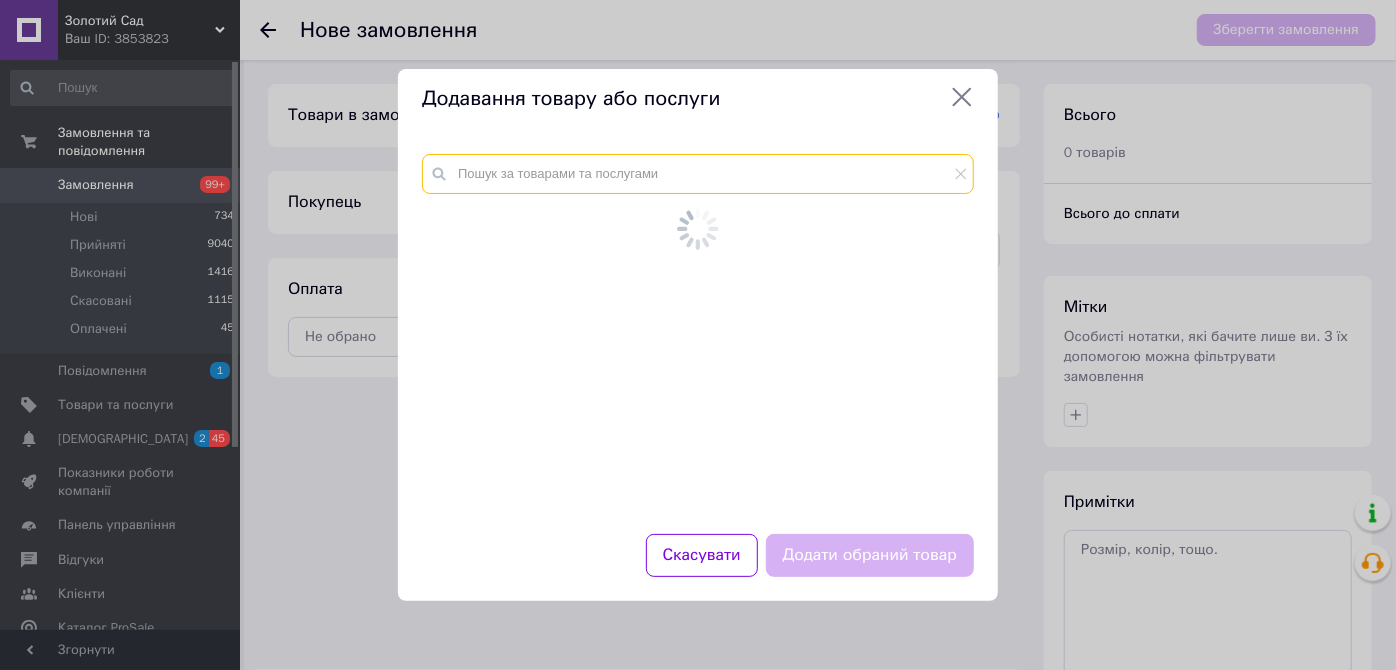 click at bounding box center [698, 174] 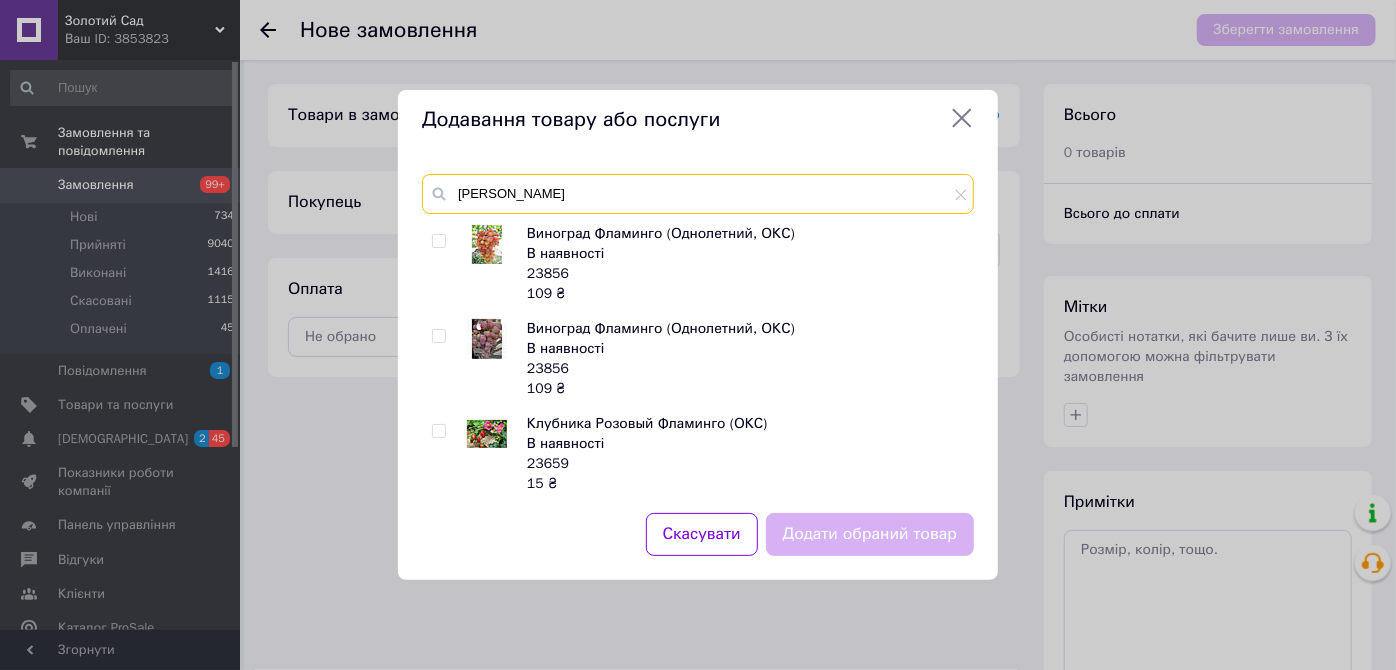 scroll, scrollTop: 90, scrollLeft: 0, axis: vertical 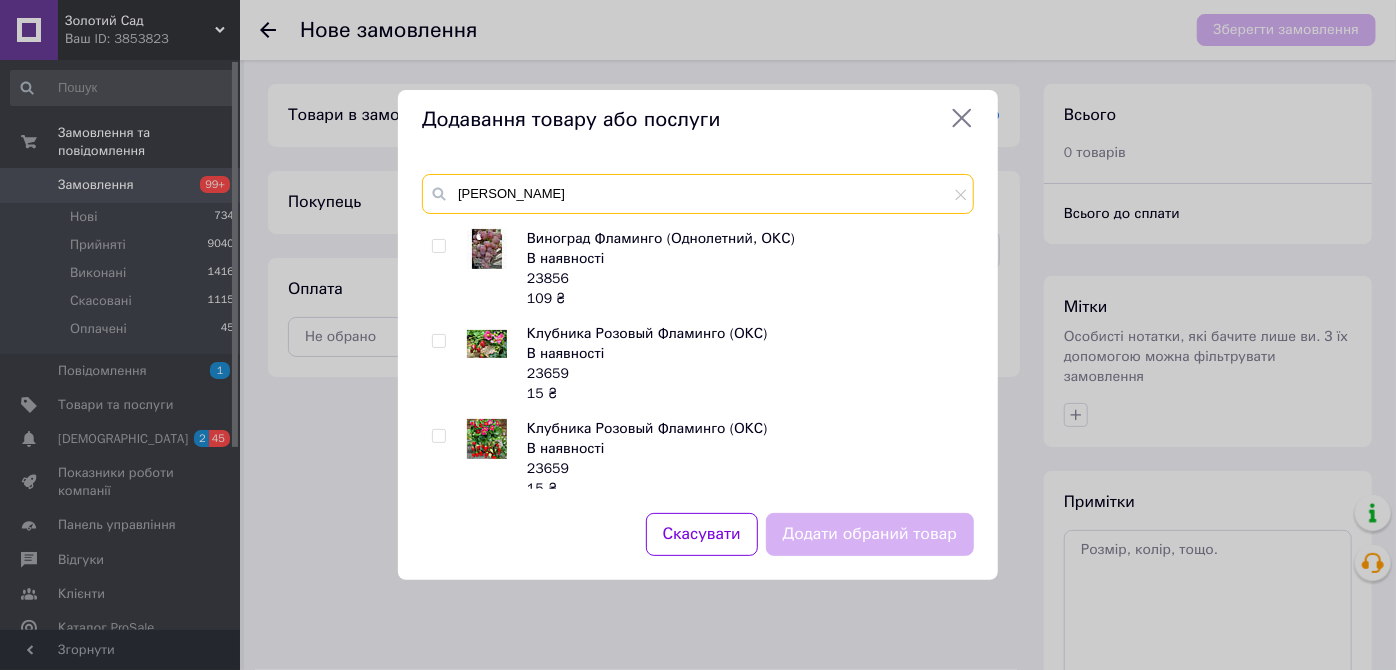 type on "[PERSON_NAME]" 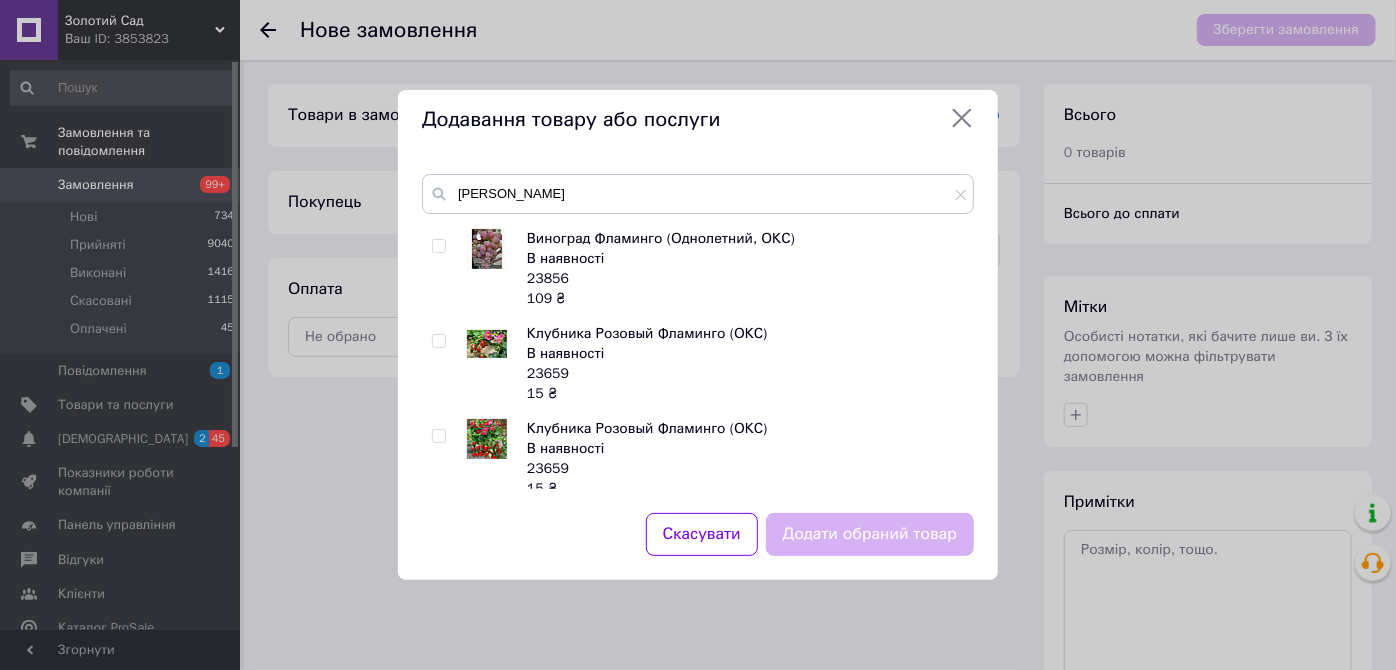 click at bounding box center (438, 436) 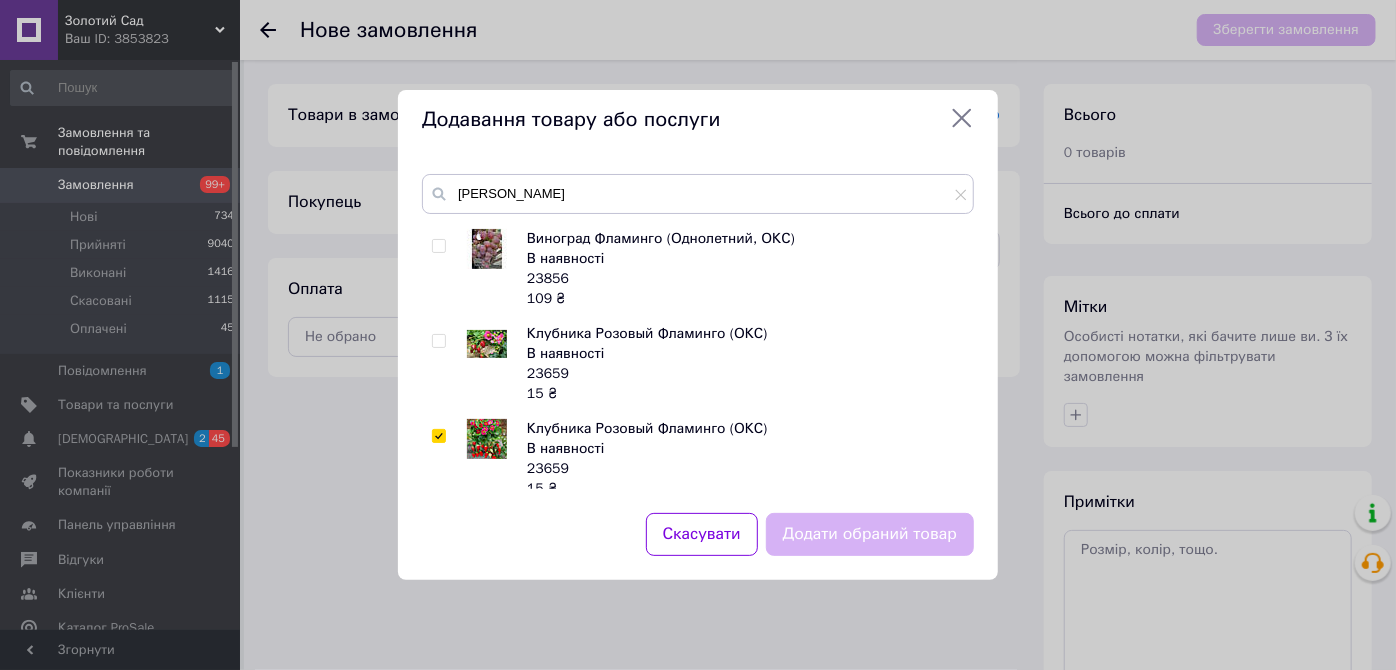 checkbox on "true" 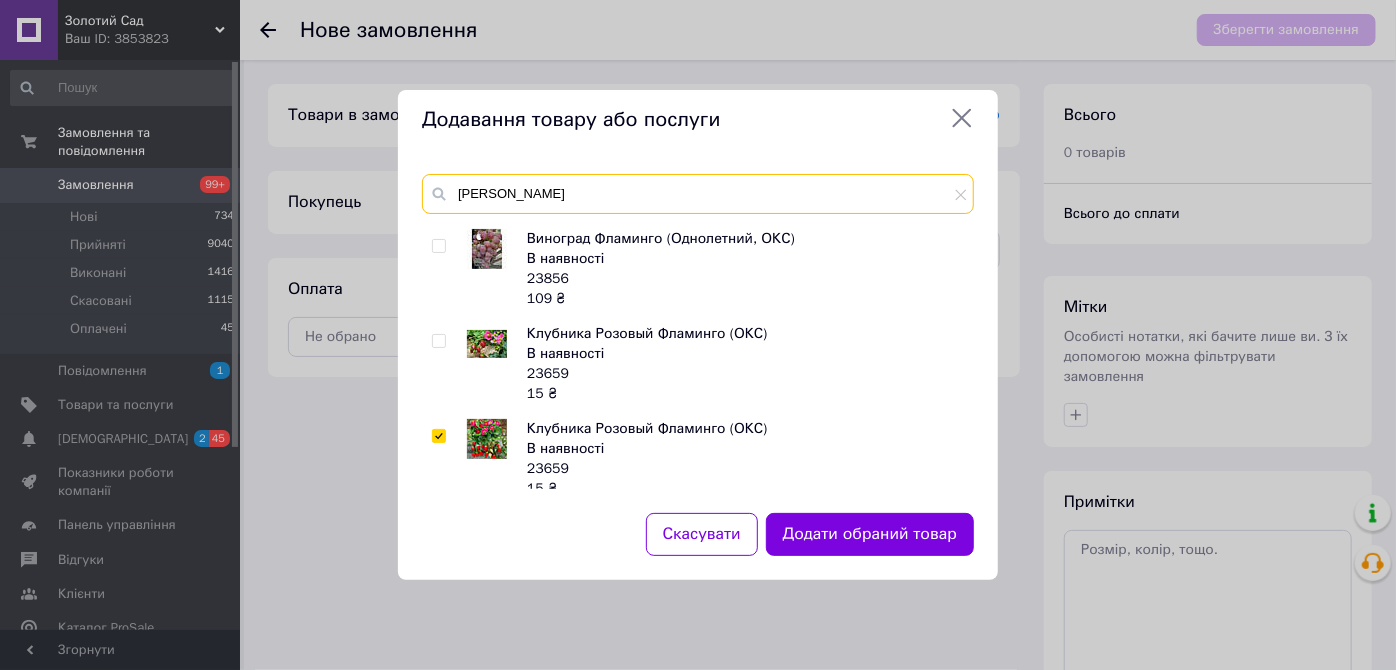 click on "[PERSON_NAME]" at bounding box center [698, 194] 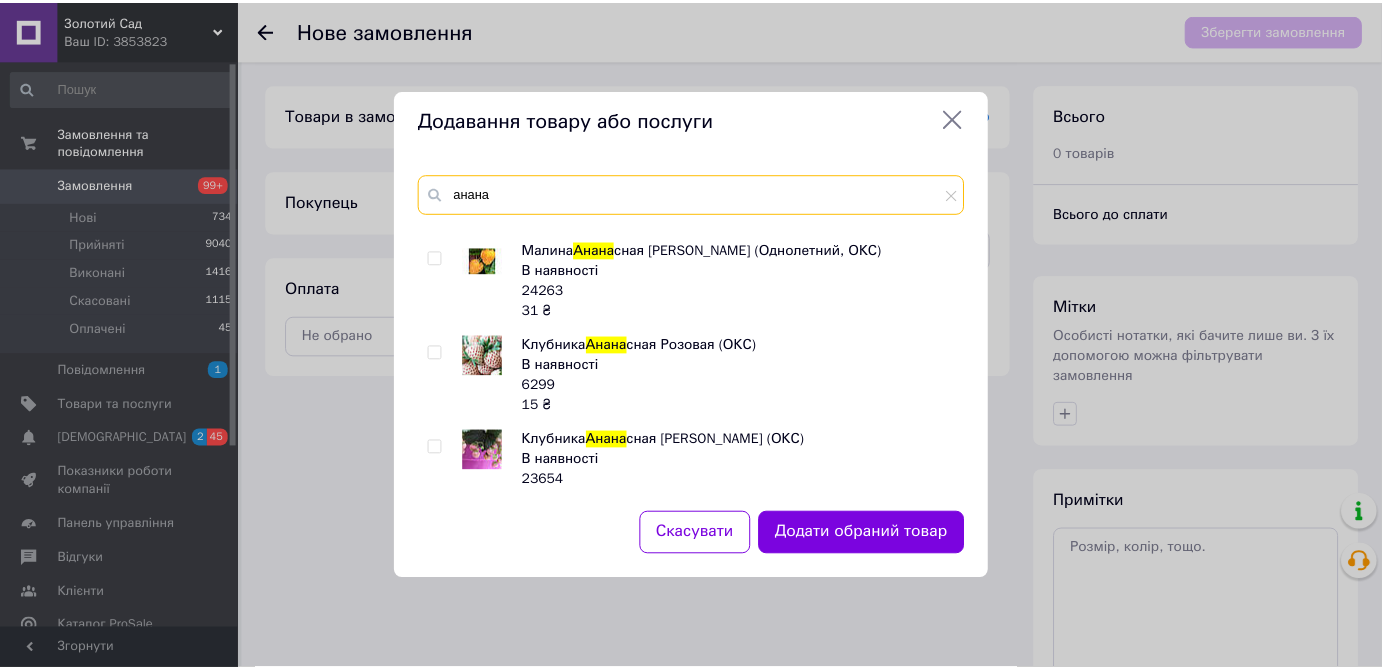 scroll, scrollTop: 454, scrollLeft: 0, axis: vertical 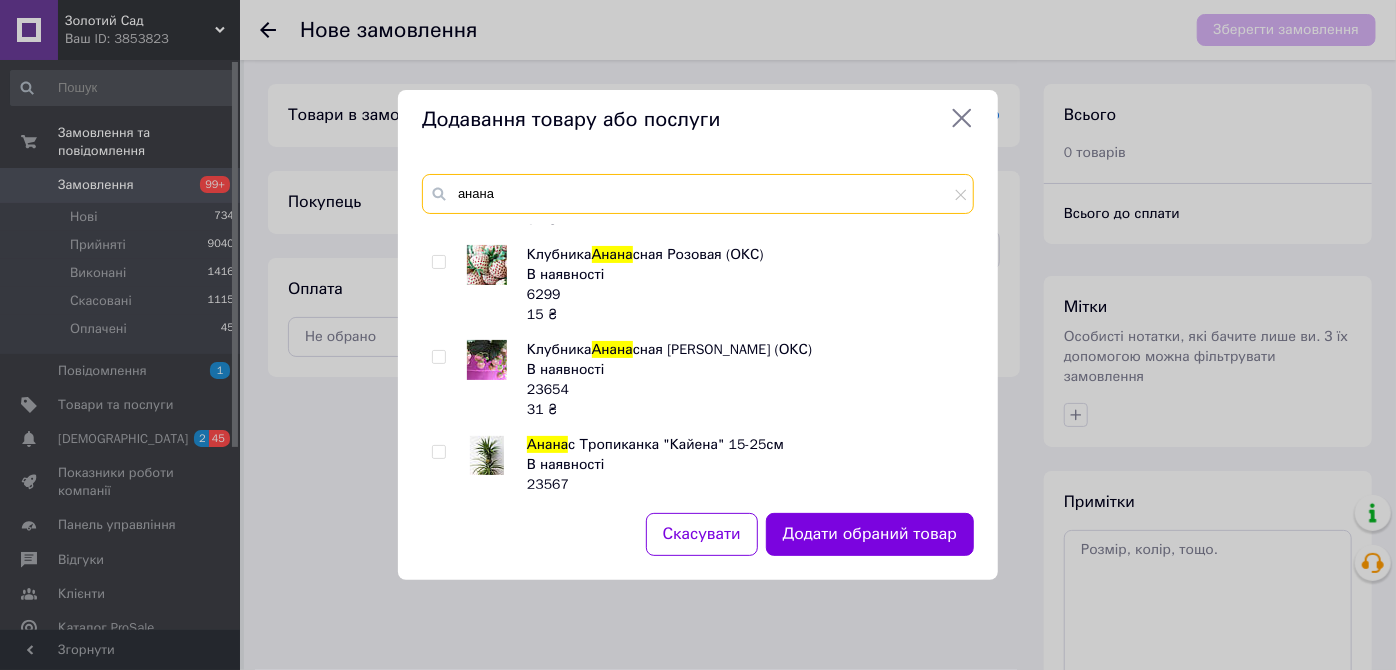 type on "анана" 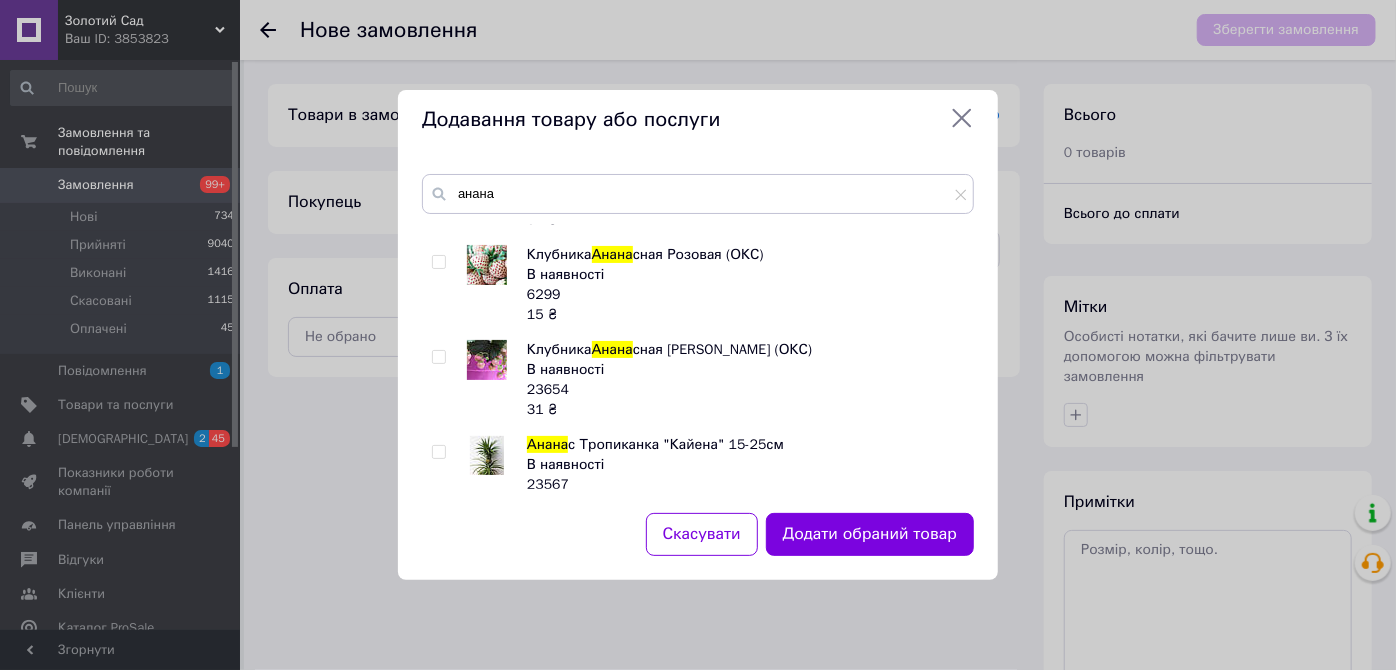 click at bounding box center [438, 262] 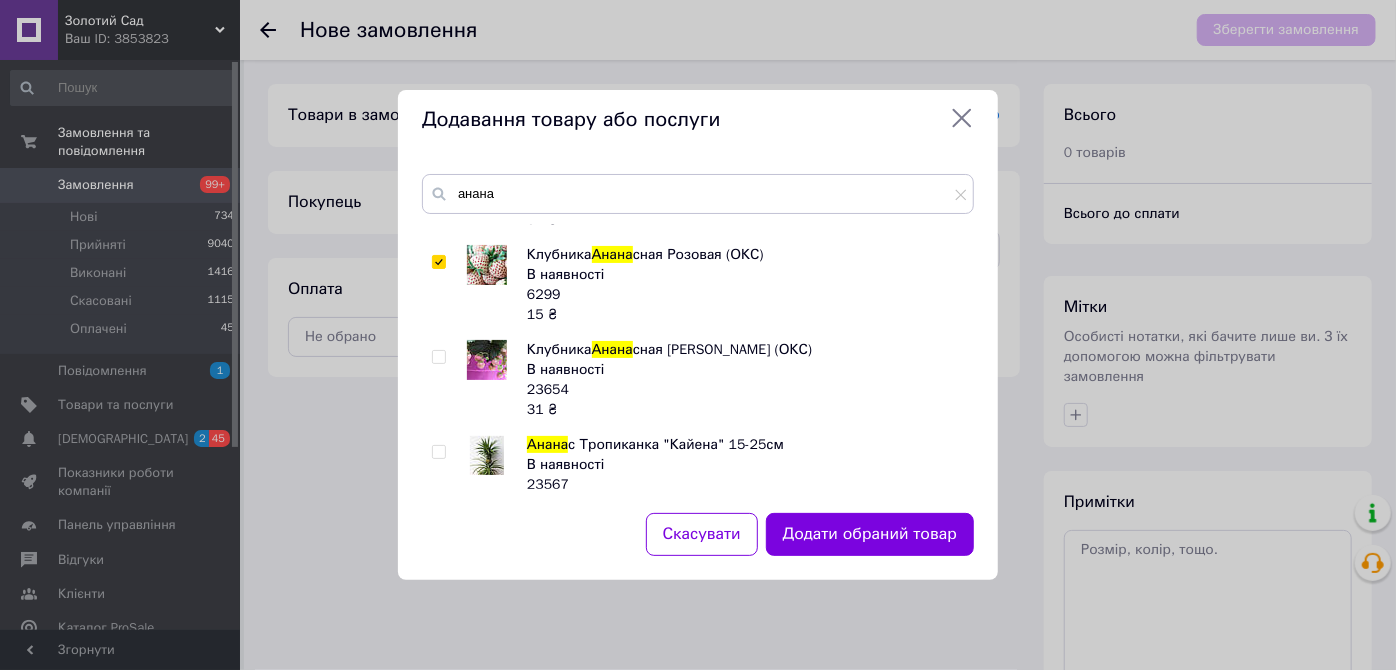 checkbox on "true" 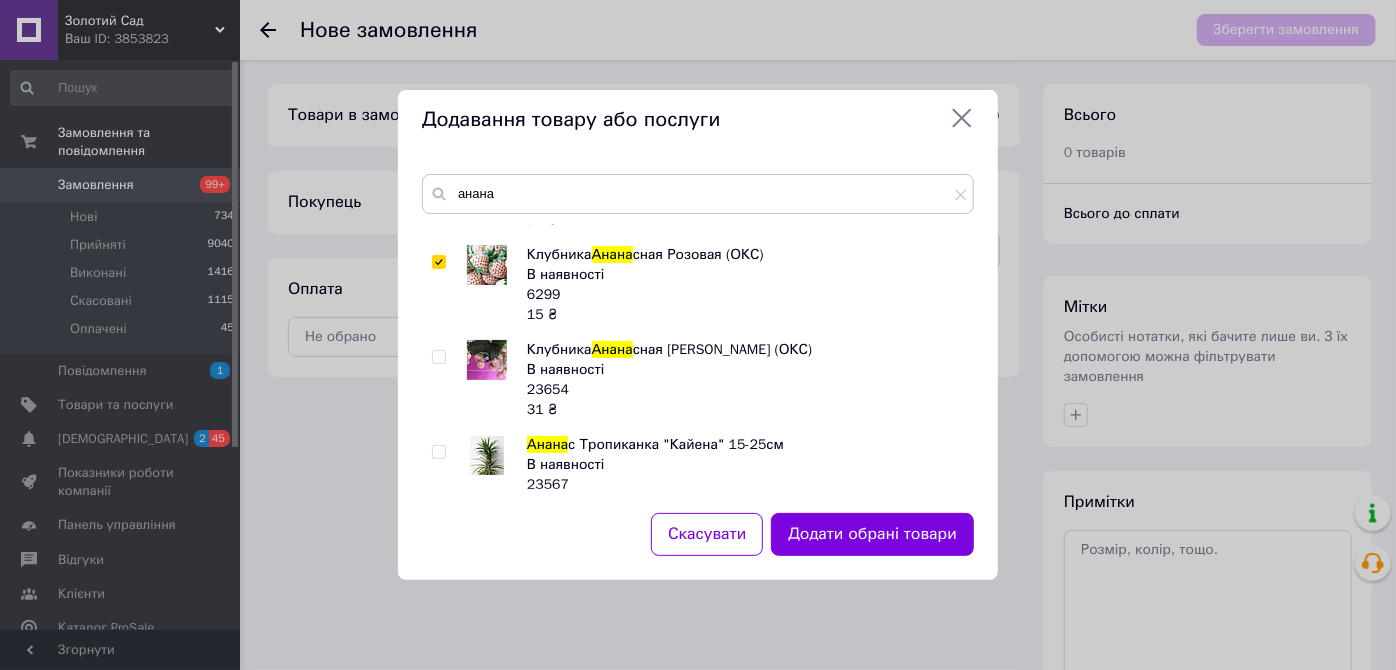 click at bounding box center [438, 357] 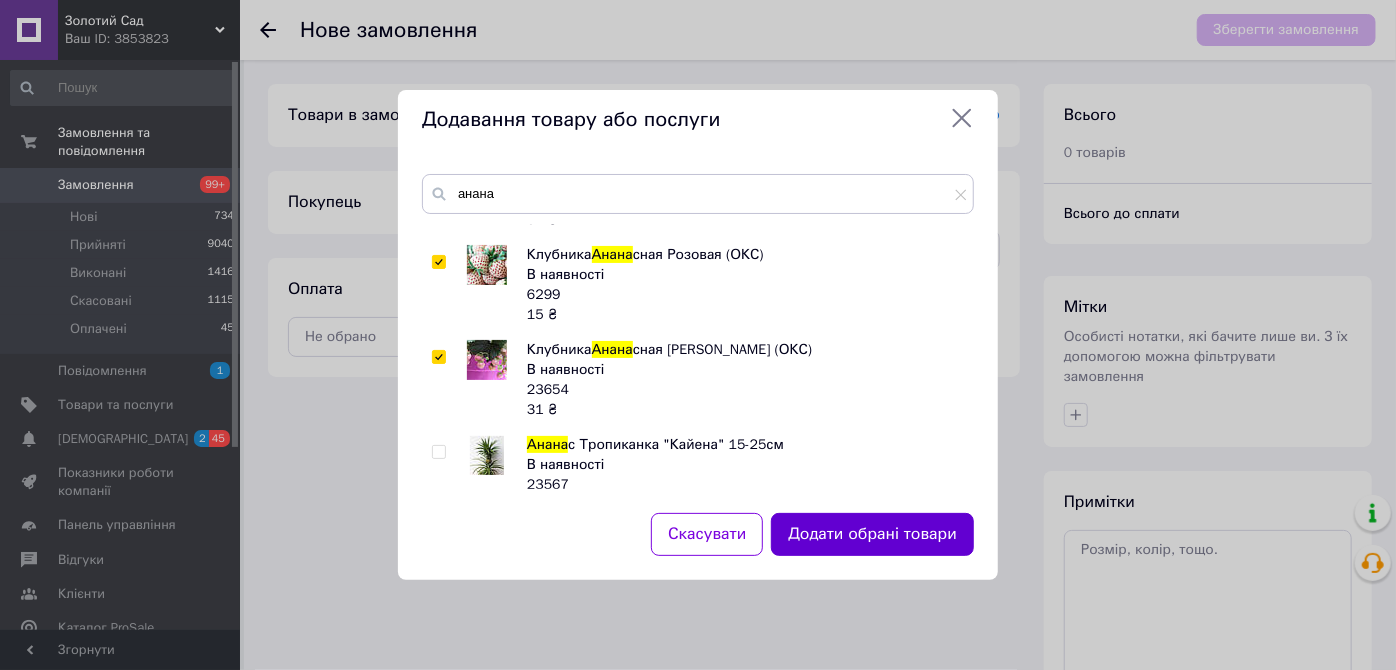 click on "Додати обрані товари" at bounding box center [872, 534] 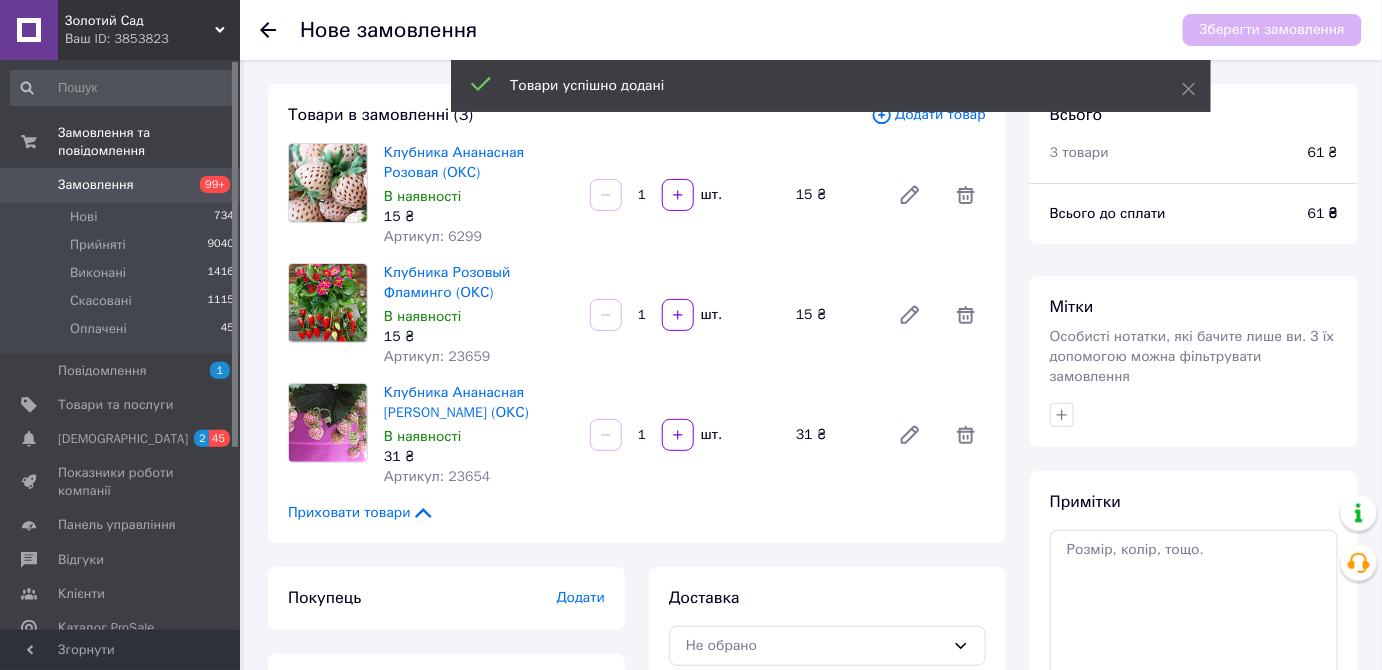click on "1" at bounding box center [642, 195] 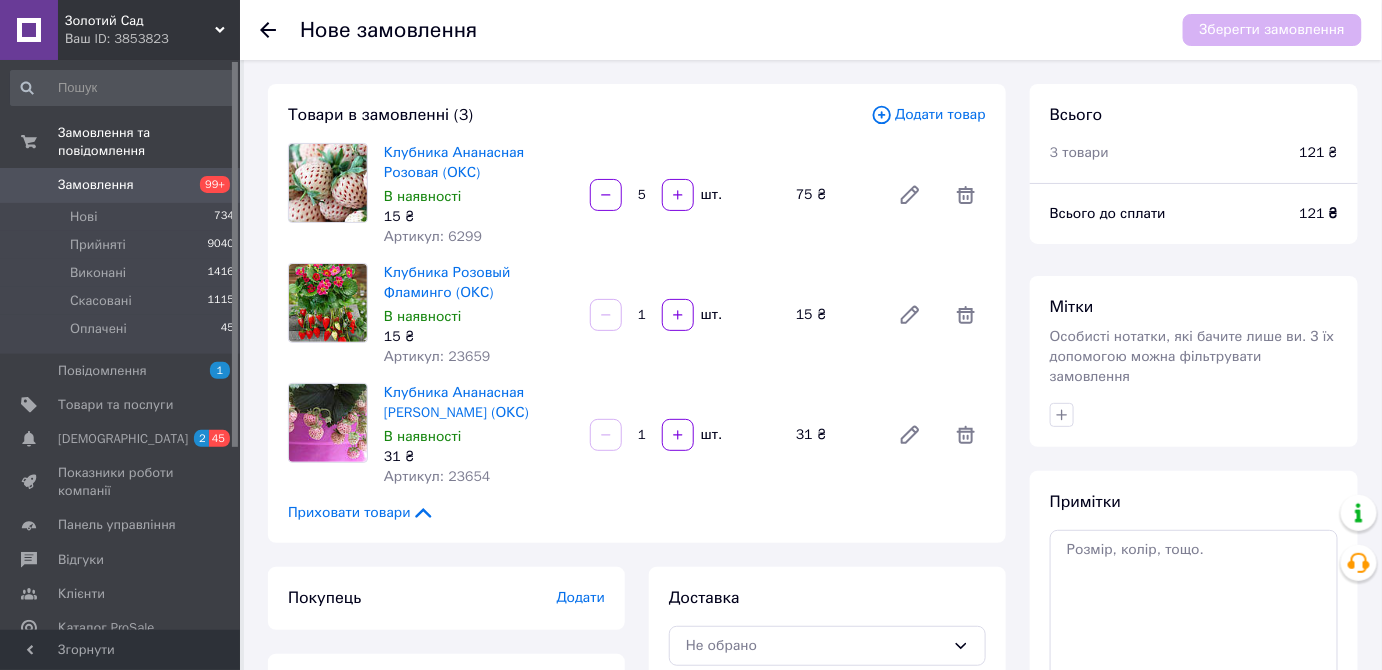 type on "5" 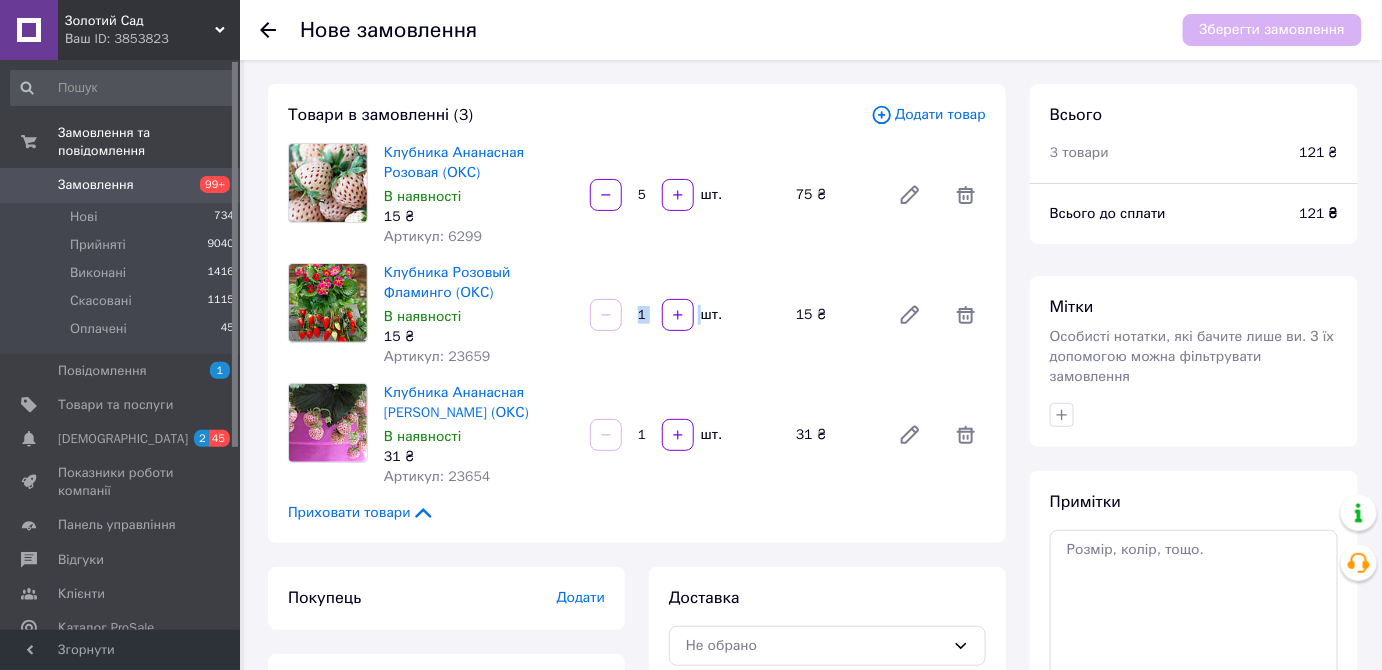 click on "1   шт." at bounding box center [685, 315] 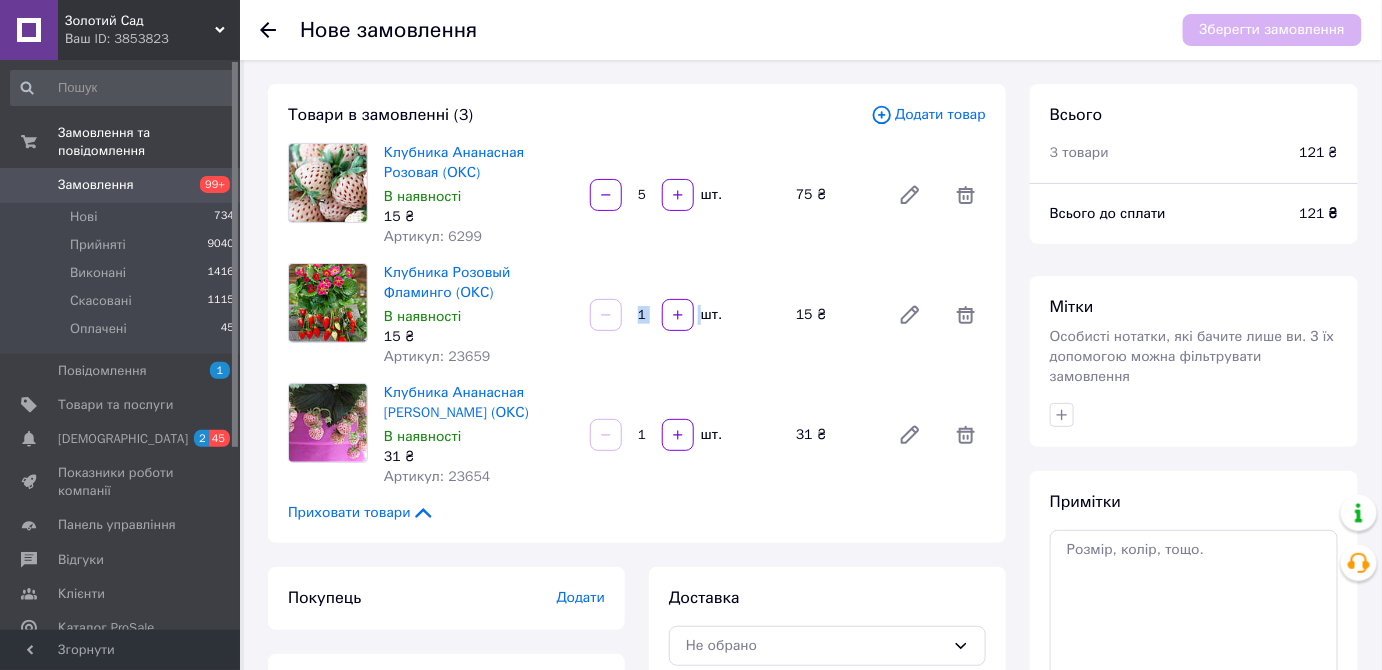 click on "1" at bounding box center (642, 315) 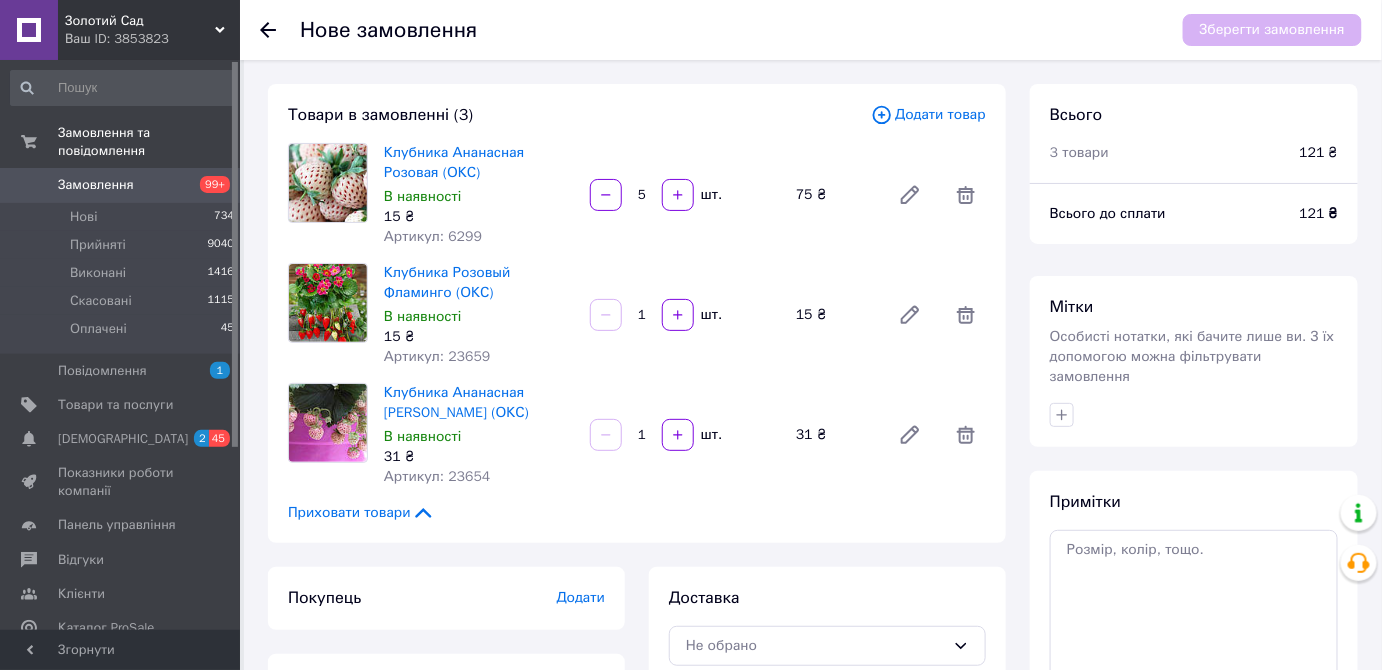click at bounding box center [678, 315] 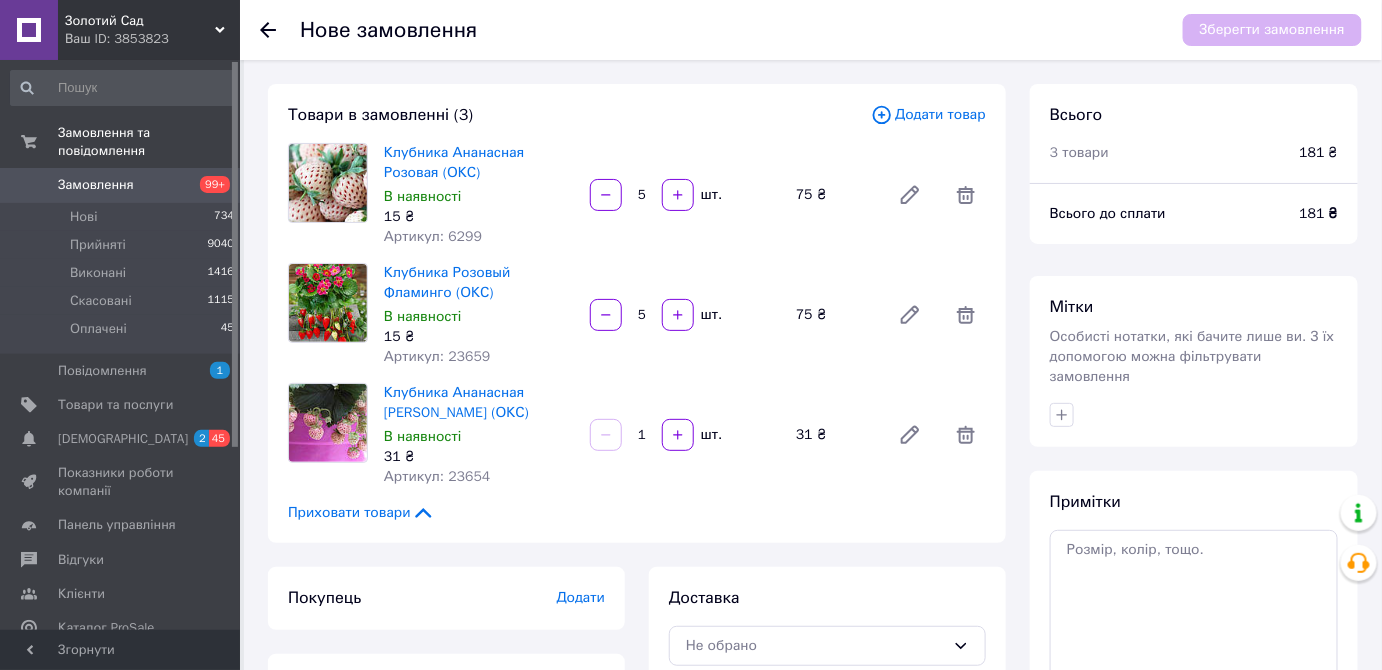 type on "5" 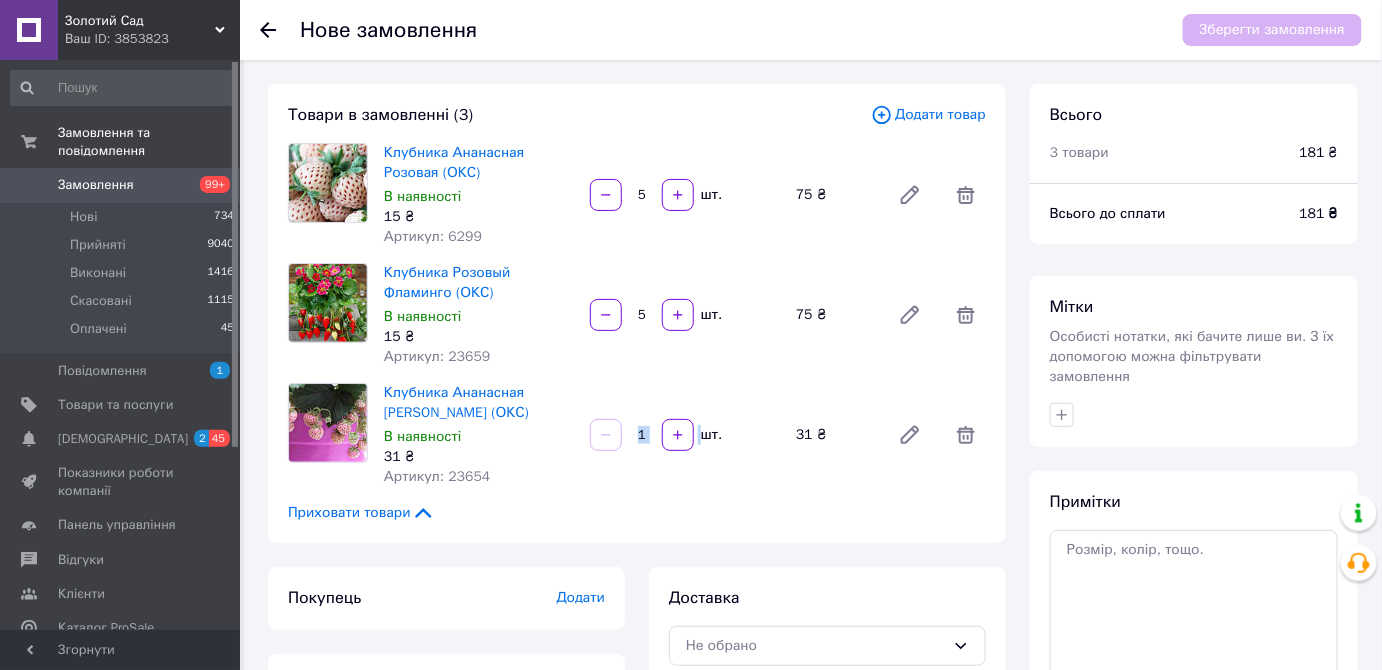click on "1   шт." at bounding box center [685, 435] 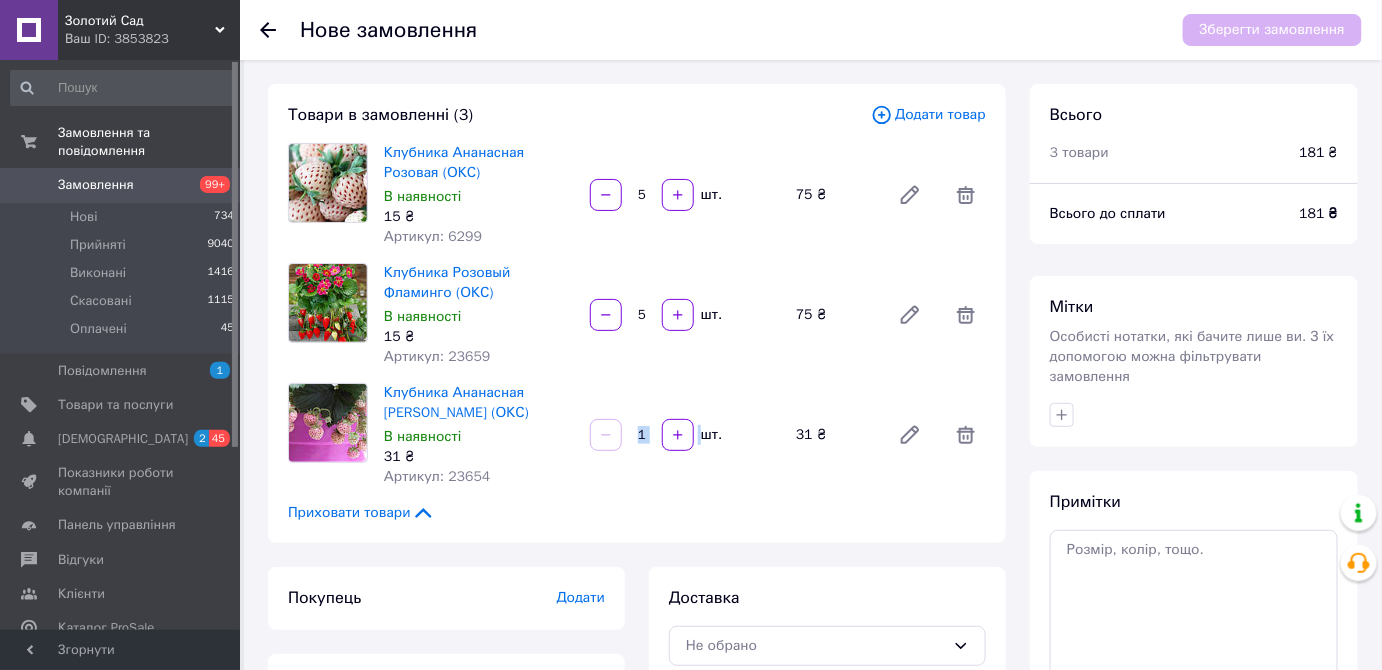 click on "1" at bounding box center (642, 435) 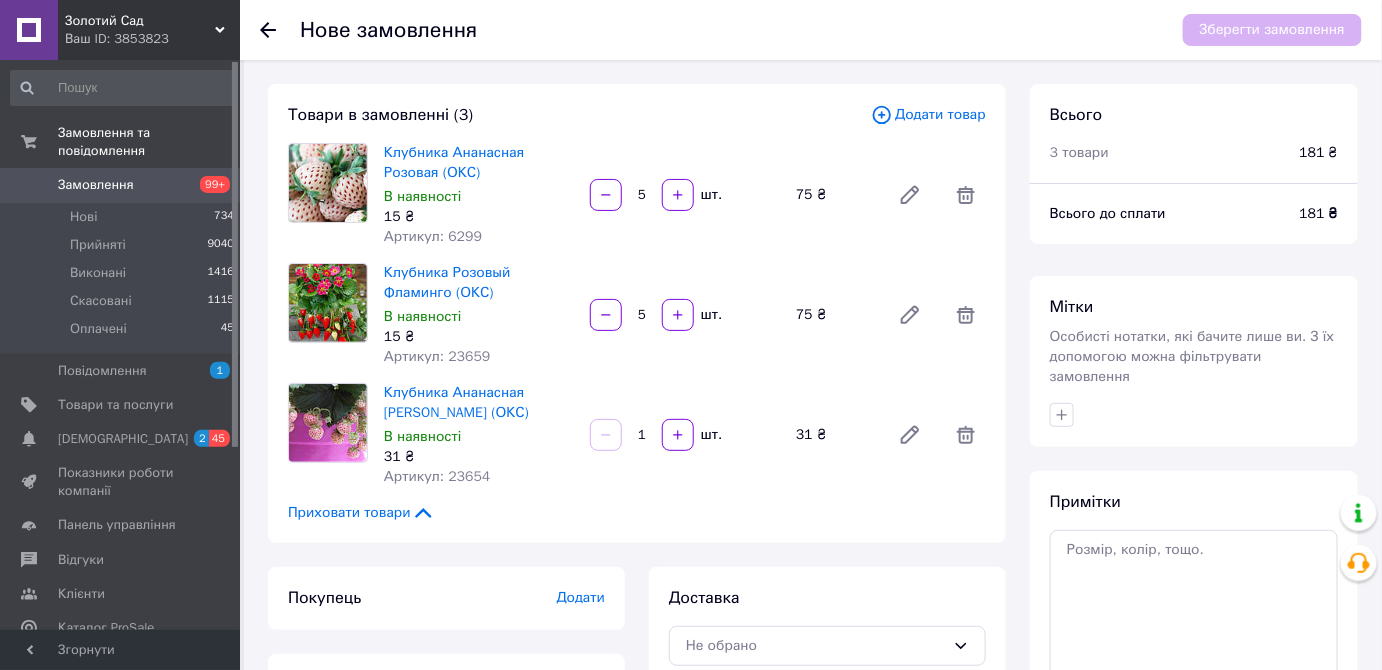 click on "1" at bounding box center [642, 435] 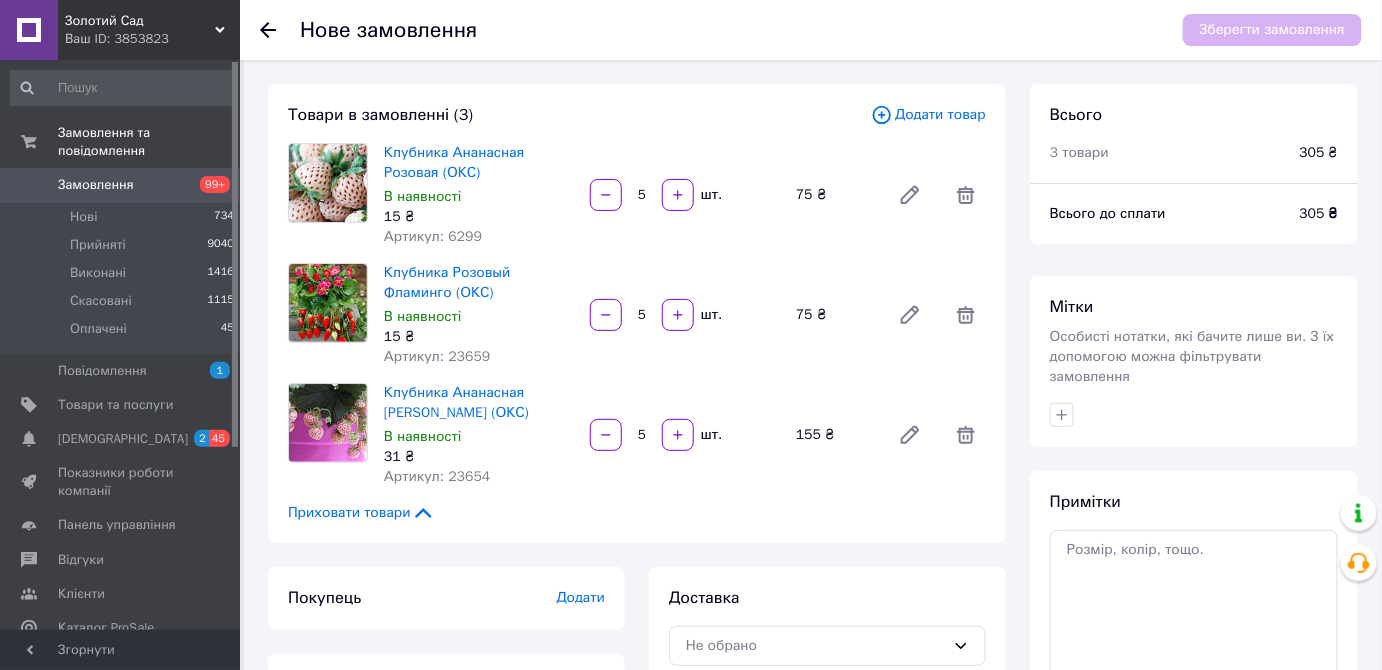 type on "5" 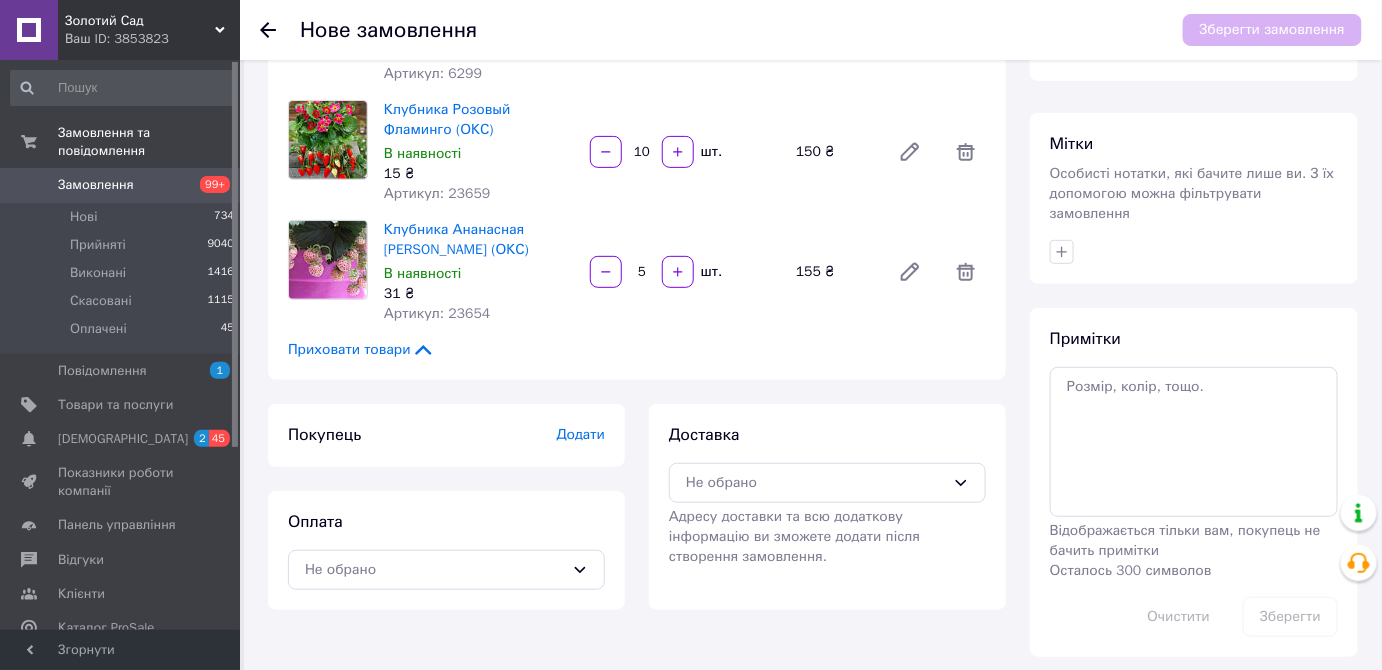 scroll, scrollTop: 171, scrollLeft: 0, axis: vertical 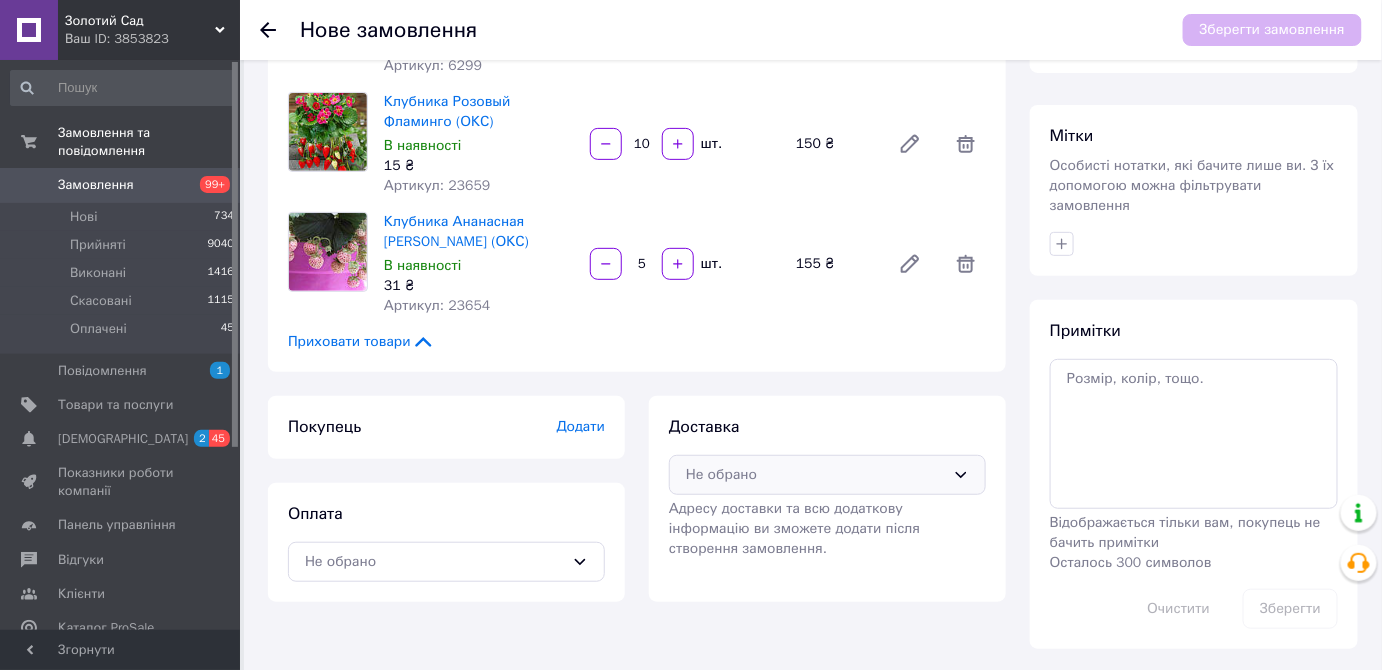 type on "10" 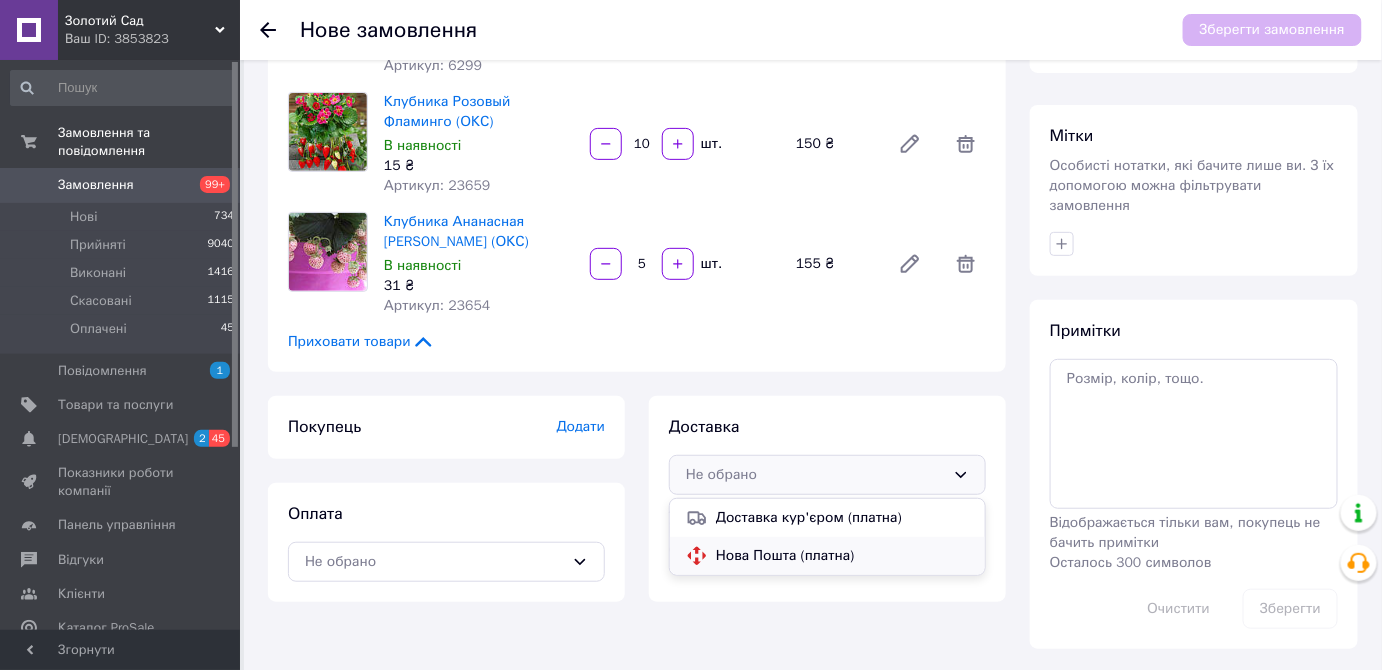 click on "Нова Пошта (платна)" at bounding box center (842, 556) 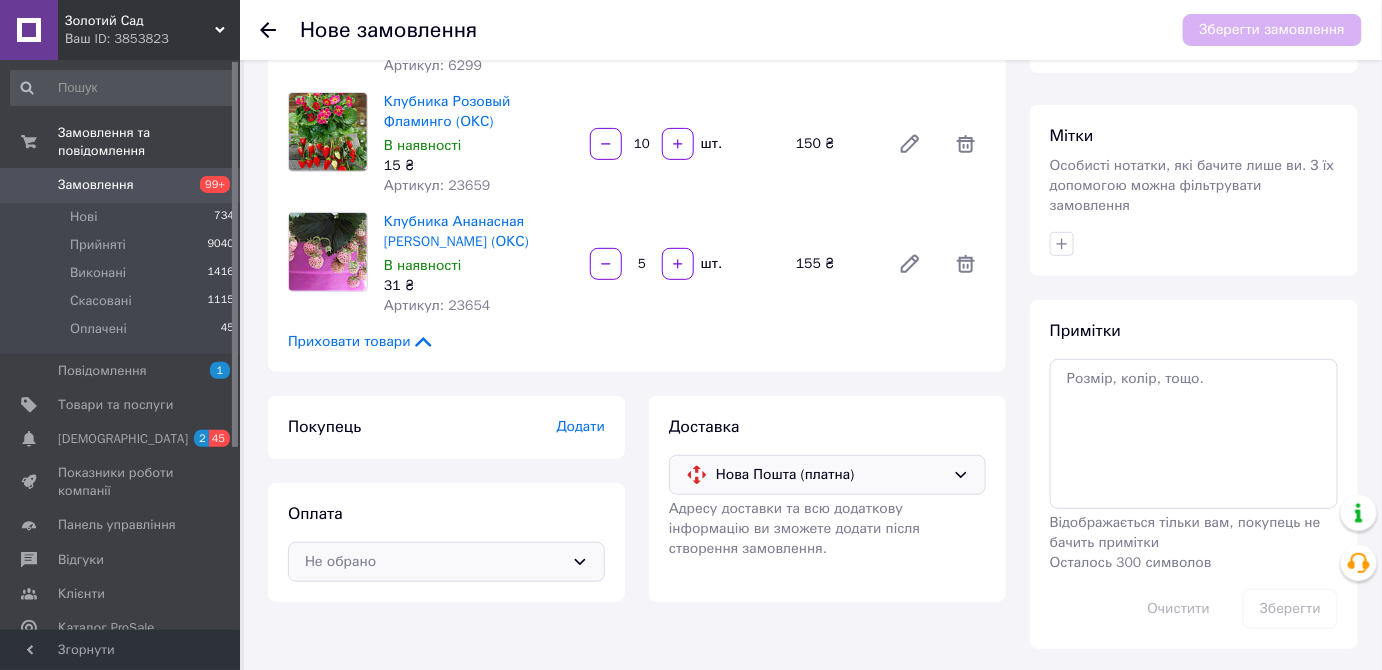 click on "Не обрано" at bounding box center (446, 562) 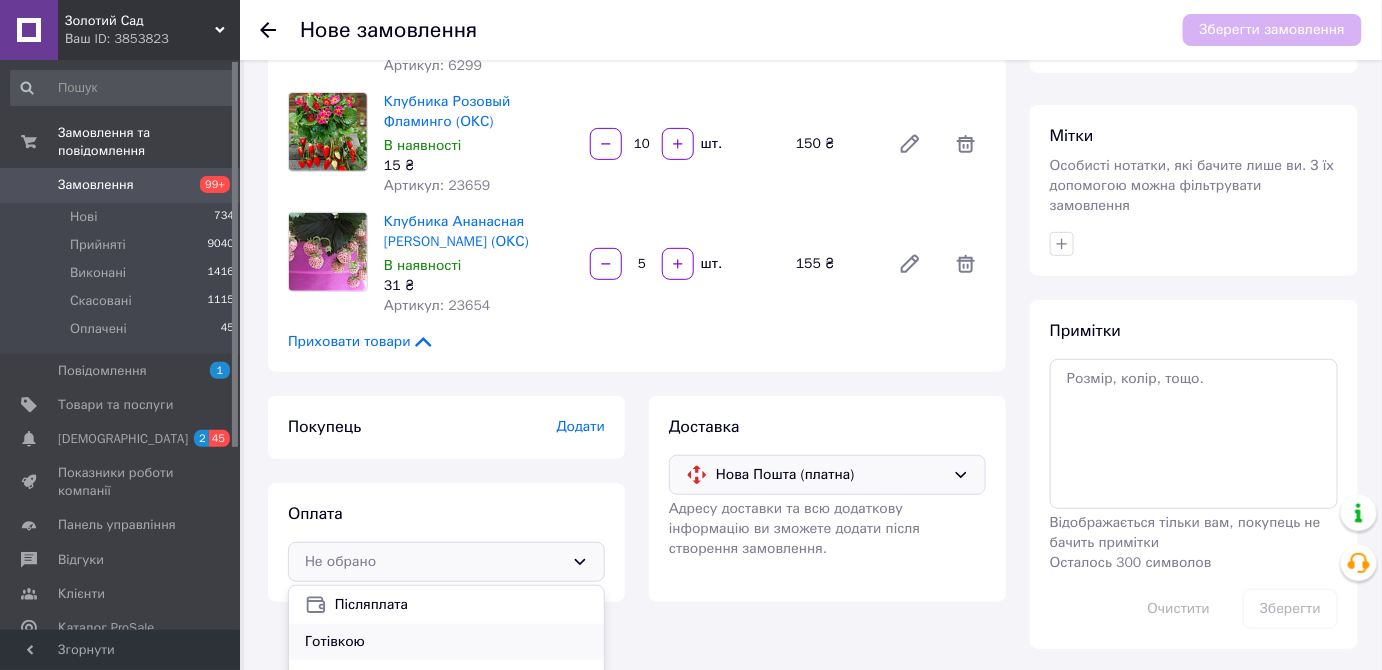click on "Готівкою" at bounding box center [446, 642] 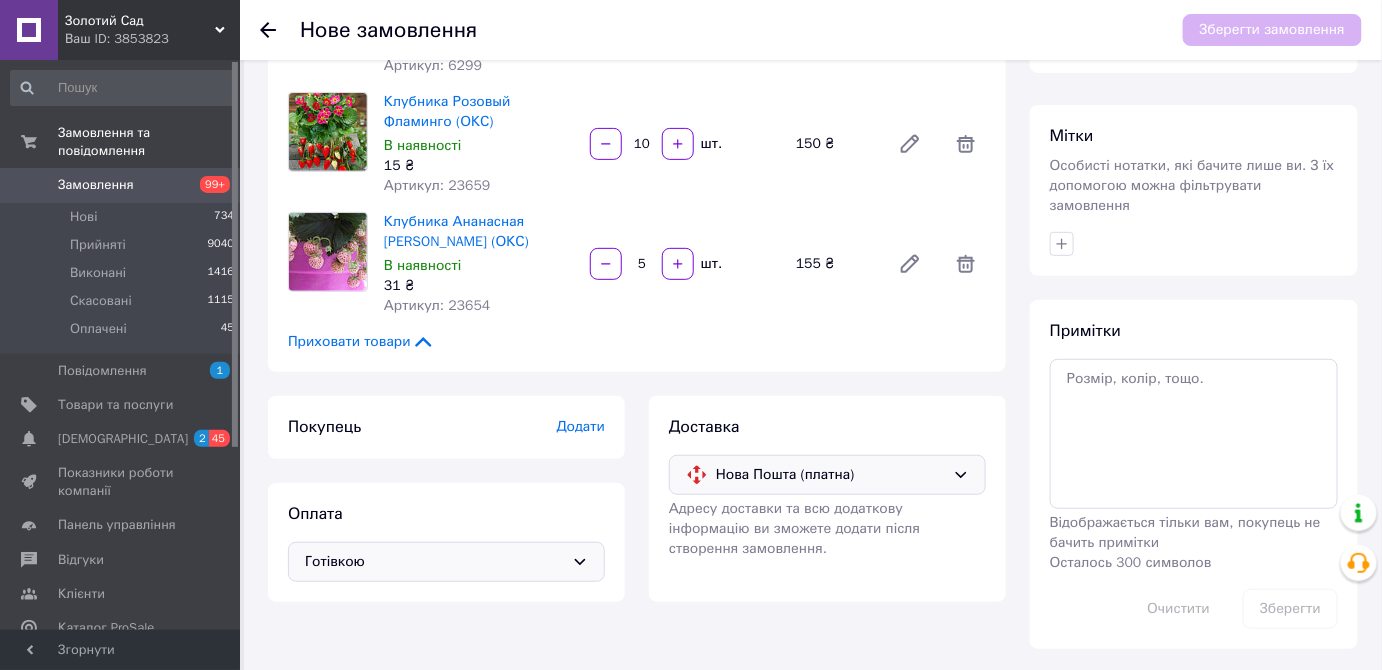click on "Готівкою" at bounding box center (446, 562) 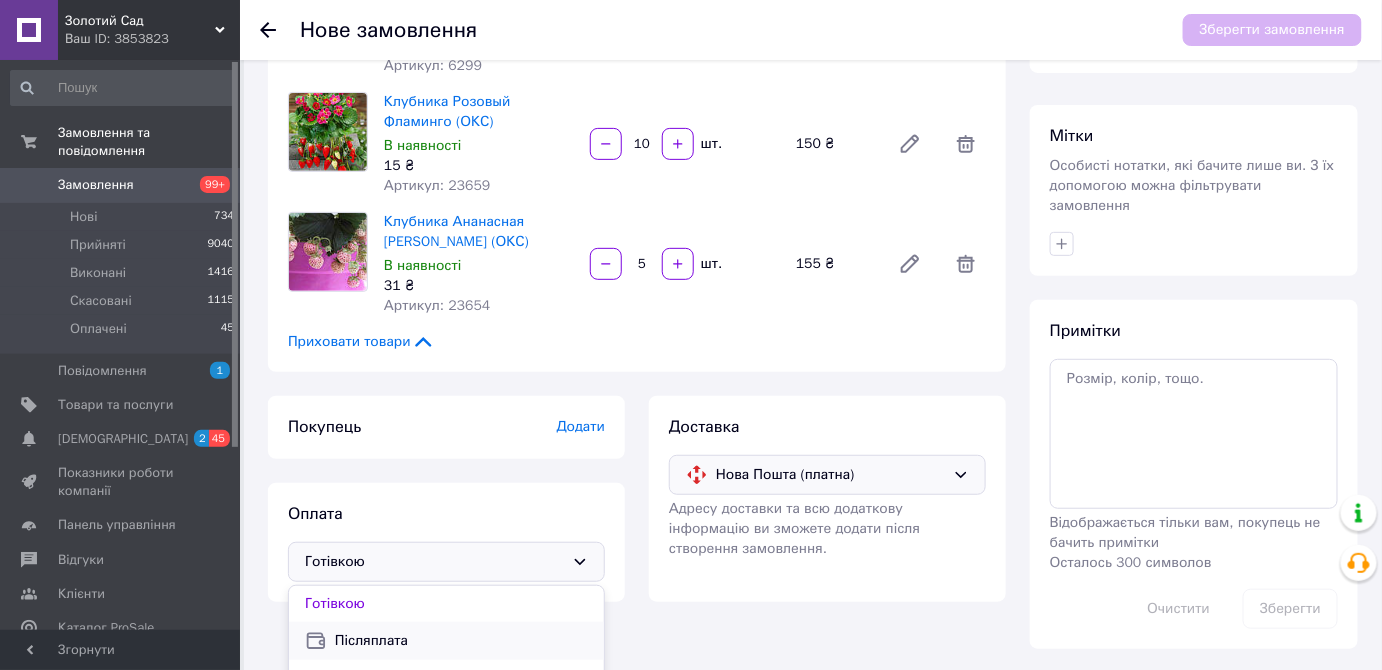 click on "Післяплата" at bounding box center [446, 641] 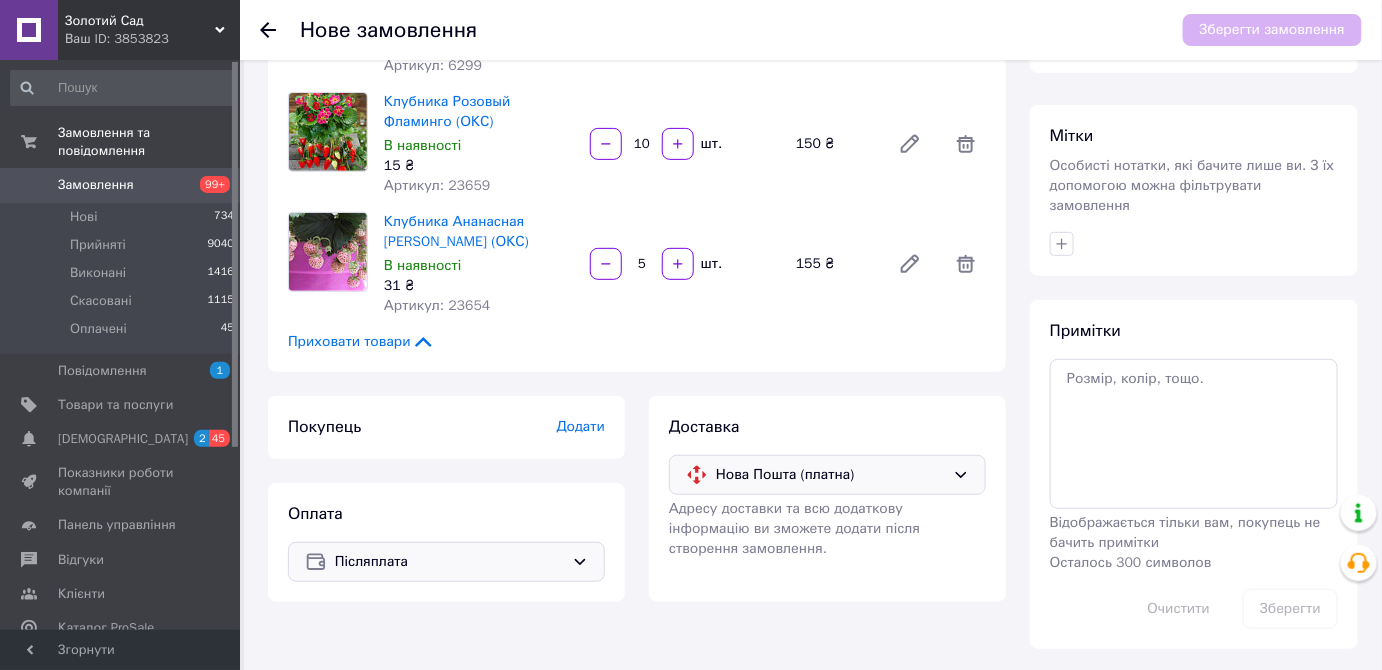 click on "Додати" at bounding box center [581, 426] 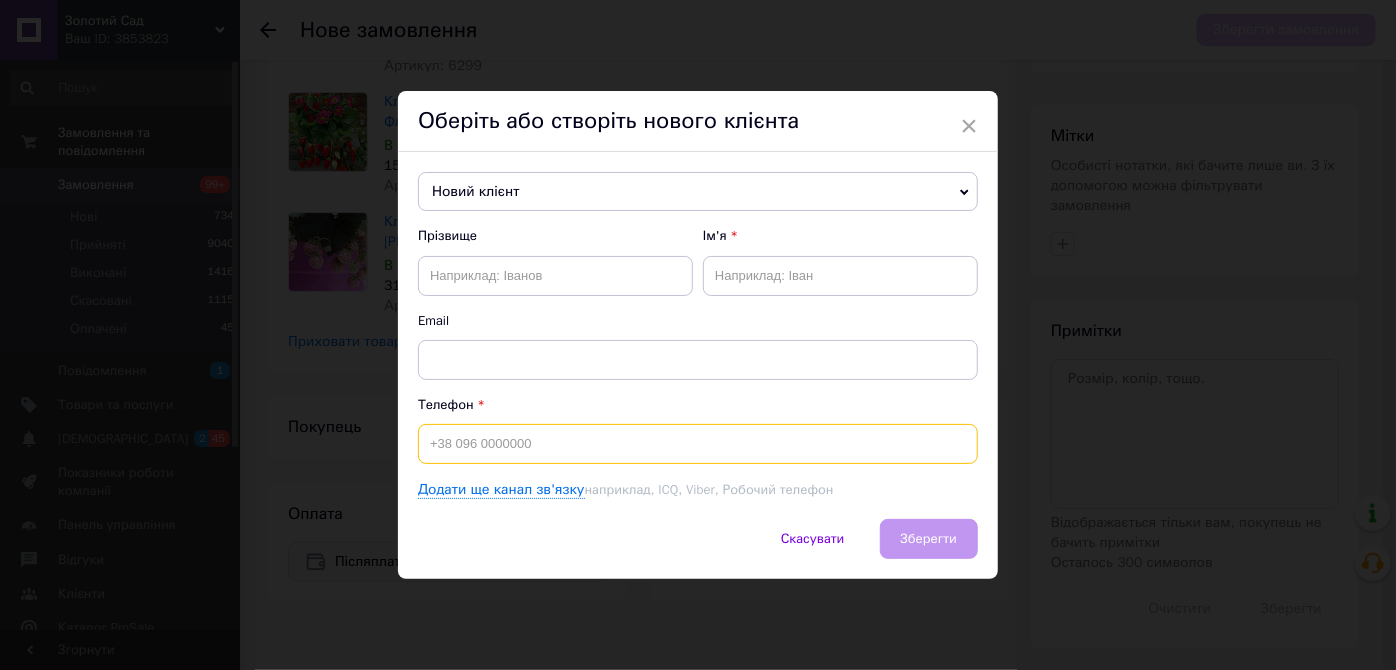 click at bounding box center [698, 444] 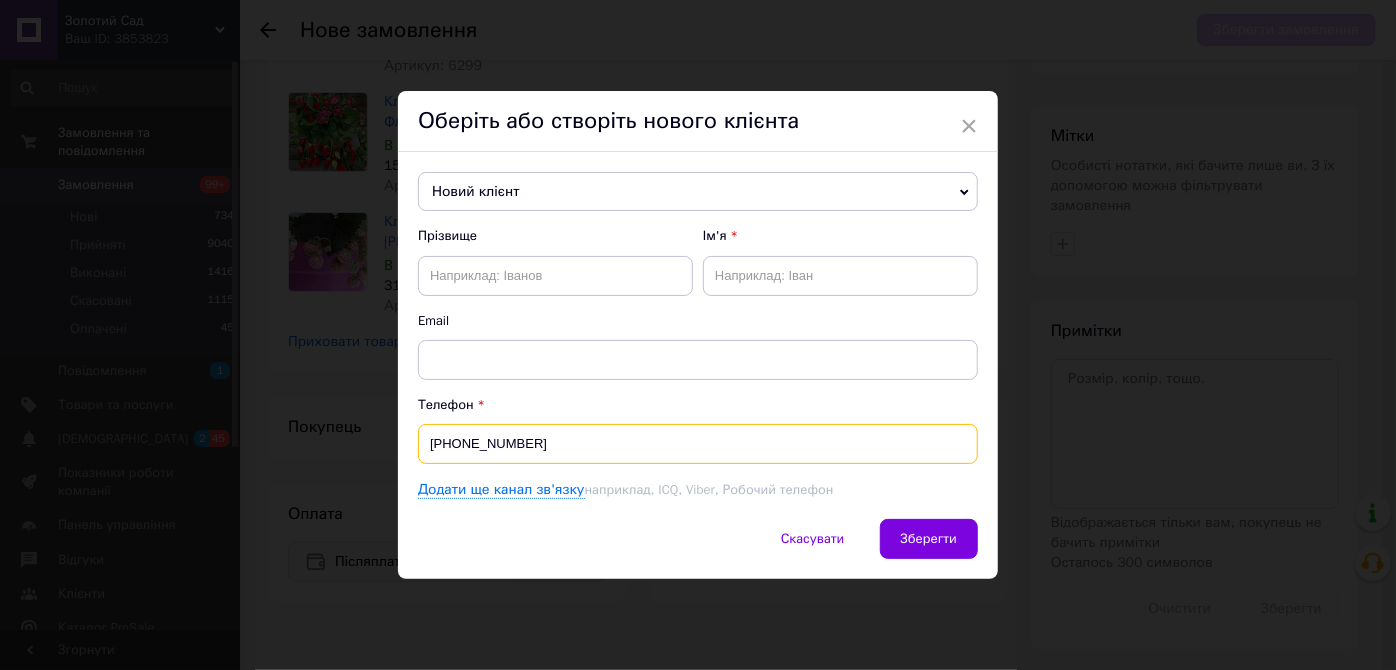 type on "[PHONE_NUMBER]" 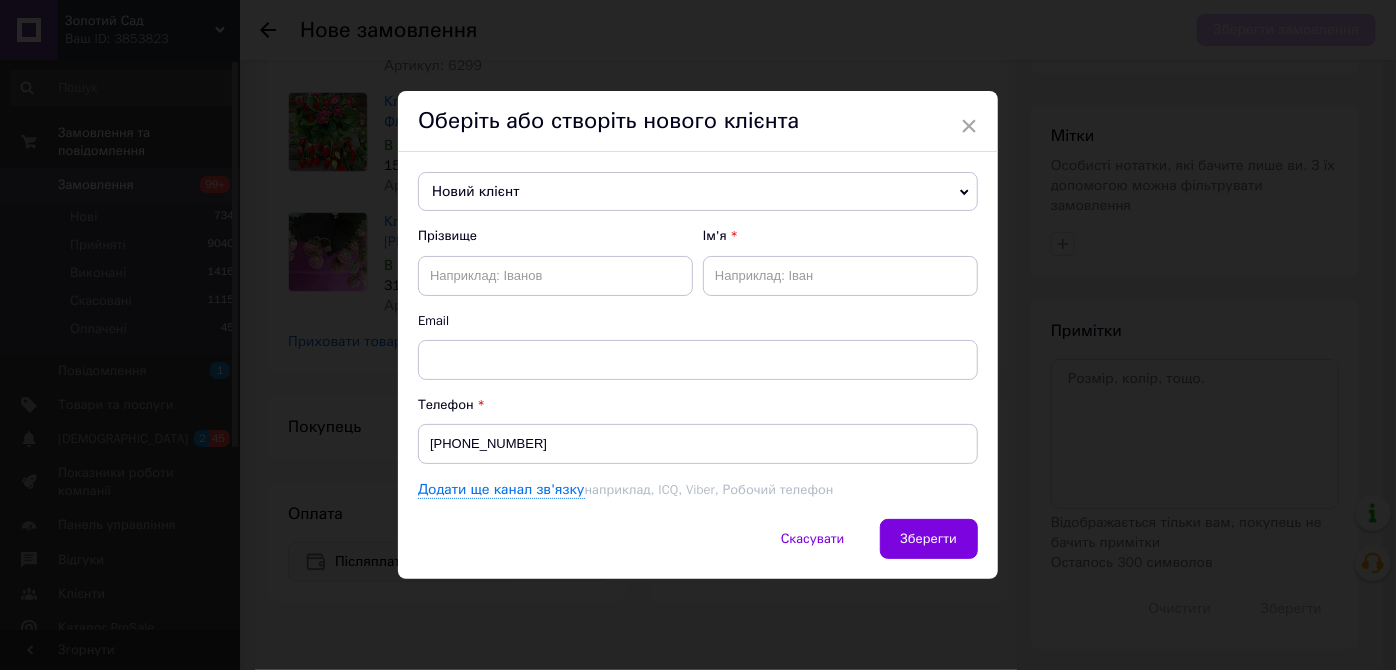 click on "Прізвище Ім'я Email" at bounding box center (698, 303) 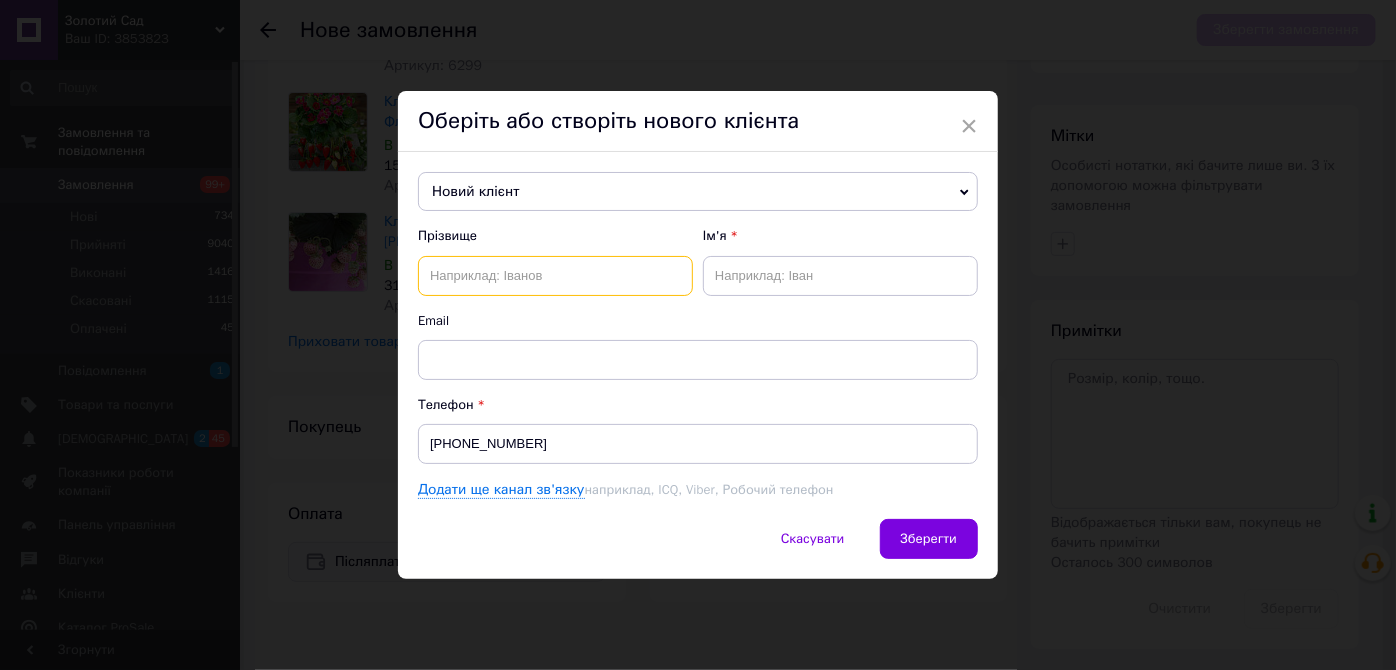 click at bounding box center (555, 276) 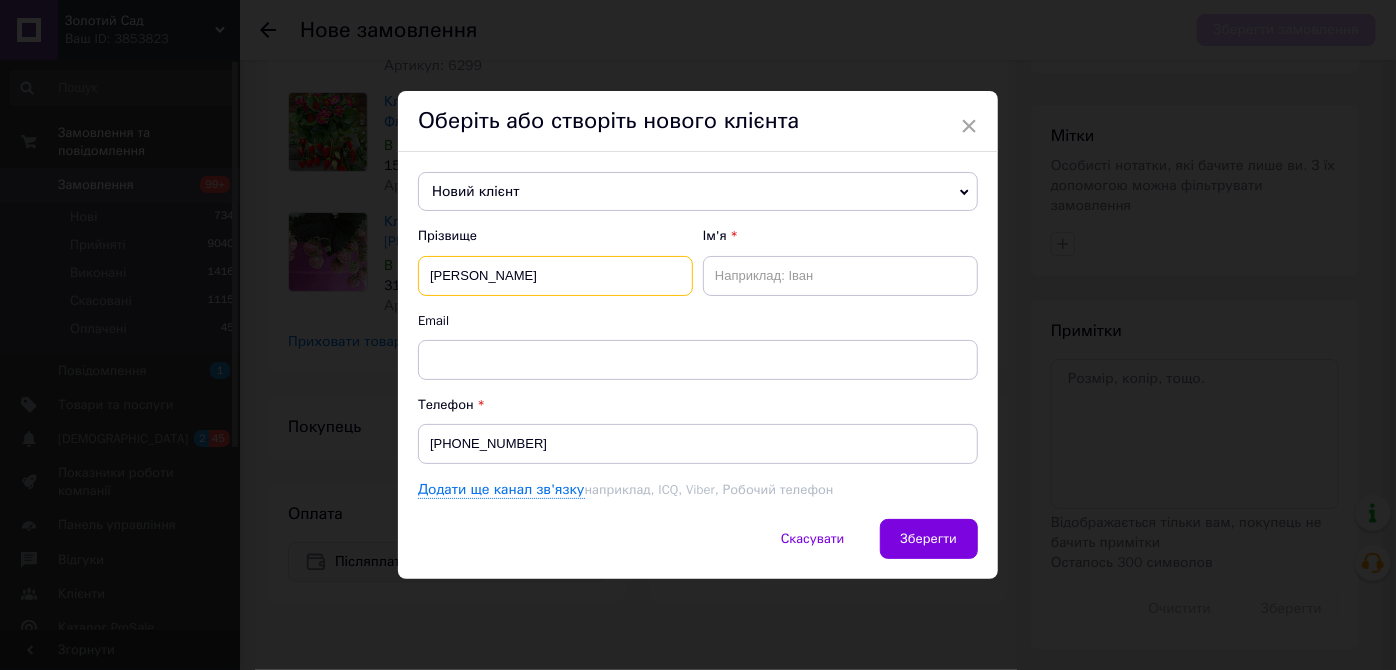 type on "[PERSON_NAME]" 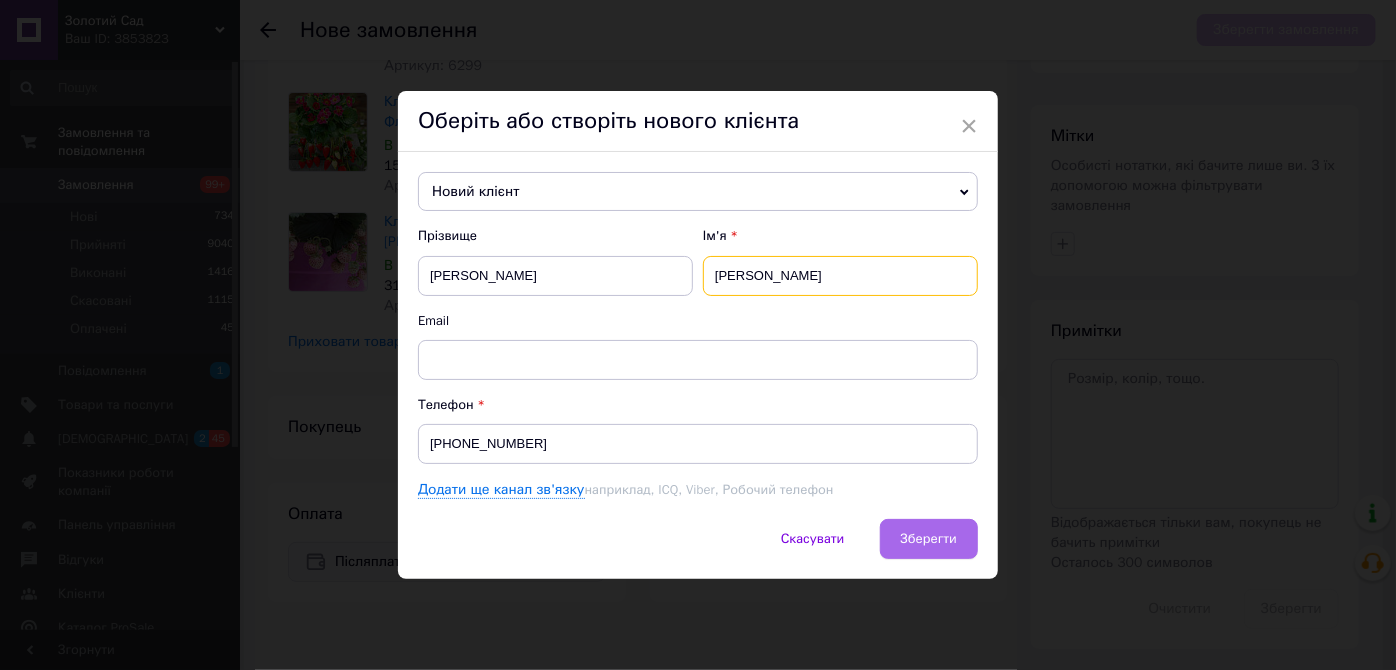 type on "[PERSON_NAME]" 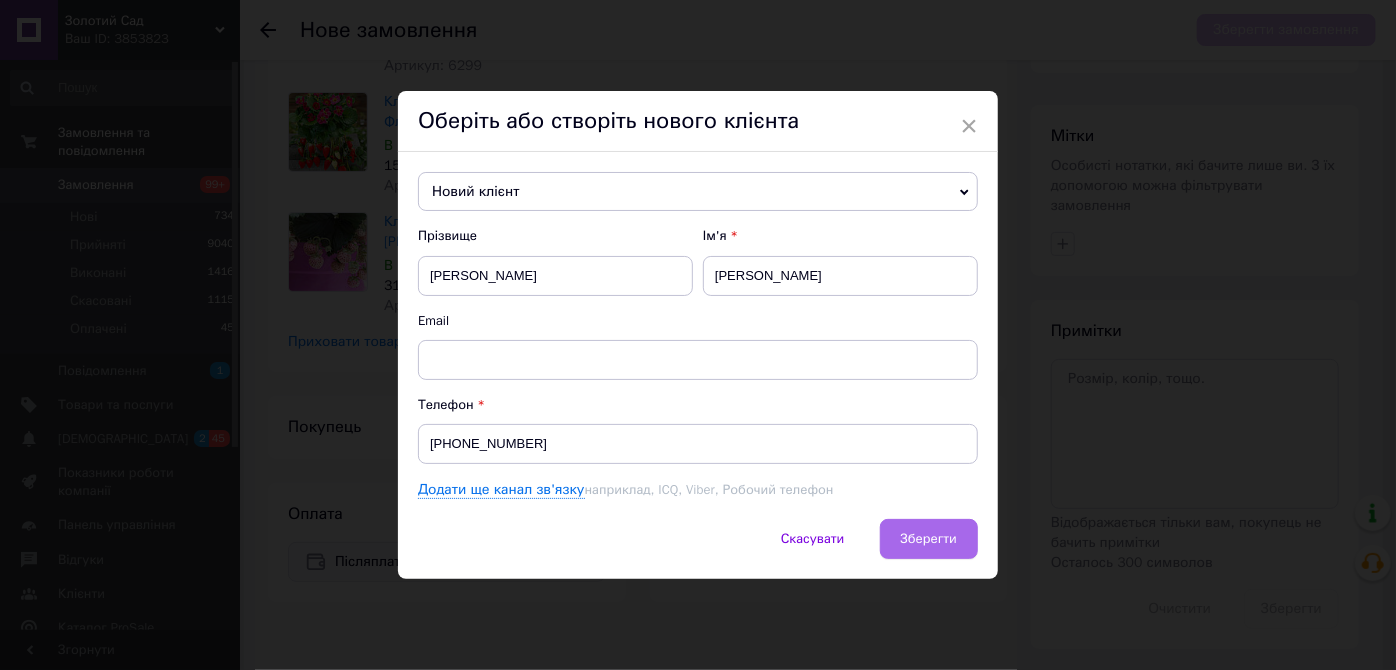 click on "Зберегти" at bounding box center (929, 538) 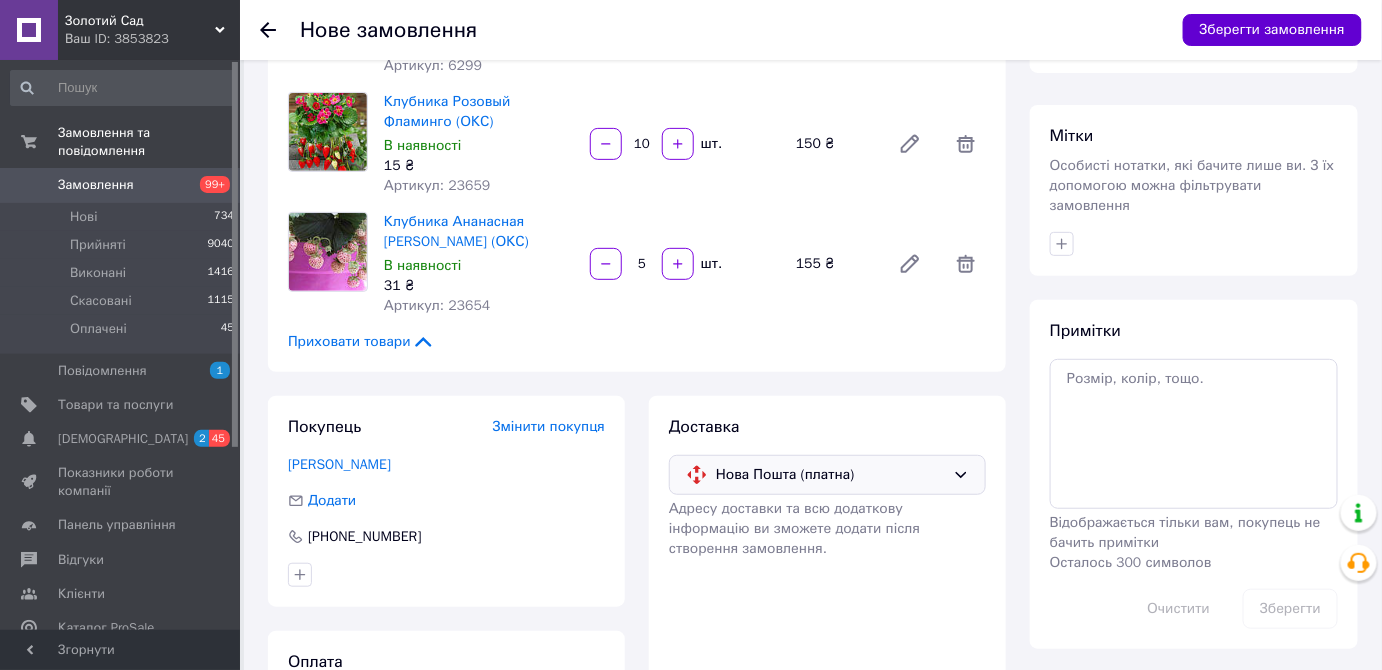 click on "Зберегти замовлення" at bounding box center [1272, 30] 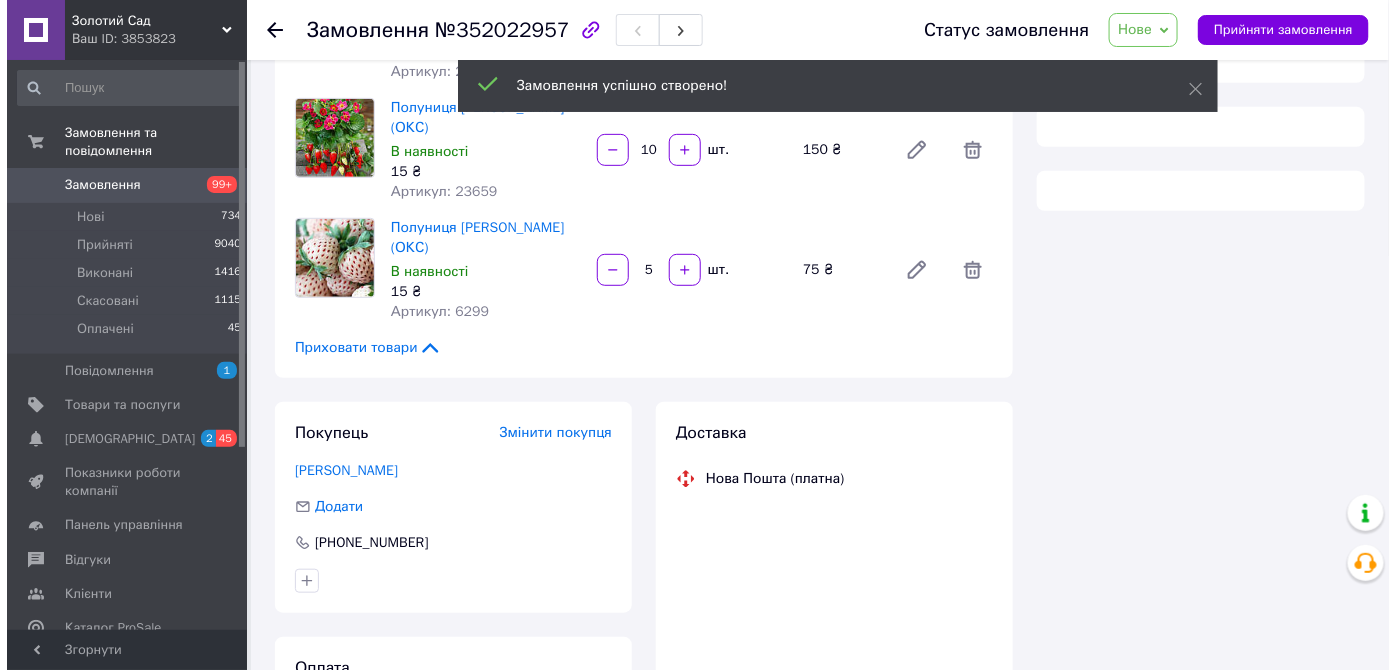 scroll, scrollTop: 353, scrollLeft: 0, axis: vertical 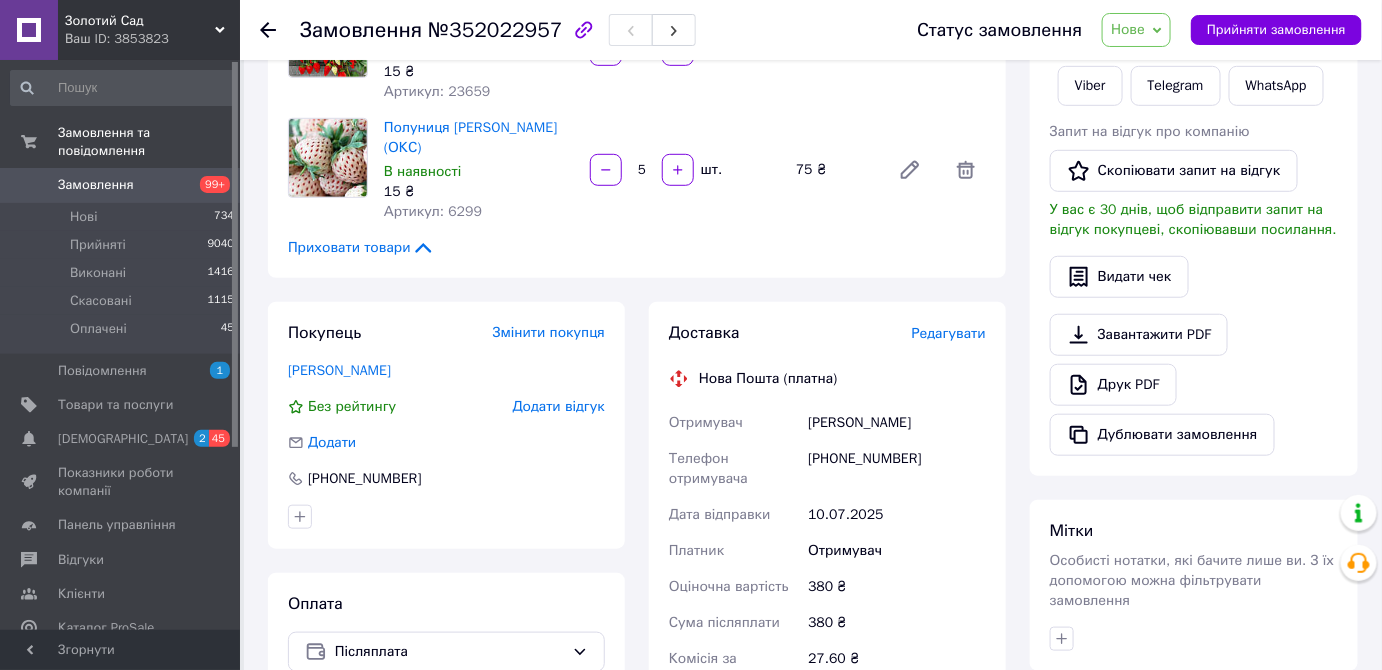 click on "Редагувати" at bounding box center (949, 333) 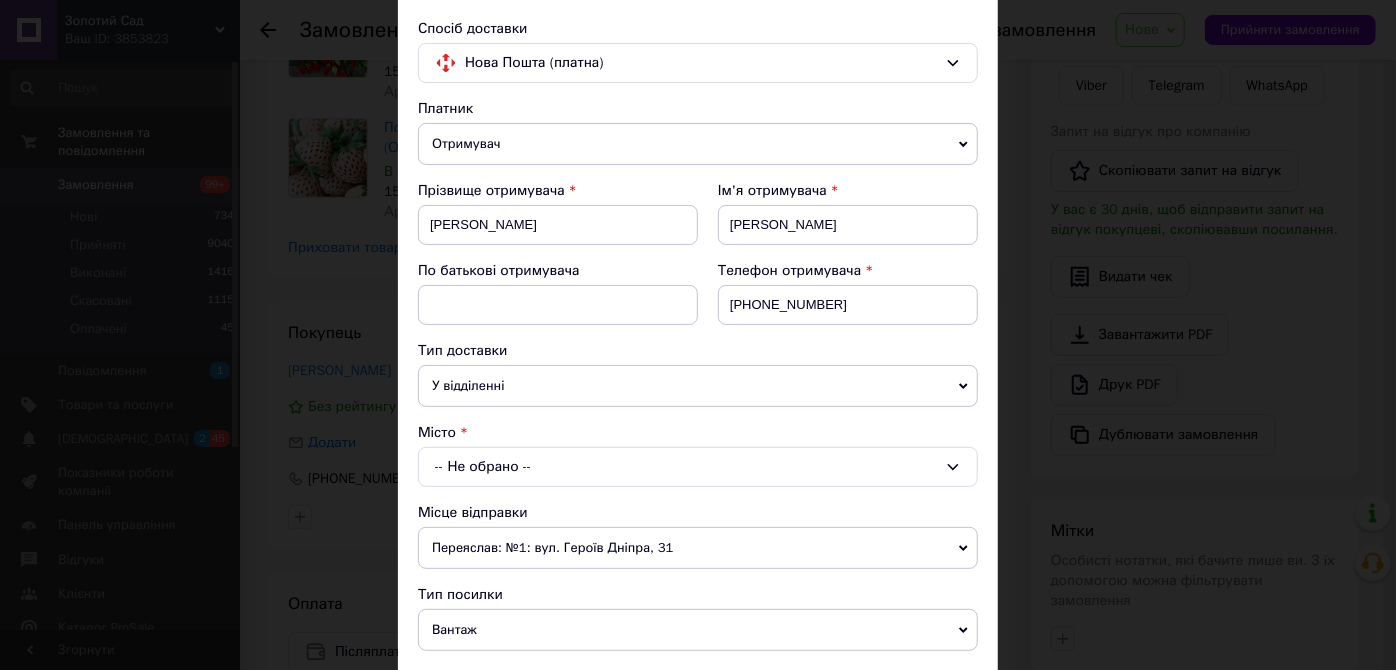 scroll, scrollTop: 272, scrollLeft: 0, axis: vertical 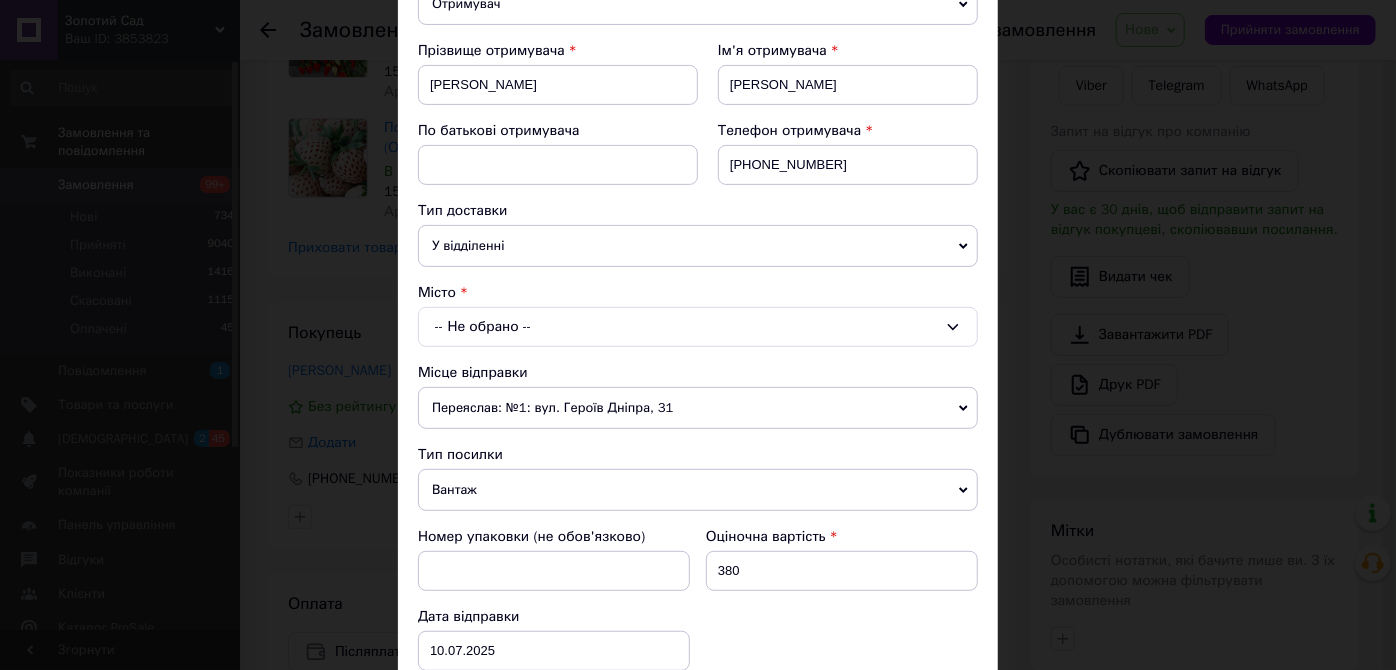 click on "-- Не обрано --" at bounding box center (698, 327) 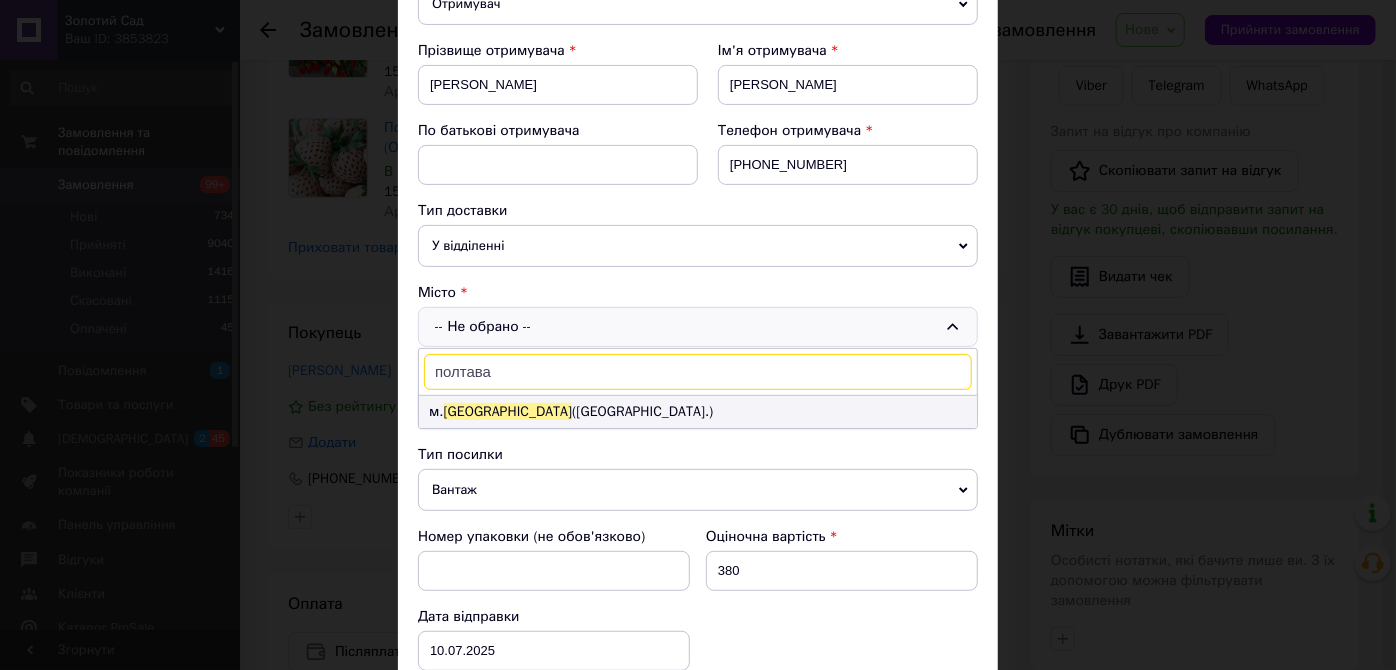 type on "полтава" 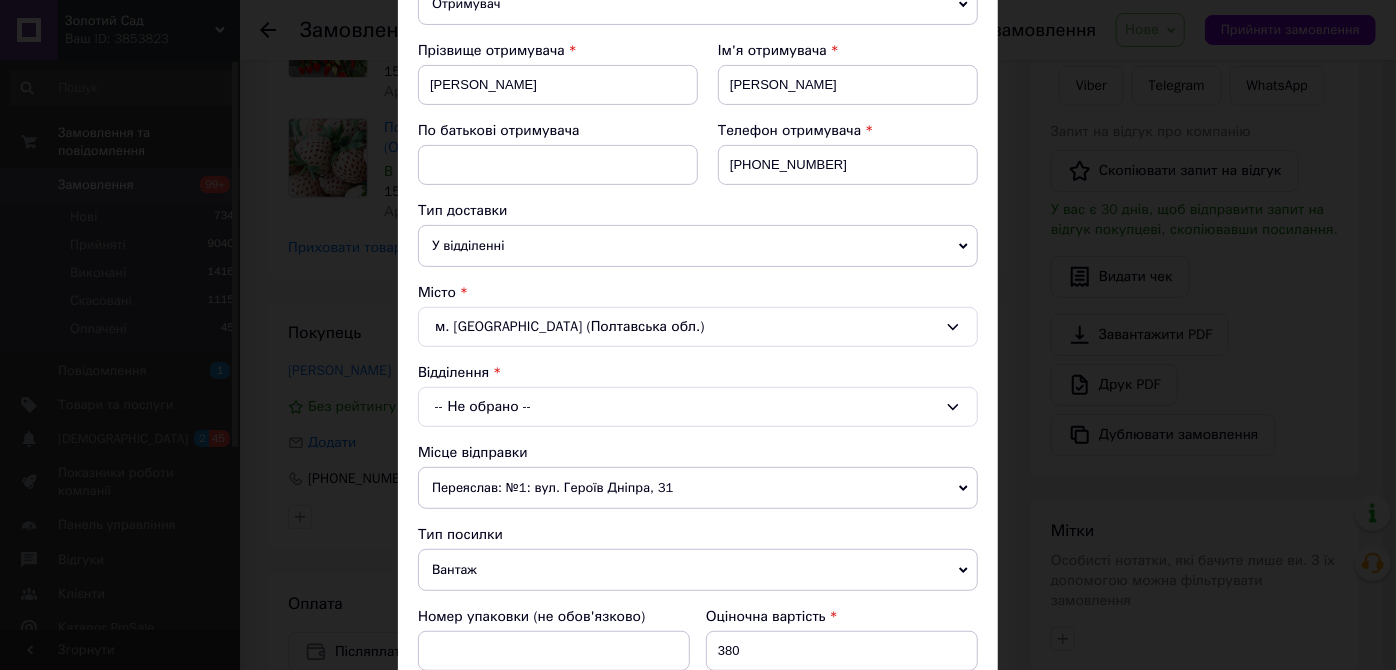 click on "-- Не обрано --" at bounding box center [698, 407] 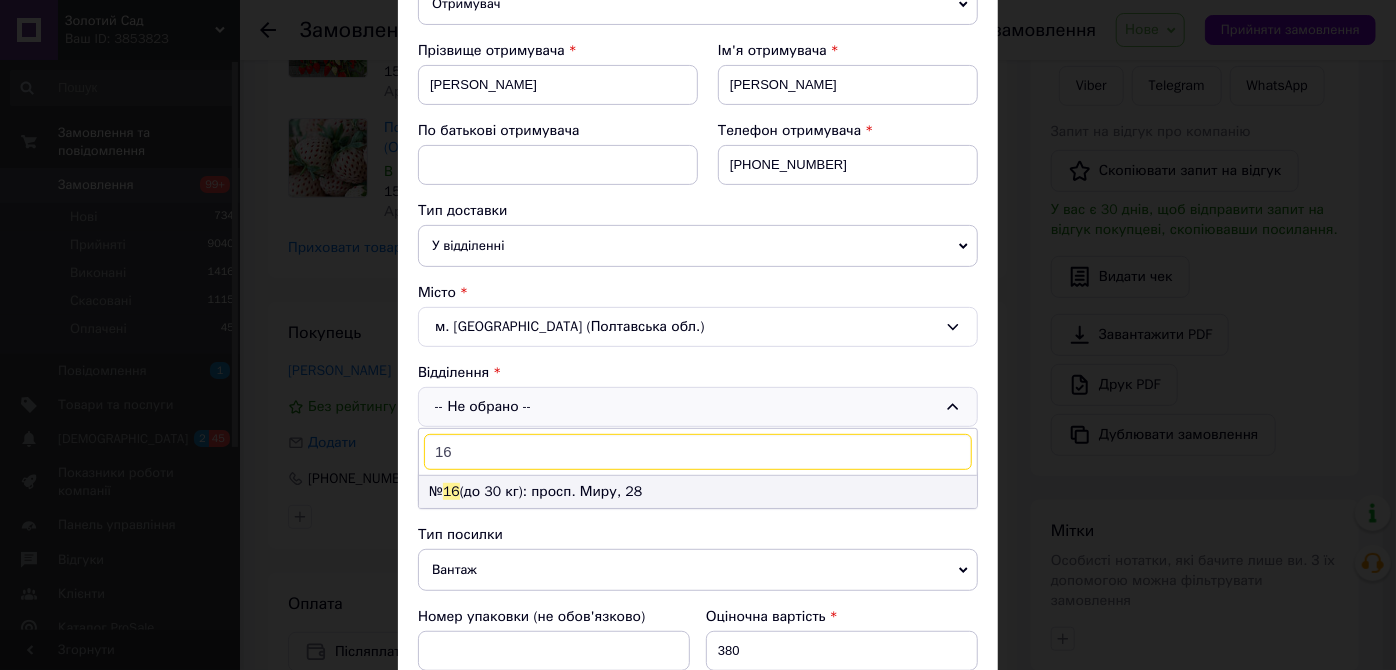 type on "16" 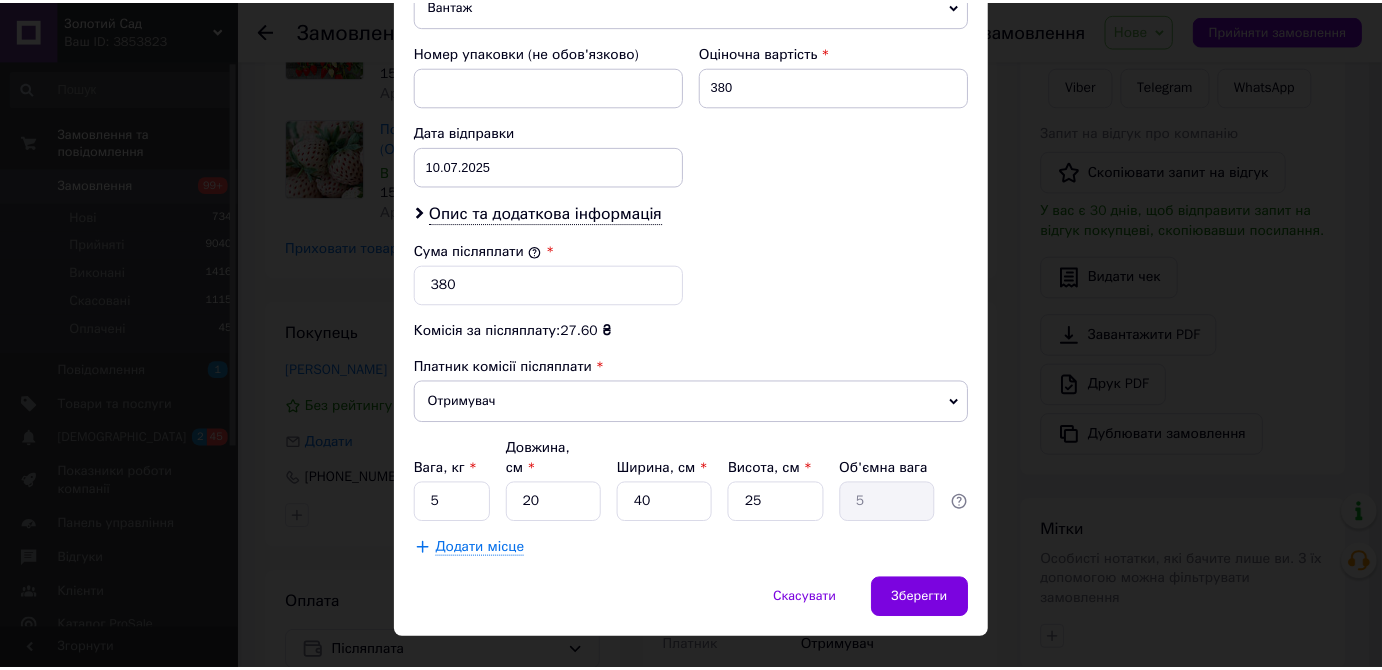 scroll, scrollTop: 847, scrollLeft: 0, axis: vertical 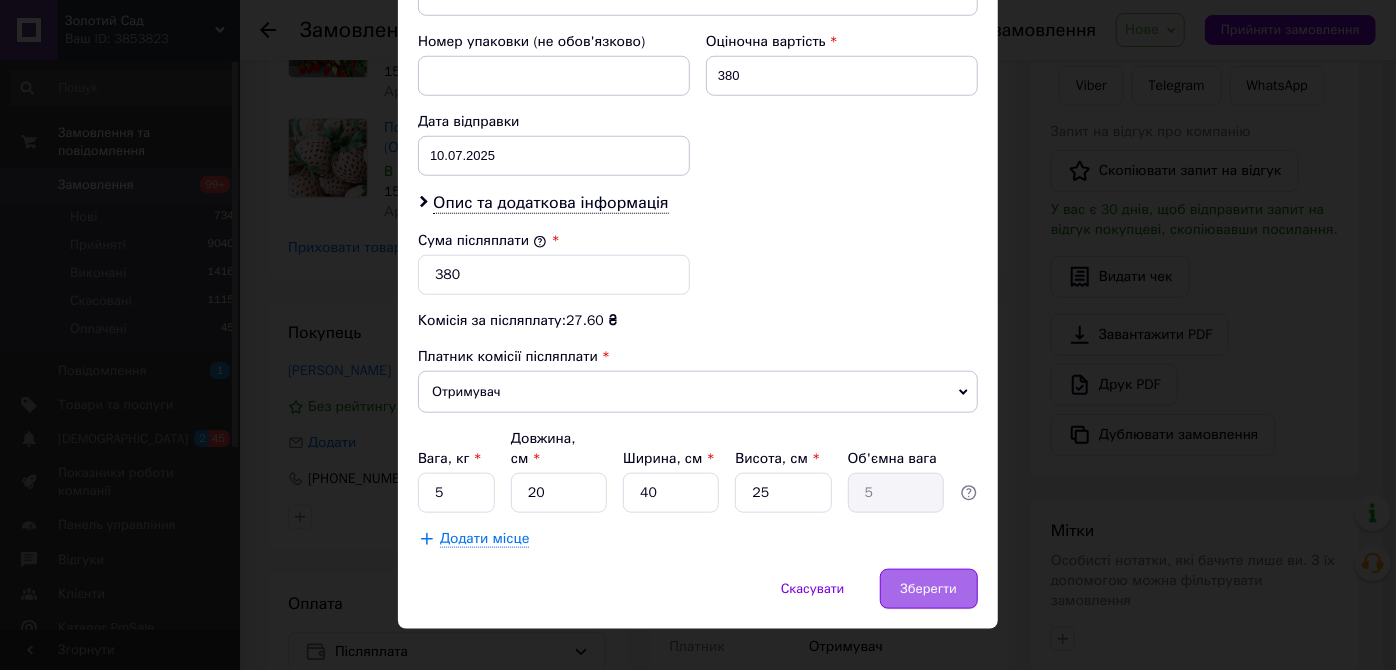 click on "Зберегти" at bounding box center [929, 589] 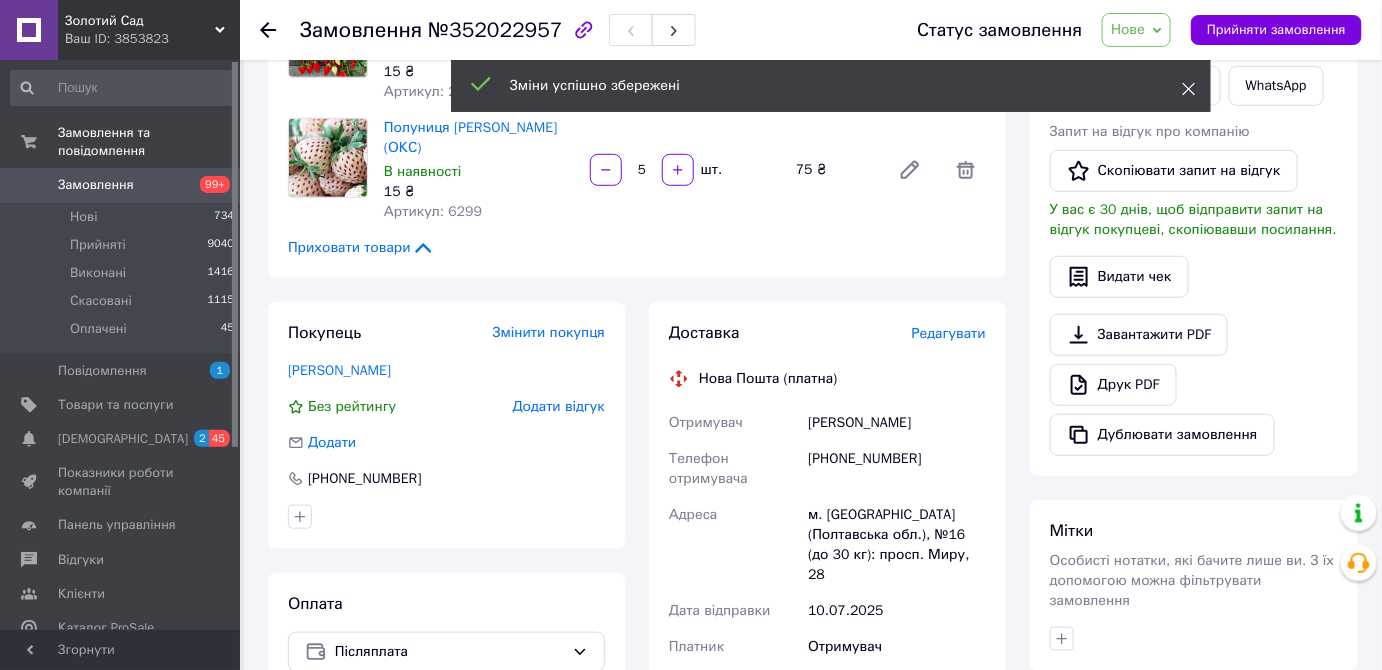 click 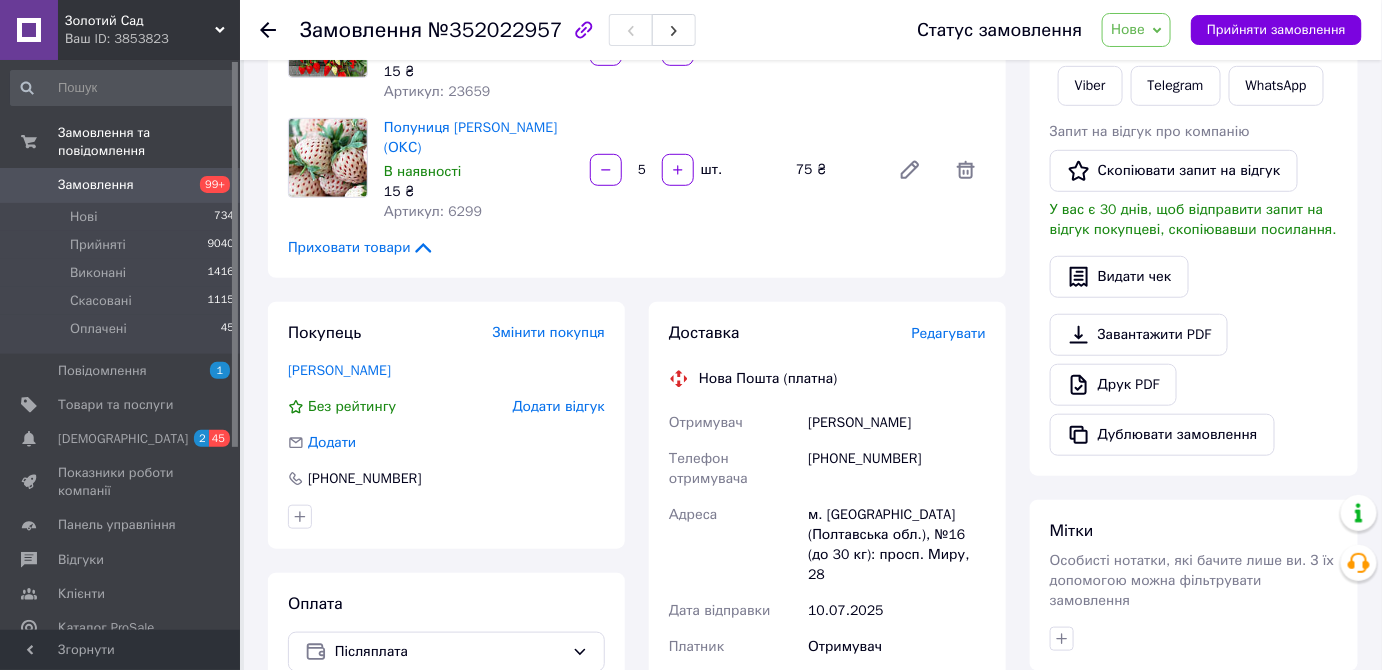 click on "Нове" at bounding box center (1136, 30) 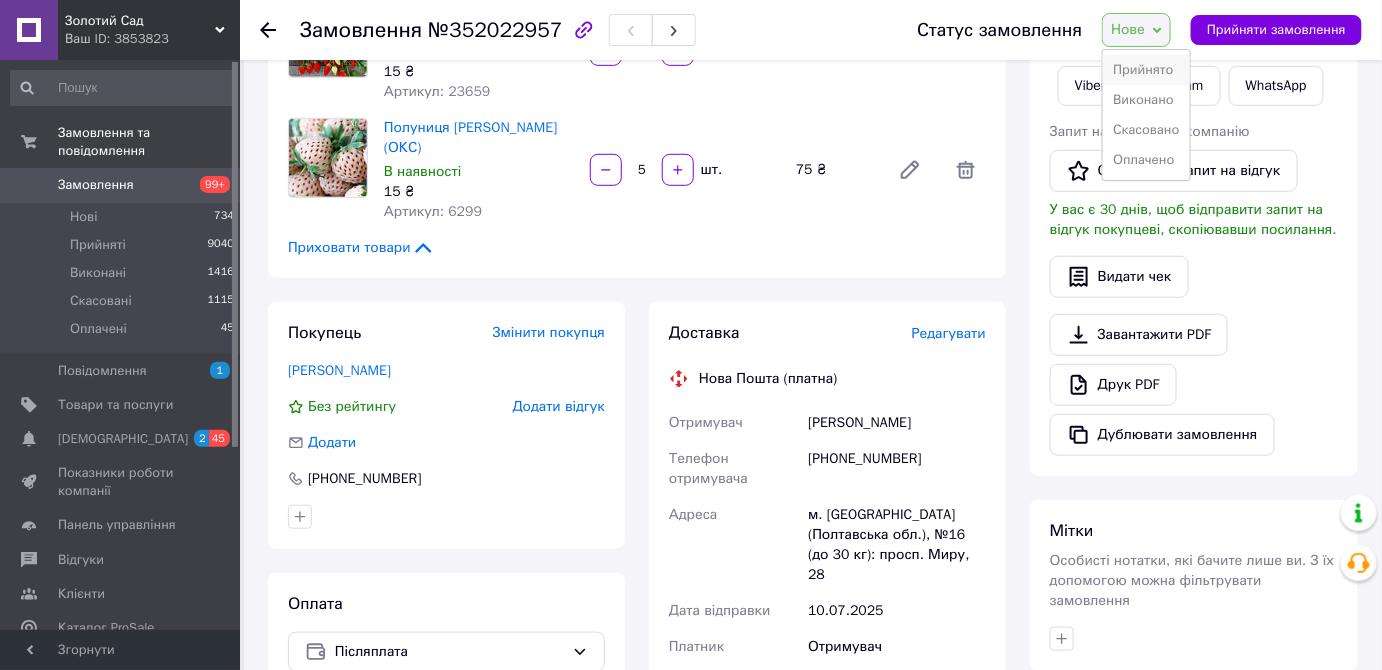 click on "Прийнято" at bounding box center [1146, 70] 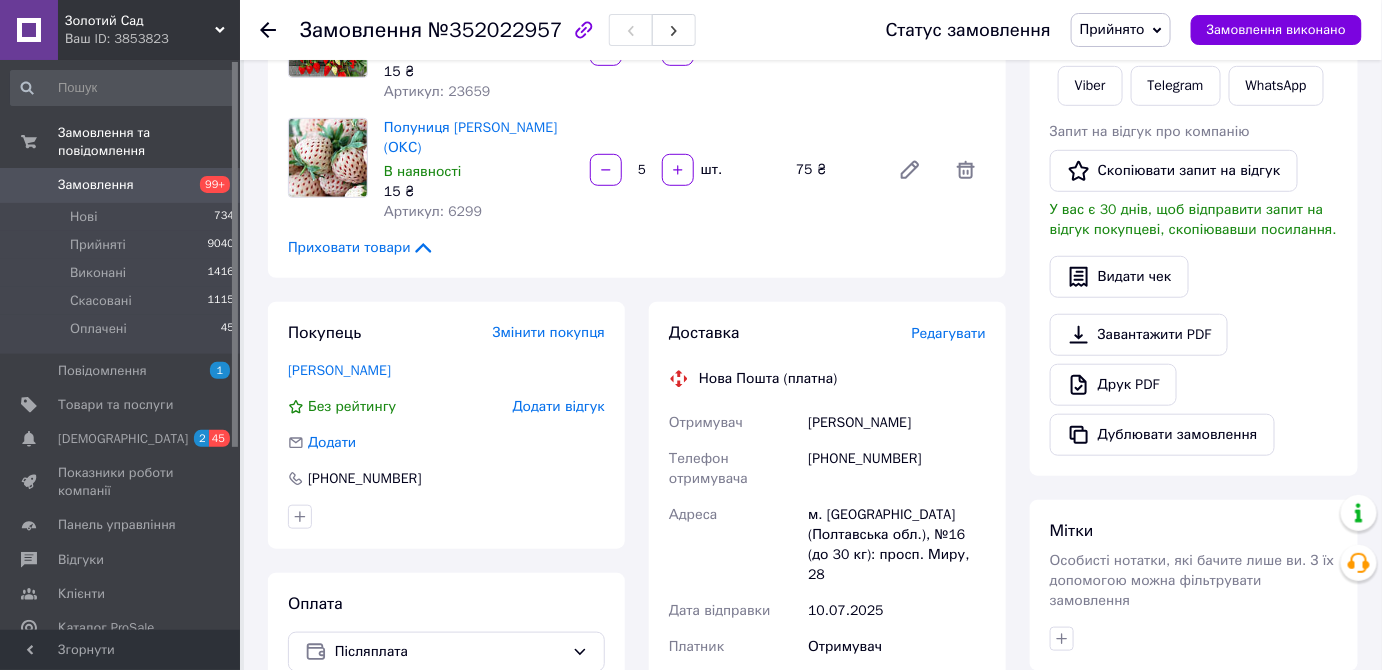 click on "Замовлення" at bounding box center (121, 185) 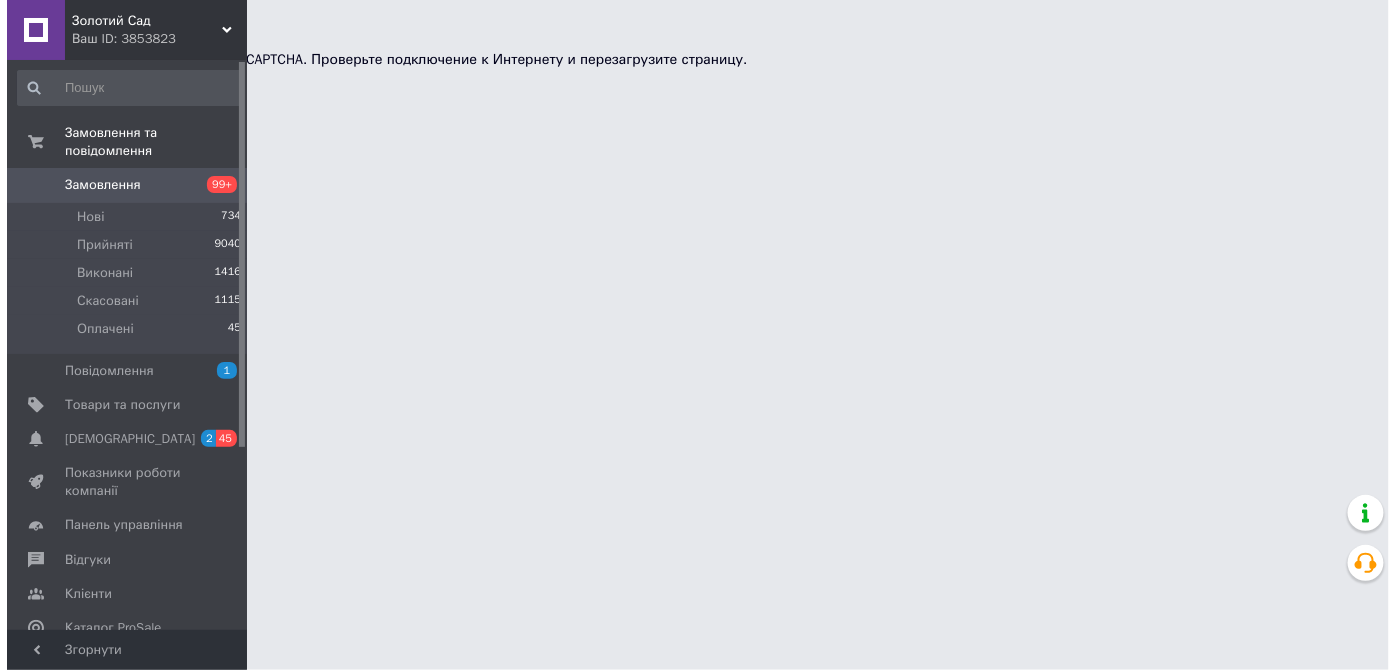 scroll, scrollTop: 0, scrollLeft: 0, axis: both 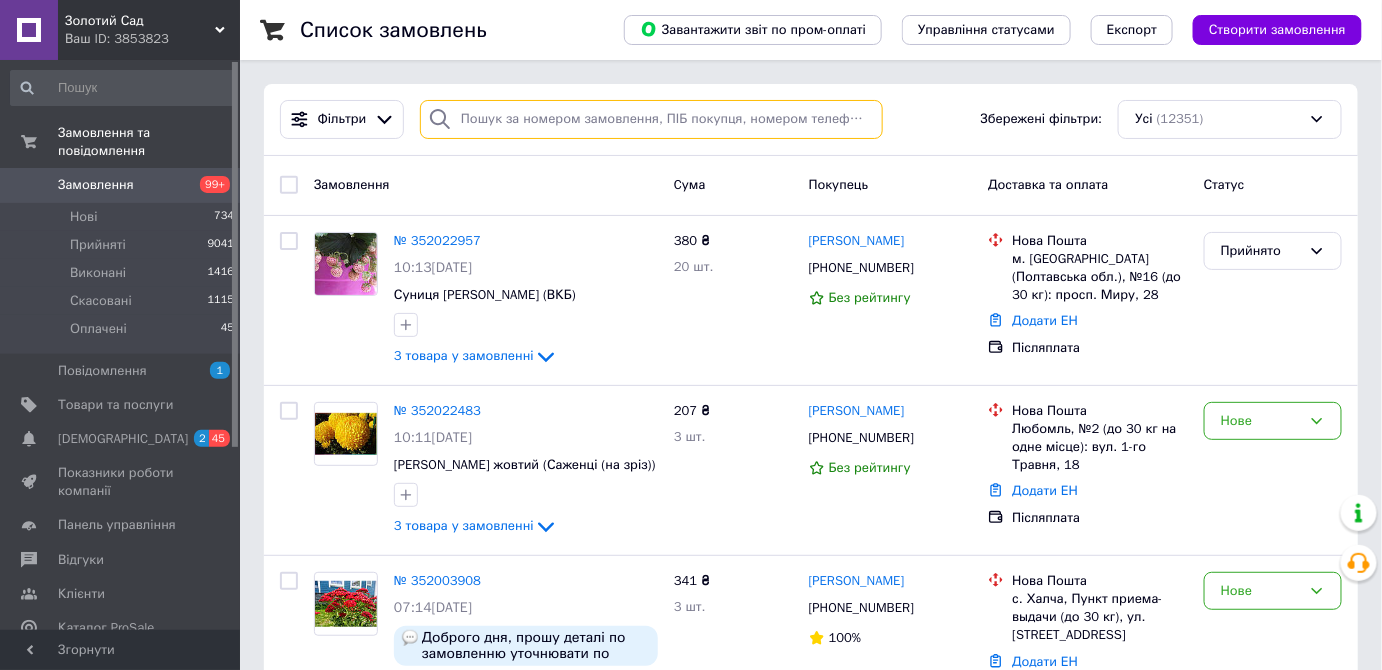 click at bounding box center [651, 119] 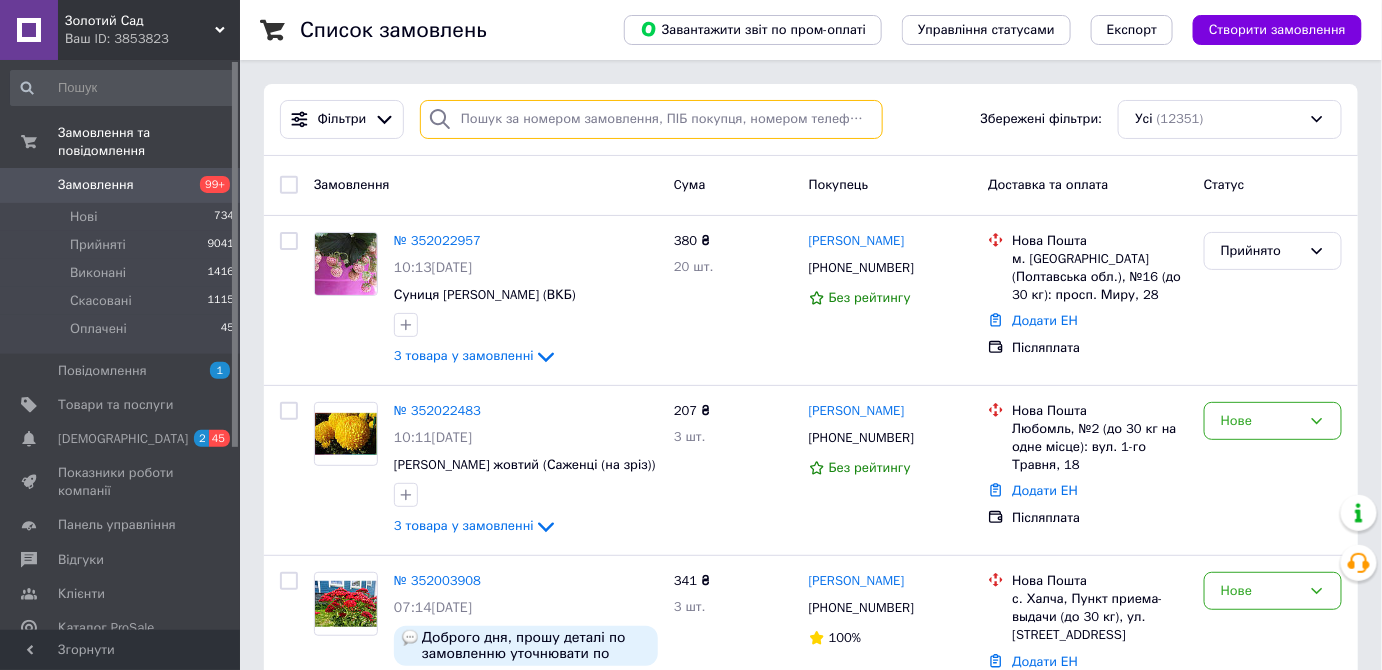 paste on "[PERSON_NAME]" 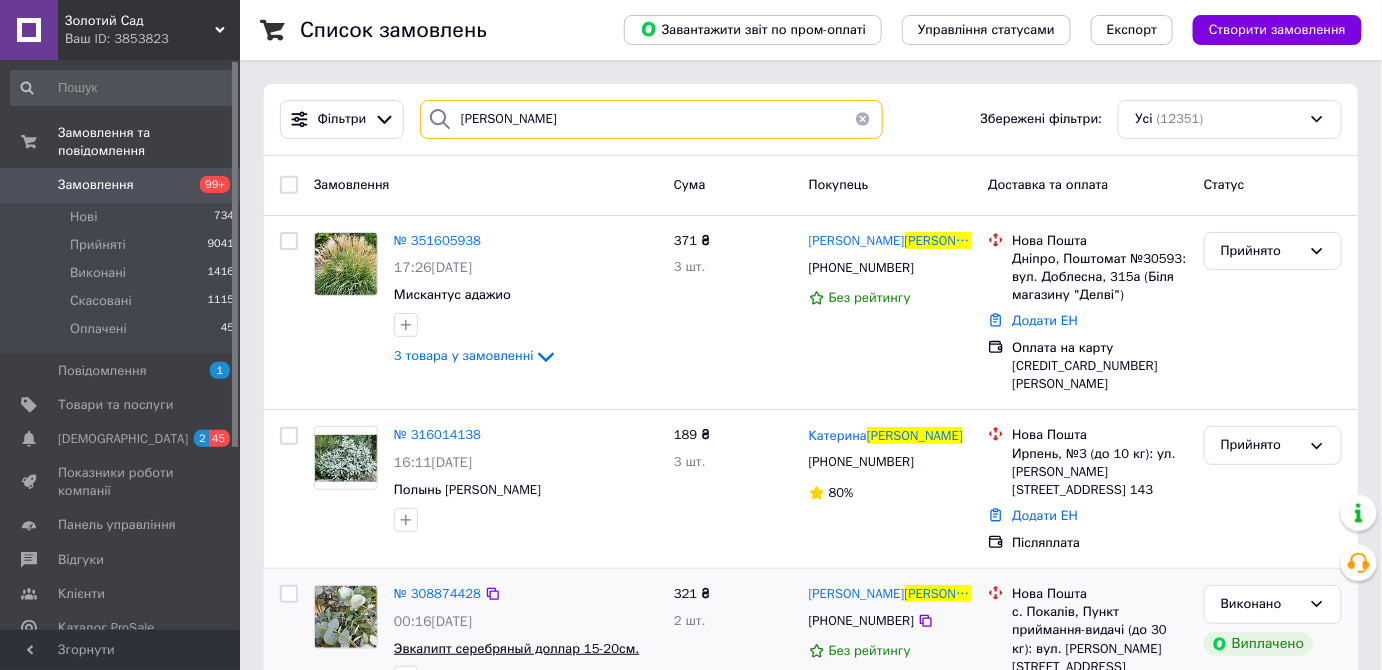 type on "[PERSON_NAME]" 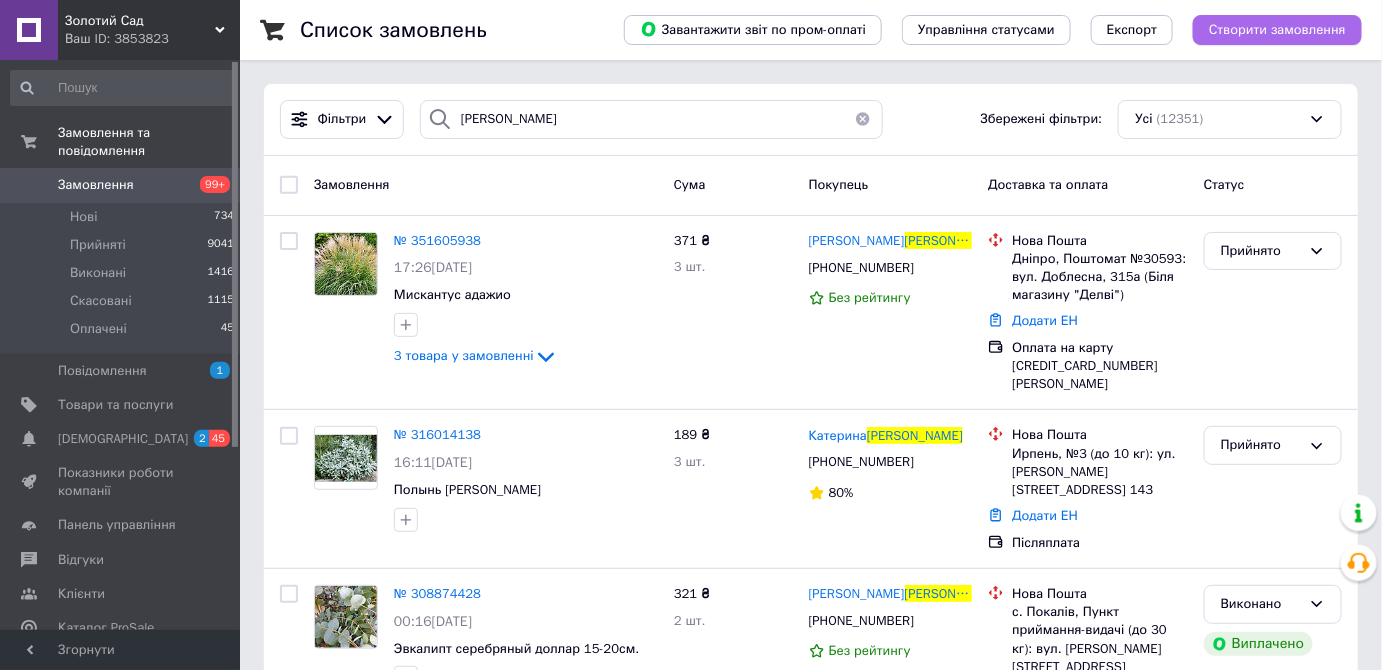 click on "Створити замовлення" at bounding box center (1277, 30) 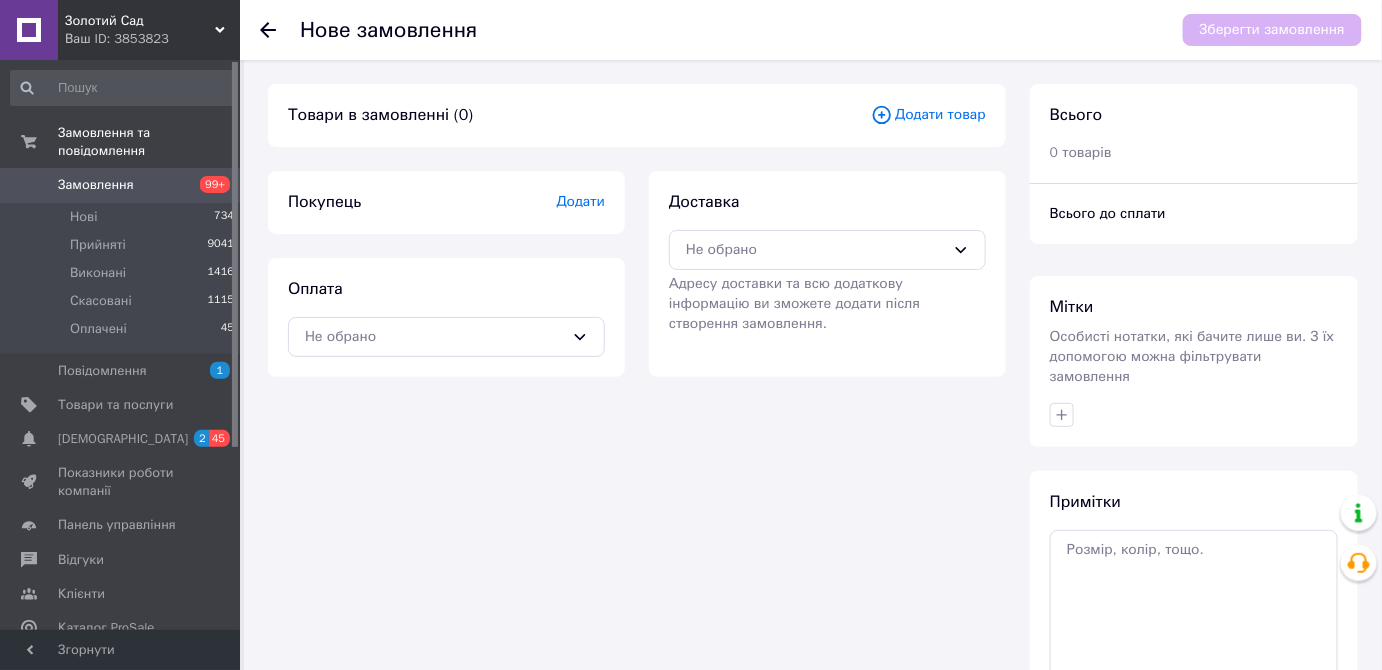 click on "Додати товар" at bounding box center (928, 115) 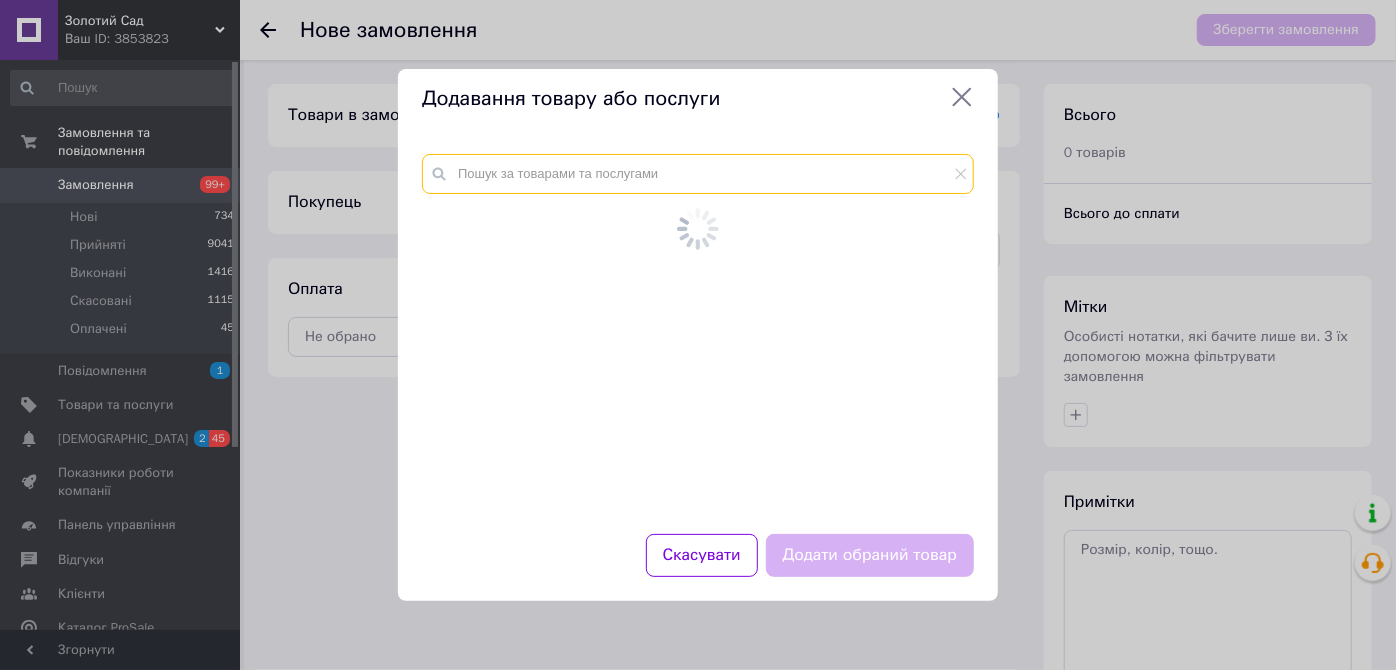 click at bounding box center (698, 174) 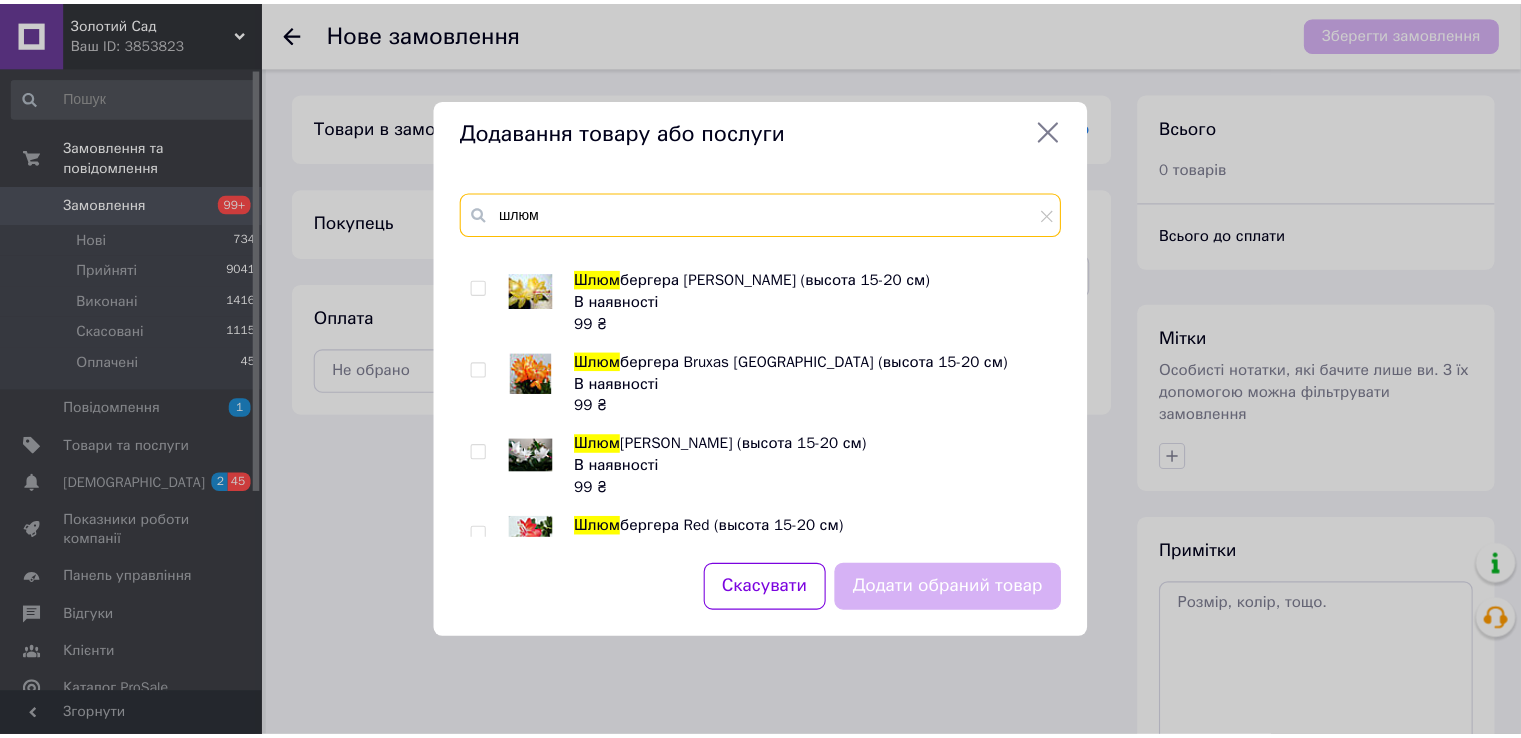 scroll, scrollTop: 245, scrollLeft: 0, axis: vertical 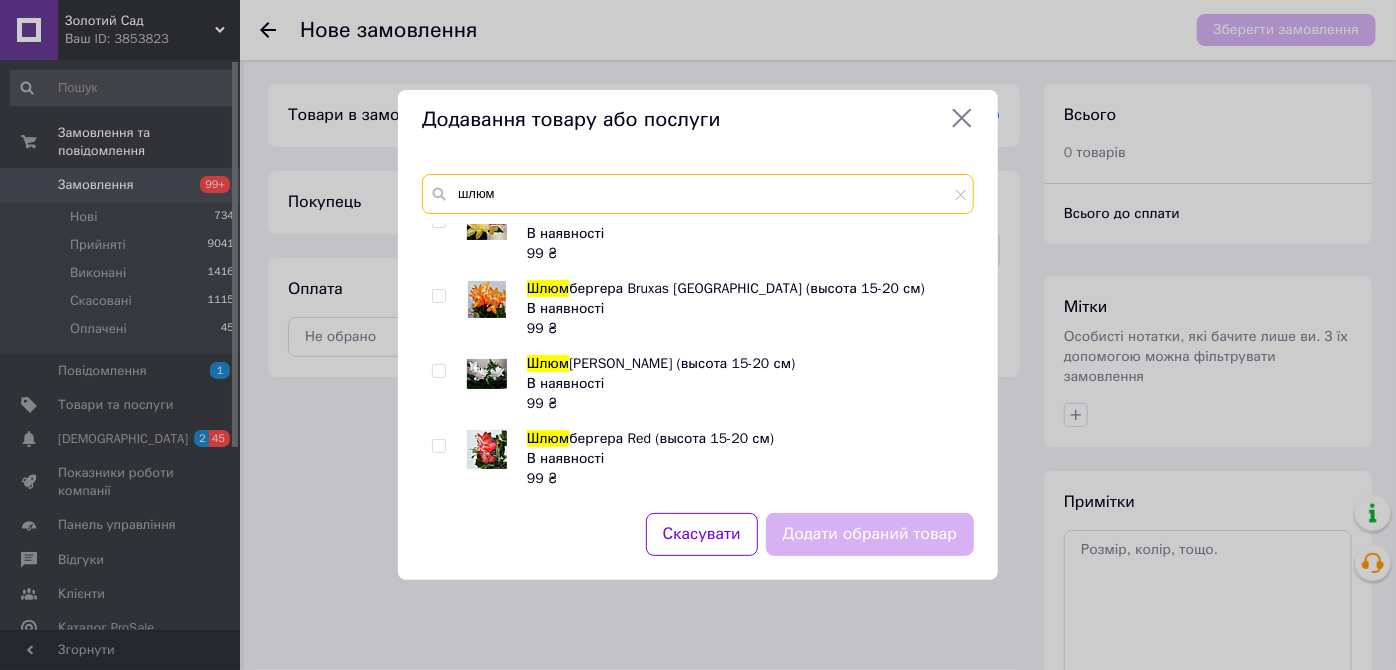 type on "шлюм" 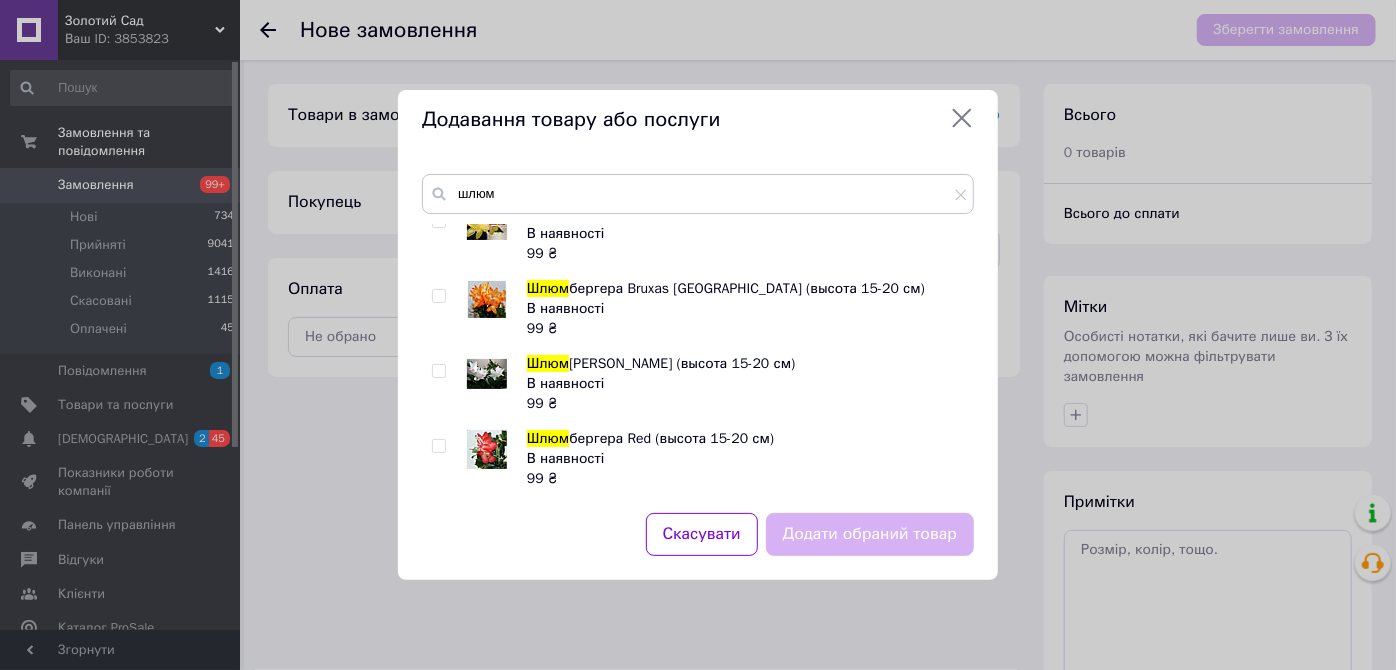 click at bounding box center (438, 446) 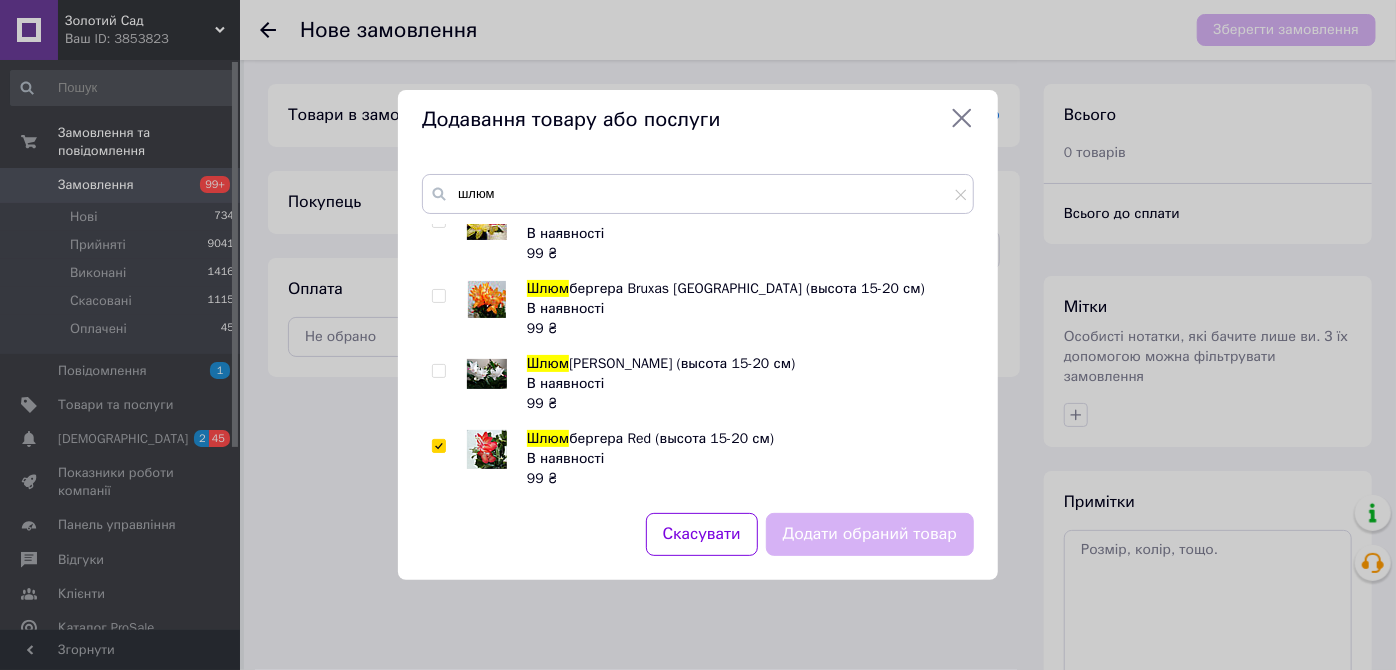 checkbox on "true" 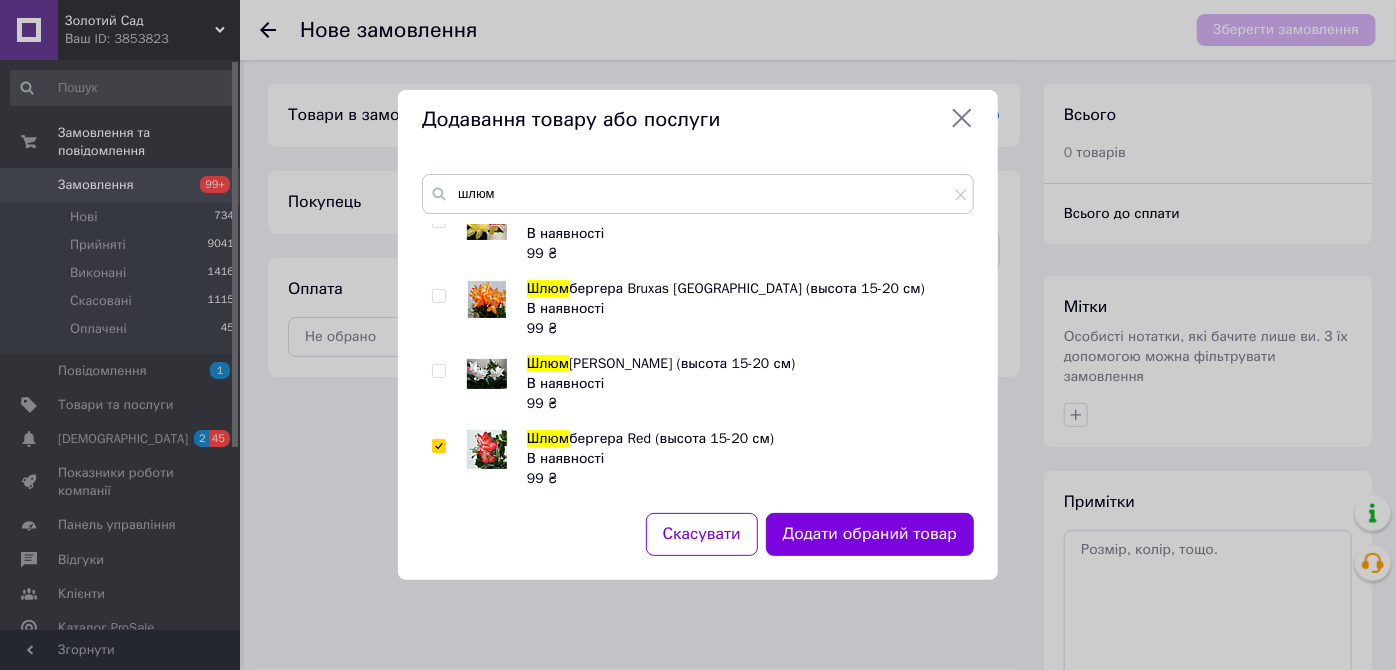 click at bounding box center [442, 384] 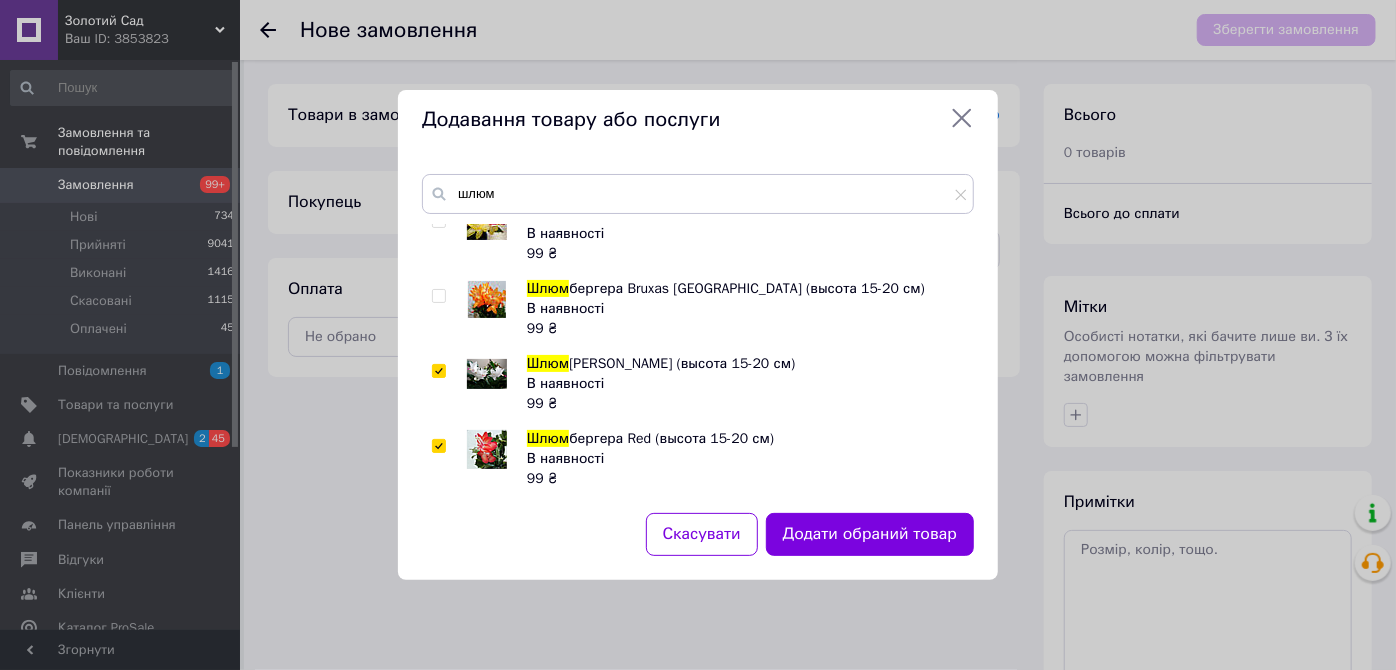 checkbox on "true" 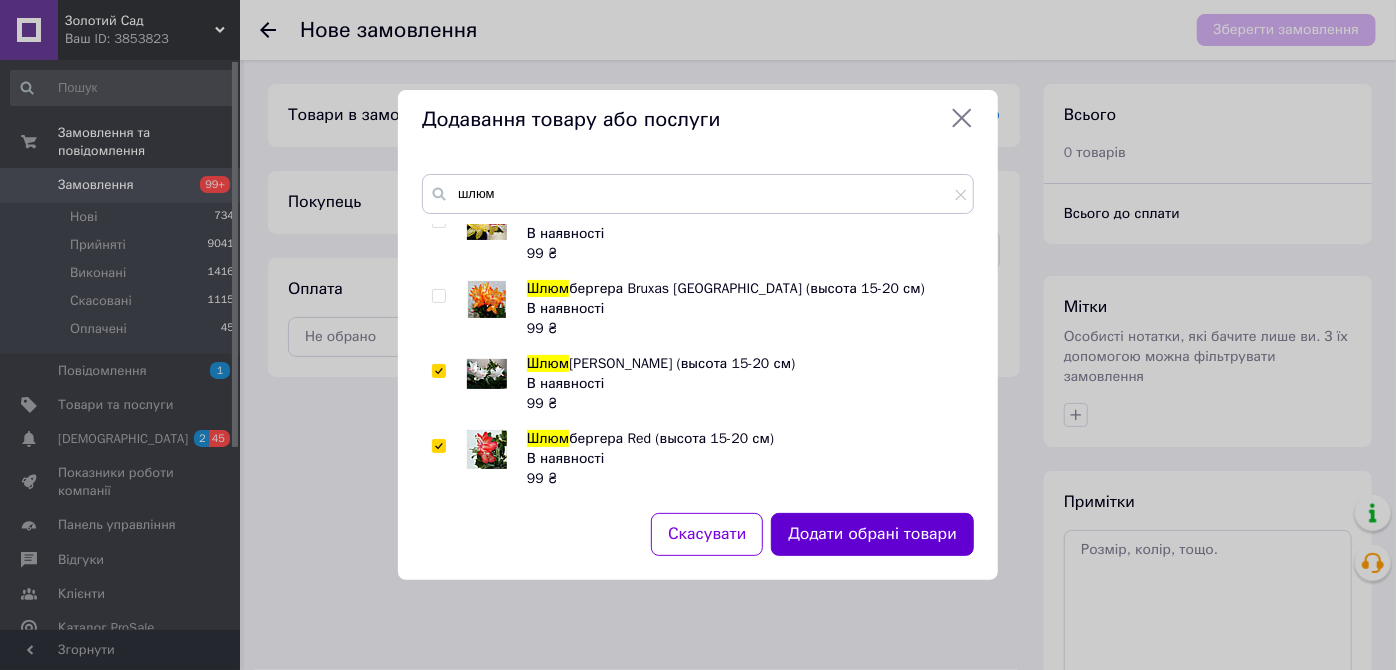 click on "Додати обрані товари" at bounding box center (872, 534) 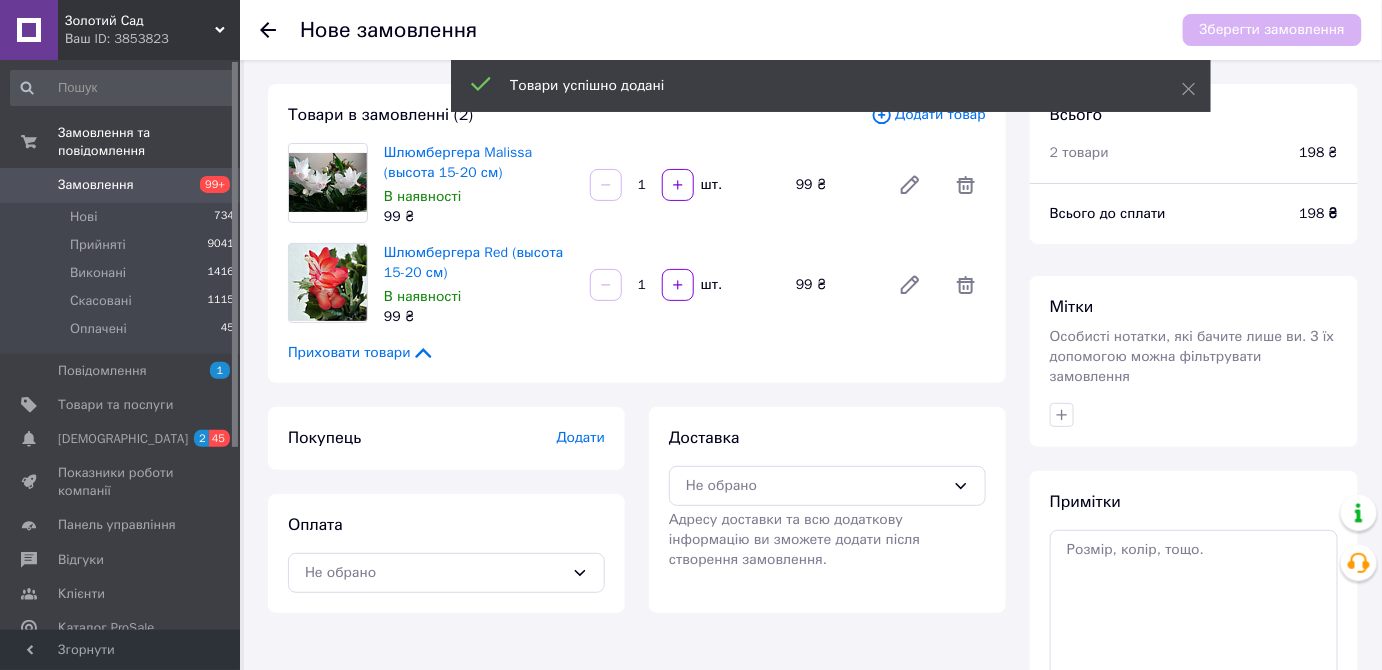 click on "Покупець Додати" at bounding box center [446, 438] 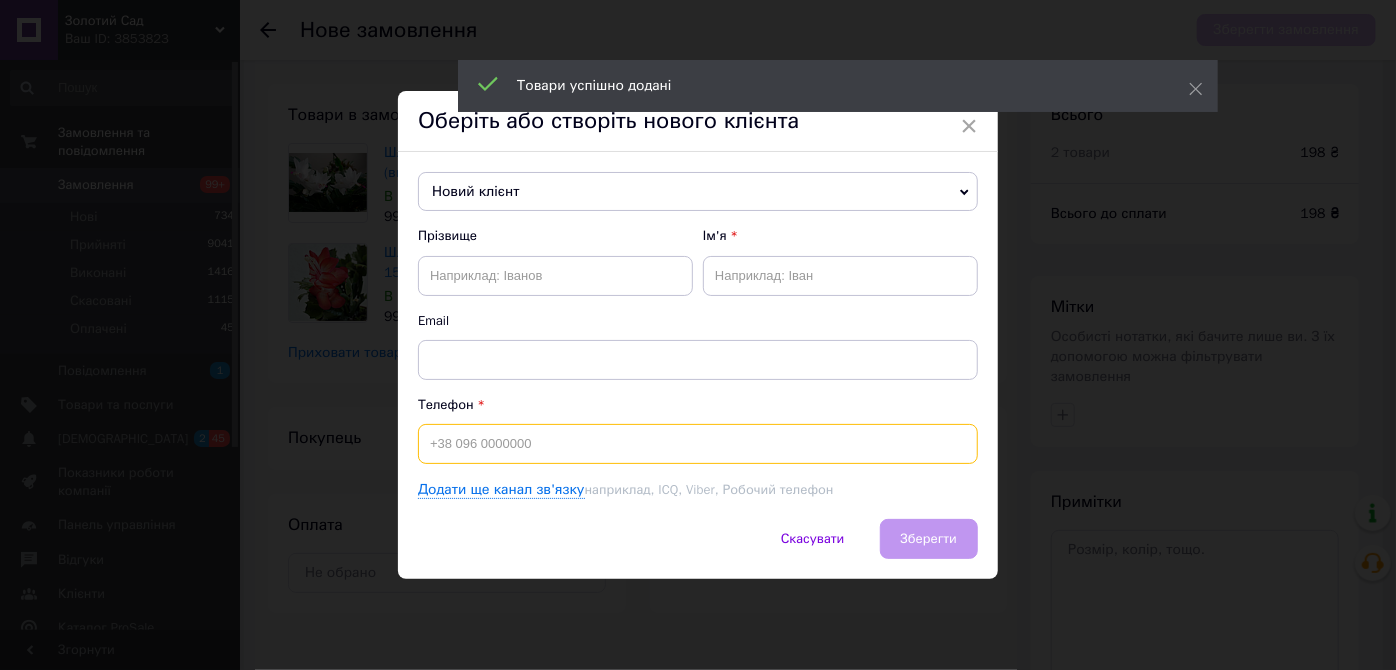 click at bounding box center [698, 444] 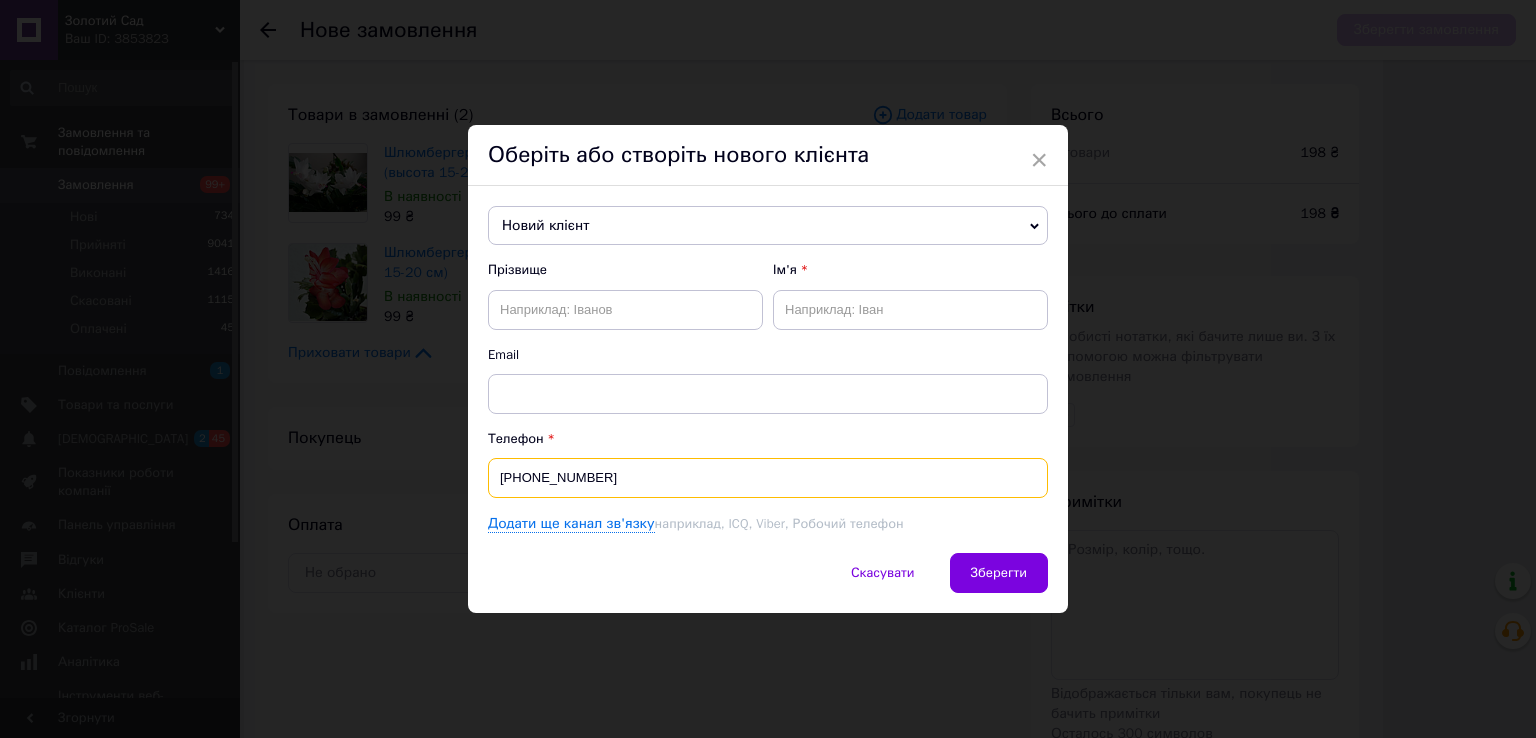 type on "[PHONE_NUMBER]" 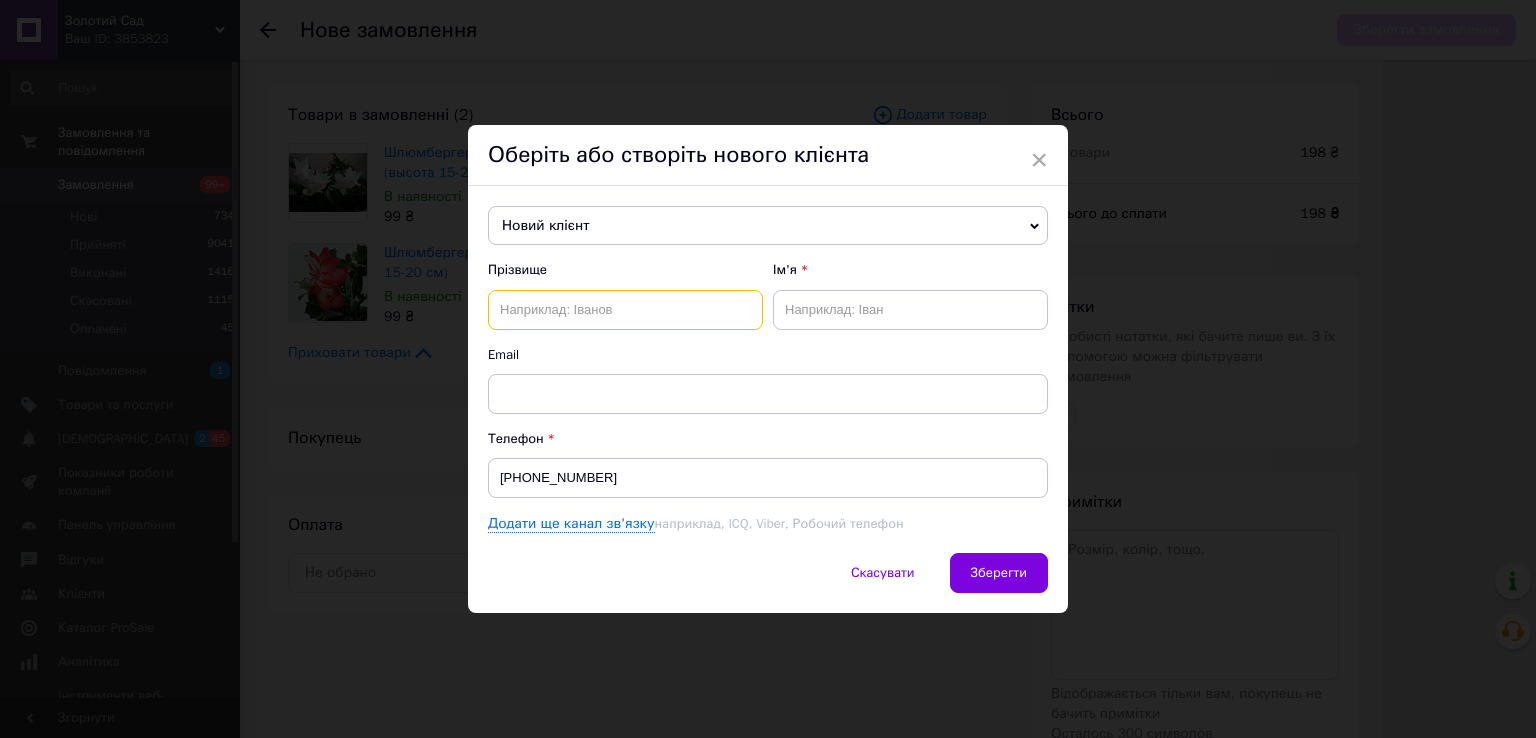 click at bounding box center [625, 310] 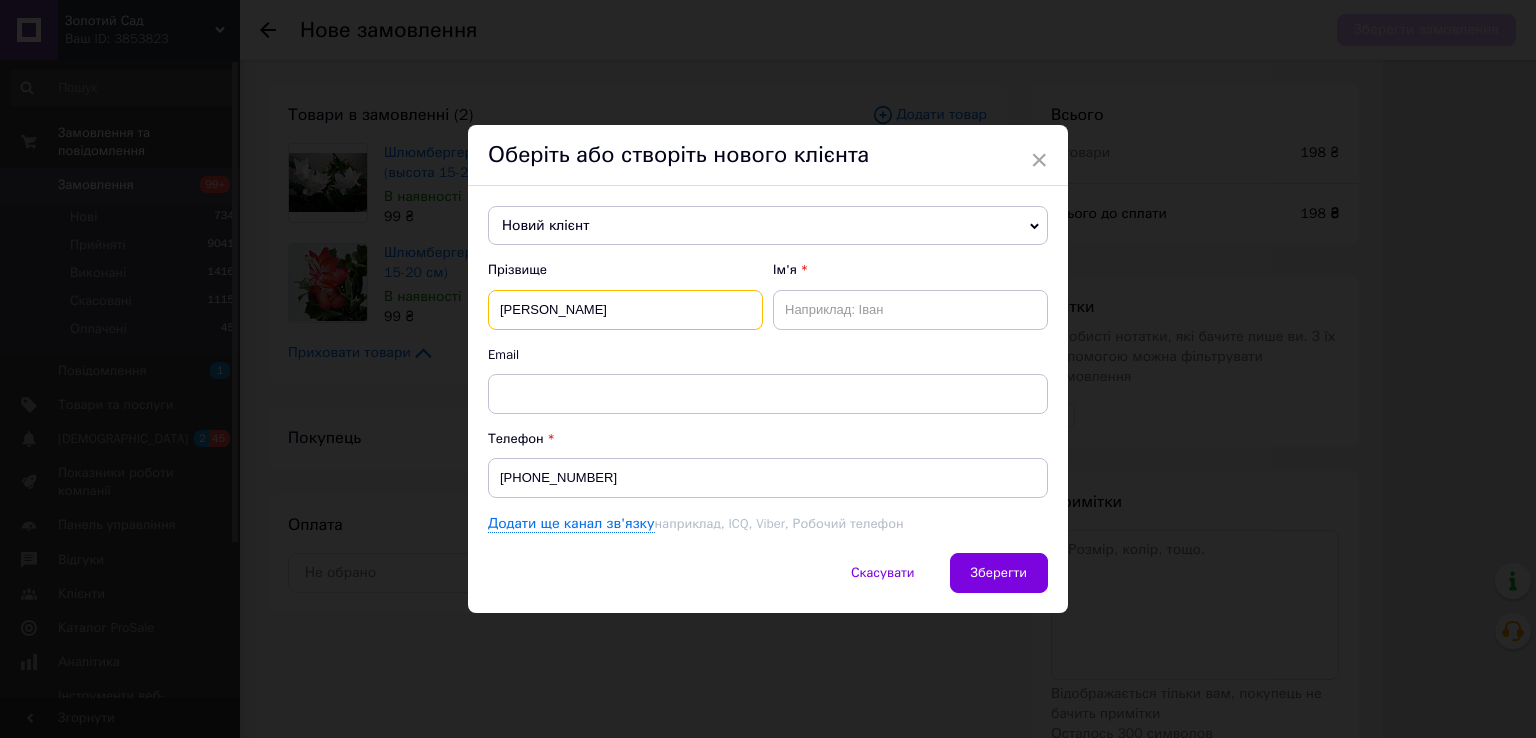 type on "[PERSON_NAME]" 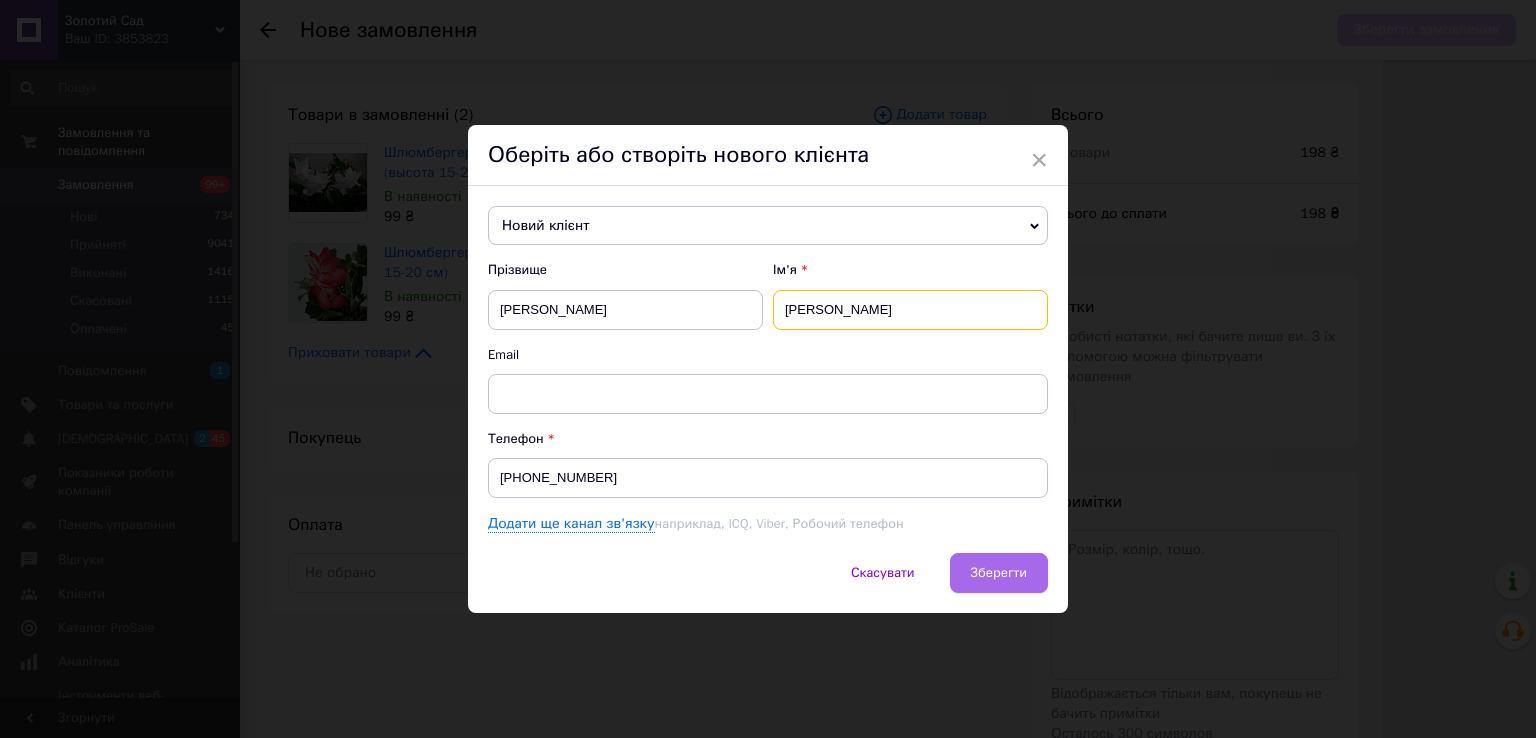 type on "[PERSON_NAME]" 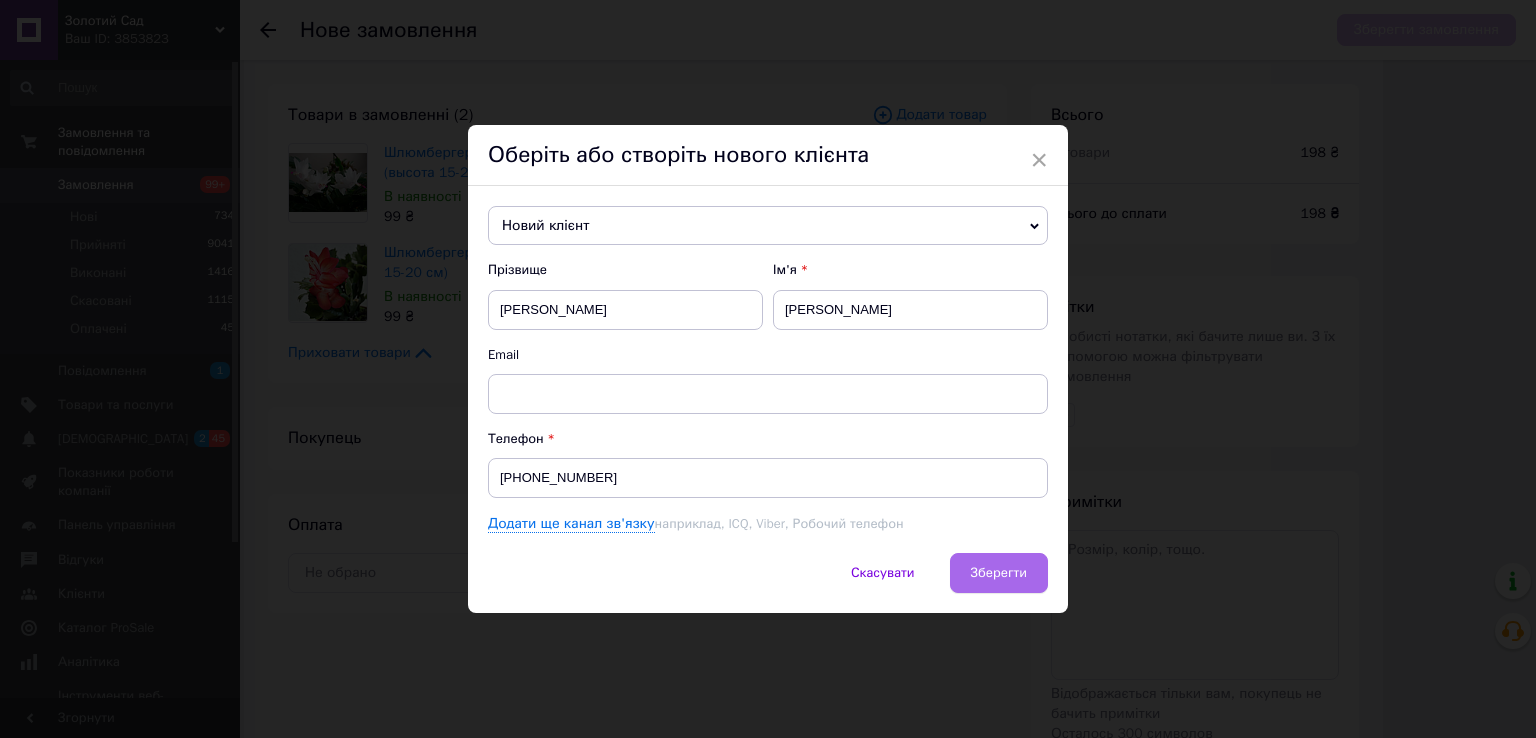 click on "Зберегти" at bounding box center [999, 573] 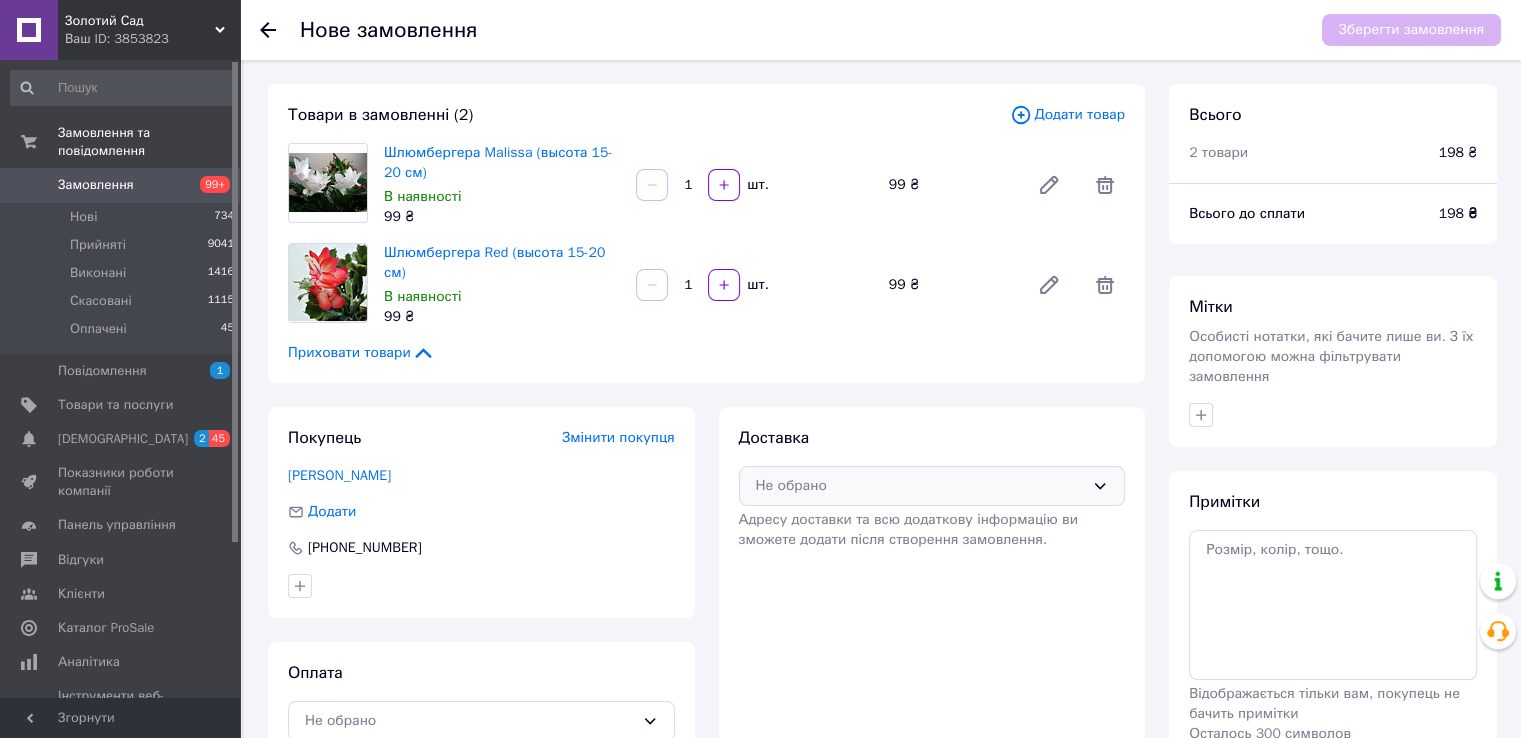 click on "Не обрано" at bounding box center [920, 486] 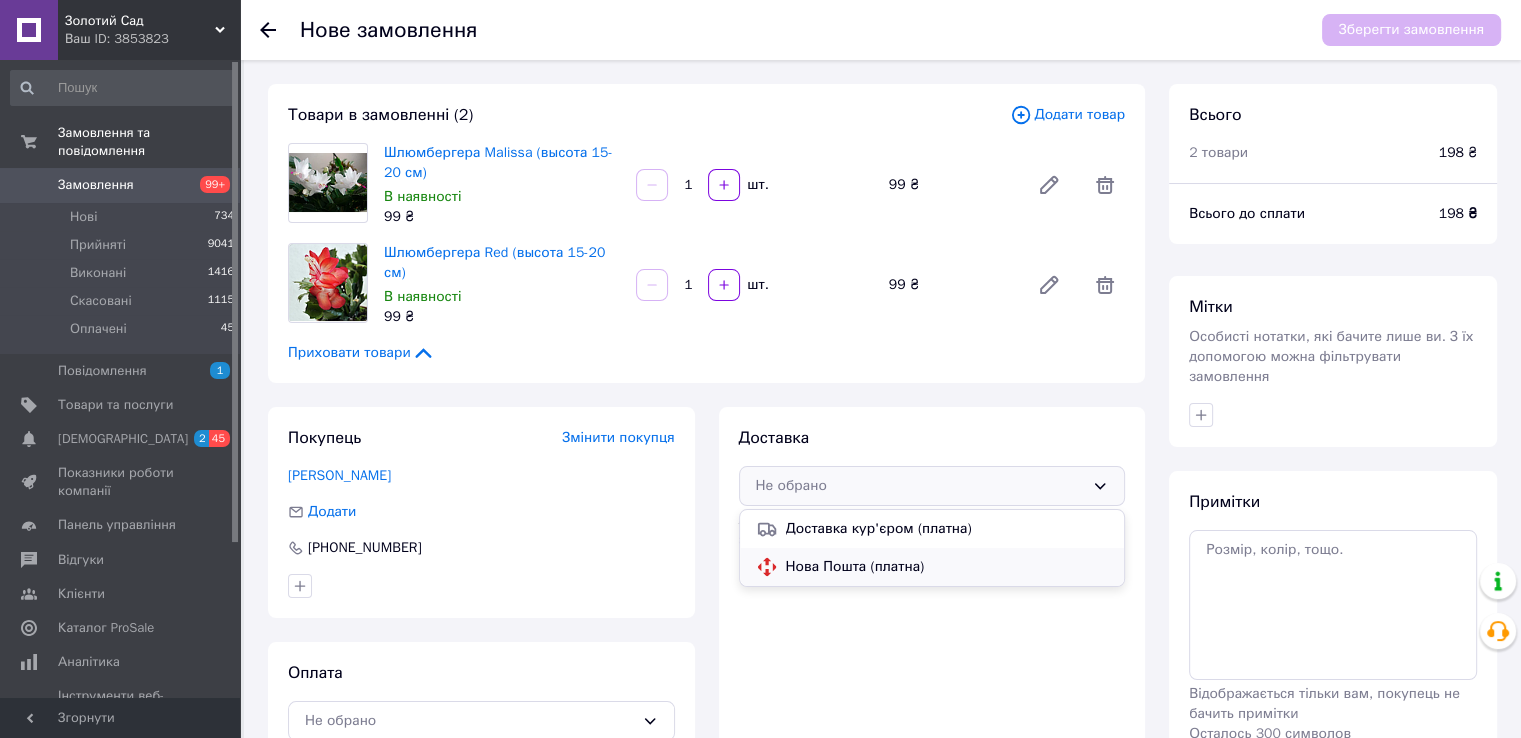 click on "Нова Пошта (платна)" at bounding box center [947, 567] 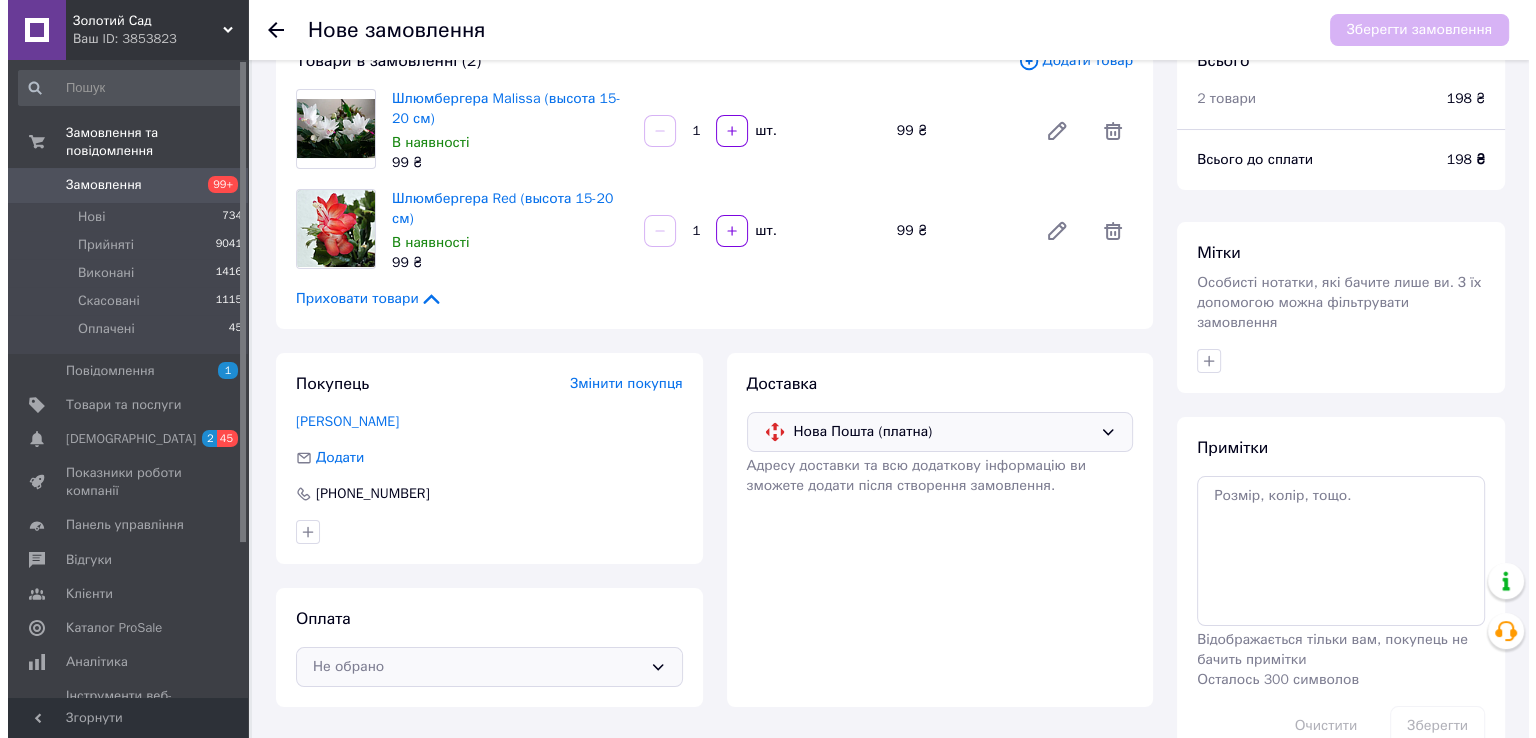 scroll, scrollTop: 105, scrollLeft: 0, axis: vertical 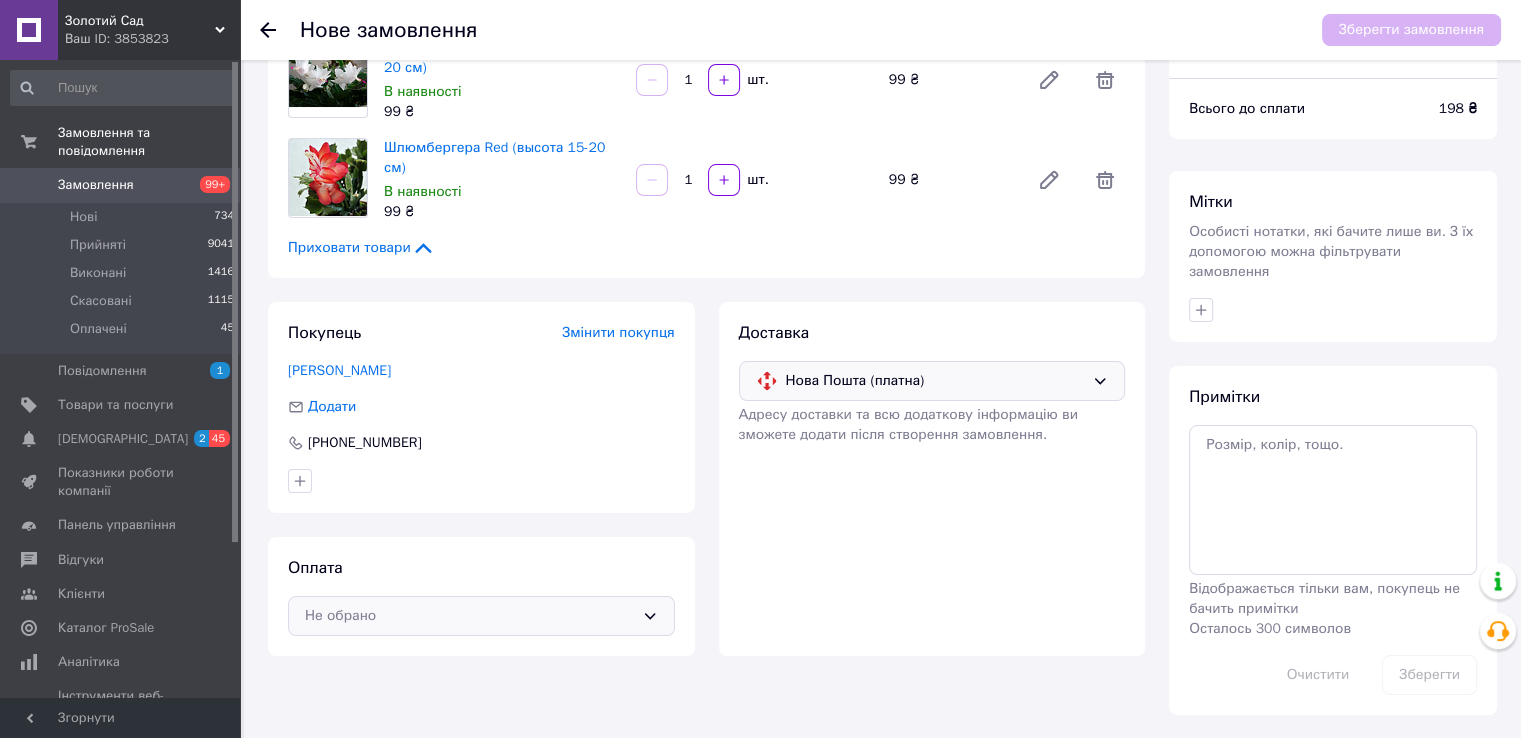 click on "Не обрано" at bounding box center [469, 616] 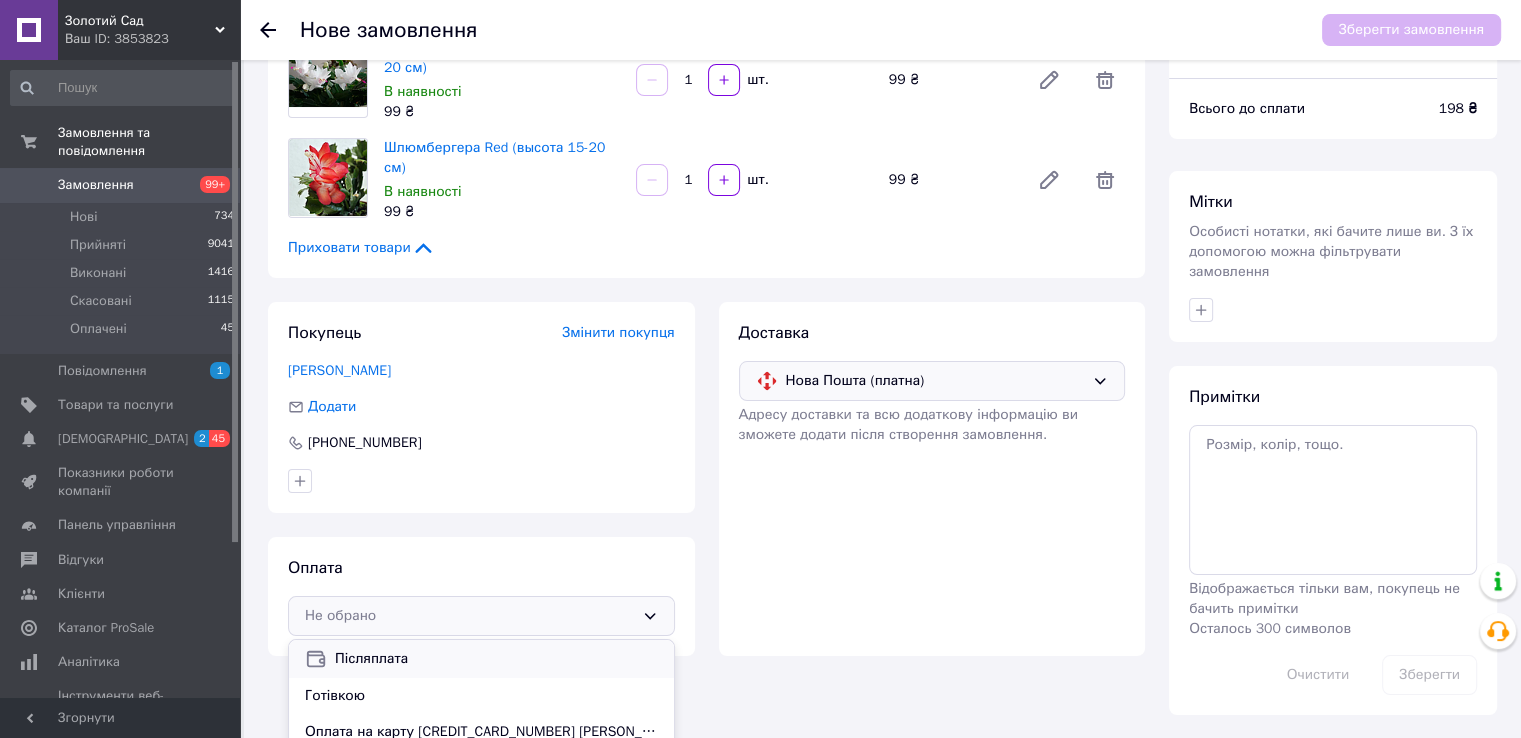 click on "Післяплата" at bounding box center (481, 659) 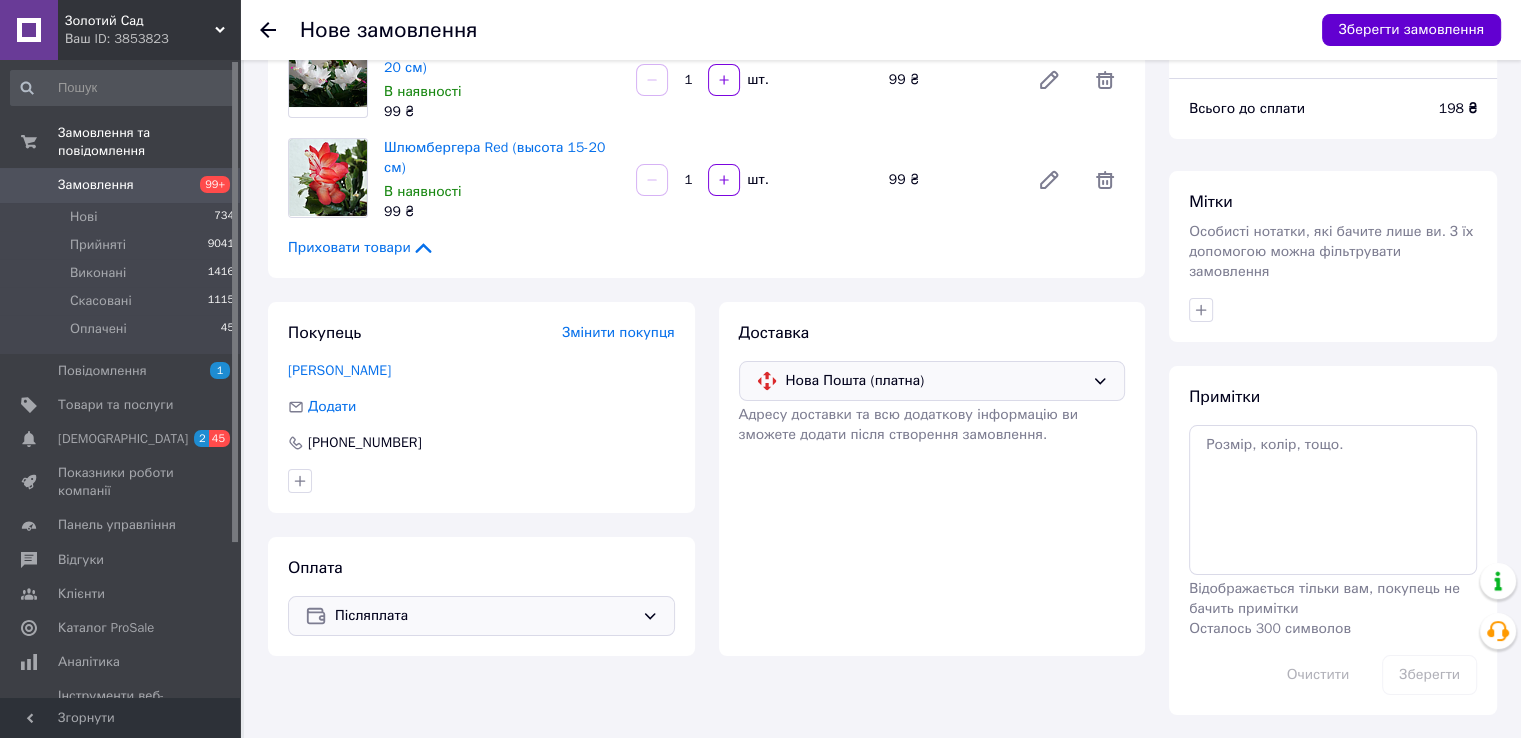 click on "Зберегти замовлення" at bounding box center (1411, 30) 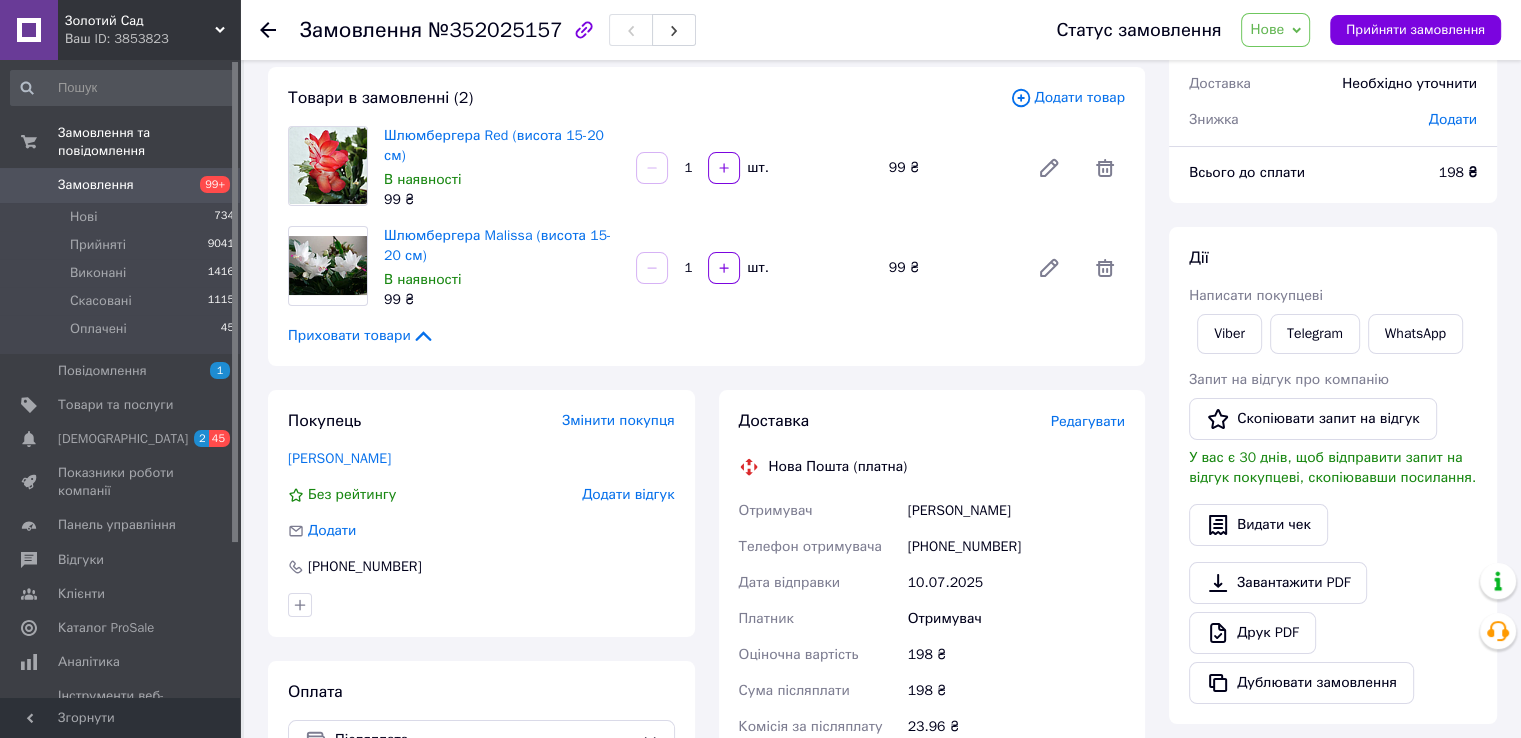click on "Редагувати" at bounding box center [1088, 421] 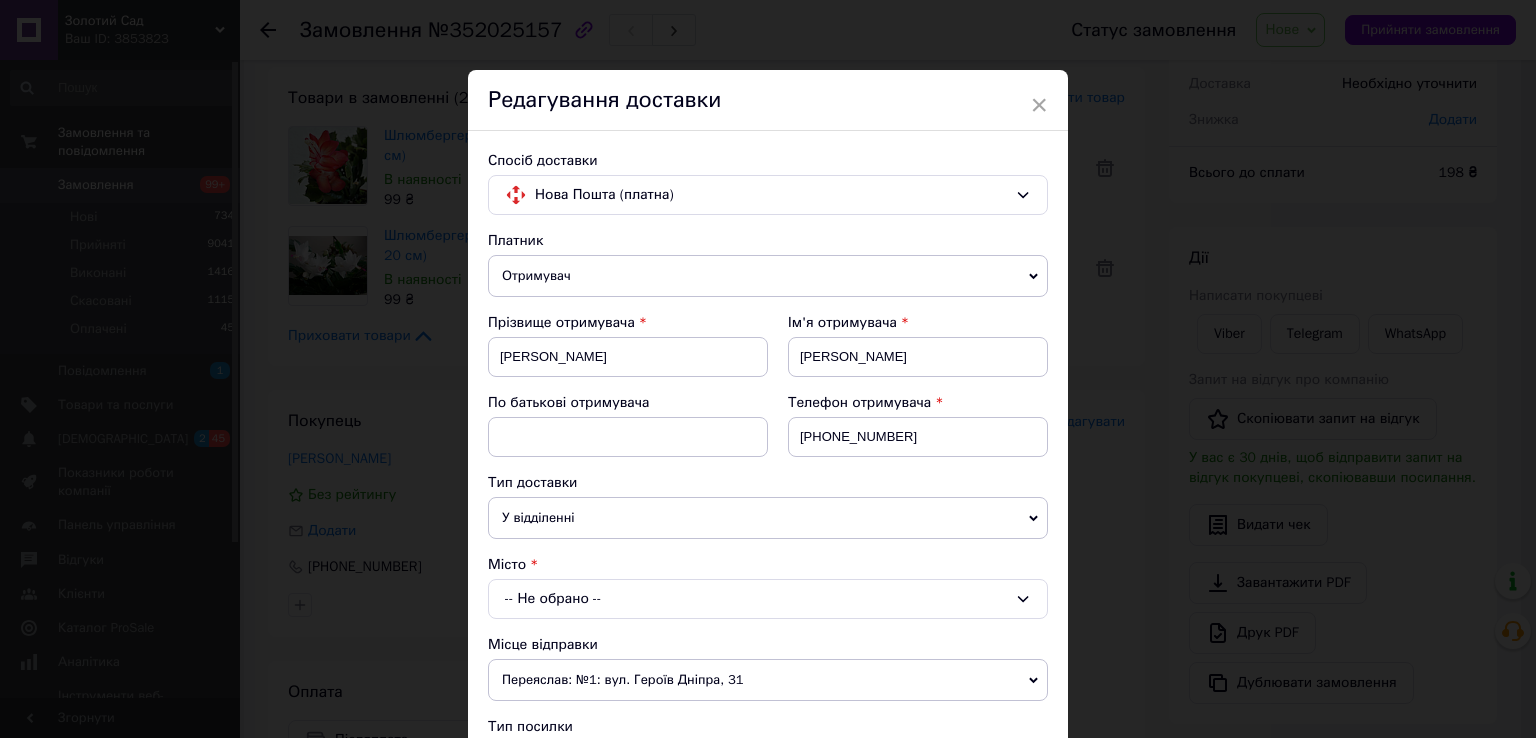 scroll, scrollTop: 300, scrollLeft: 0, axis: vertical 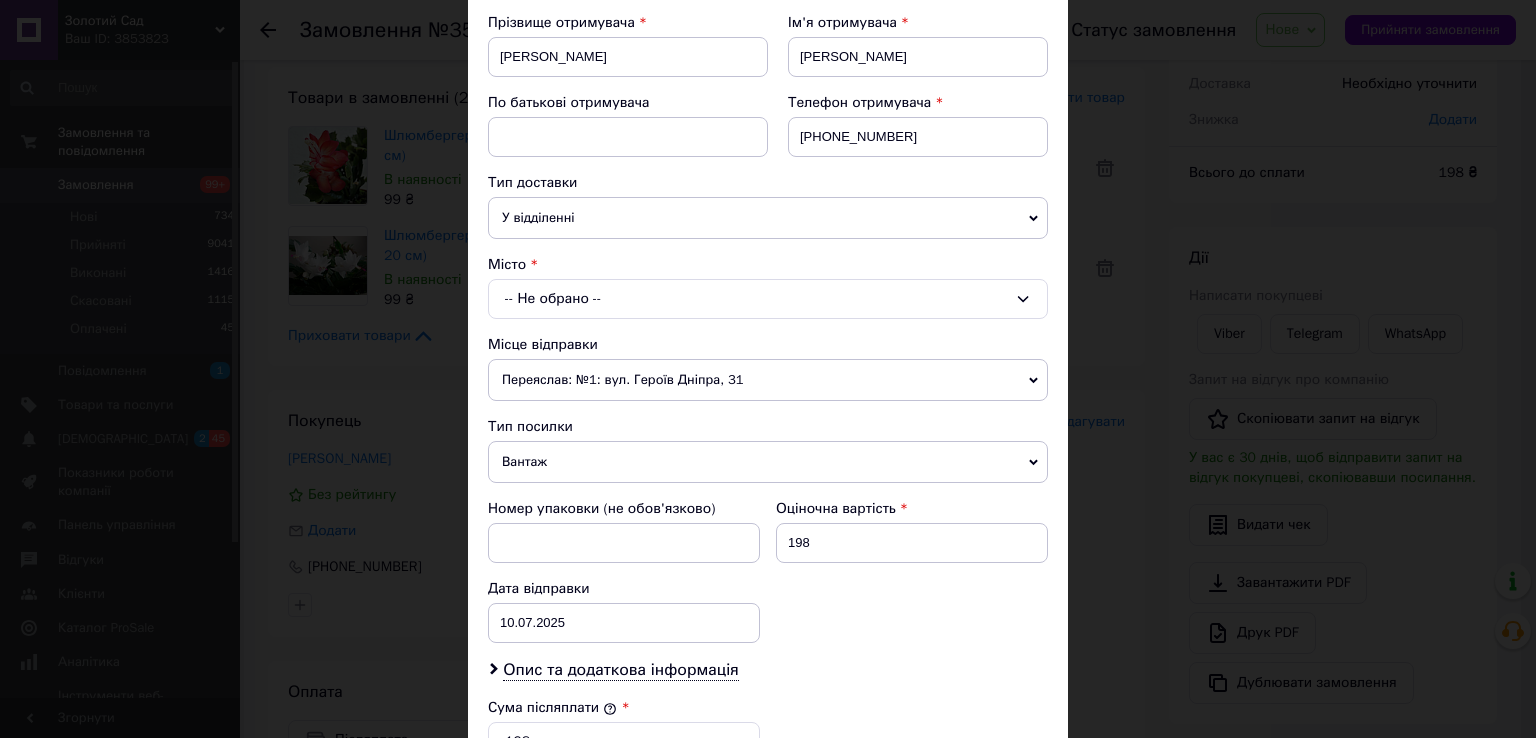 click on "-- Не обрано --" at bounding box center [768, 299] 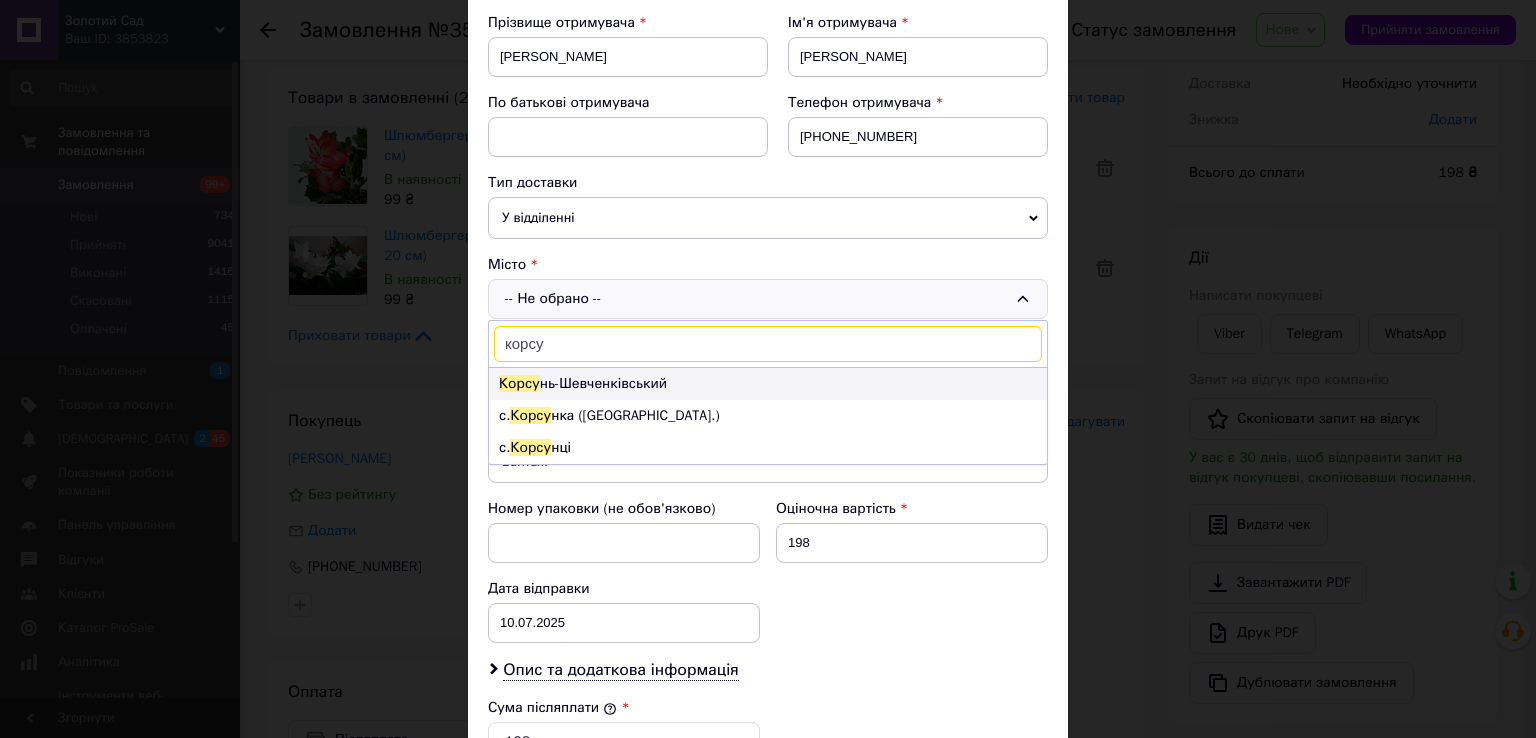 type on "корсу" 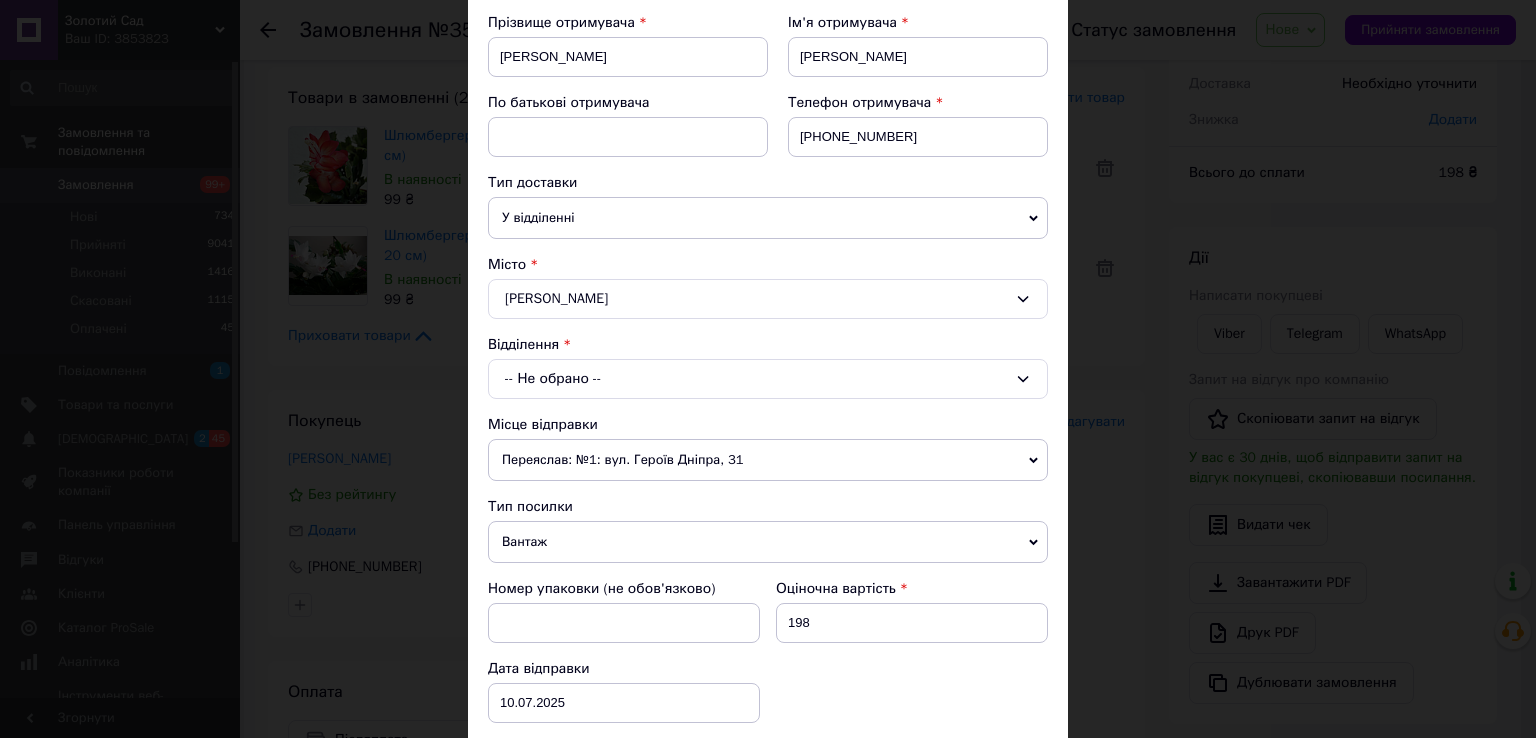 click on "-- Не обрано --" at bounding box center [768, 379] 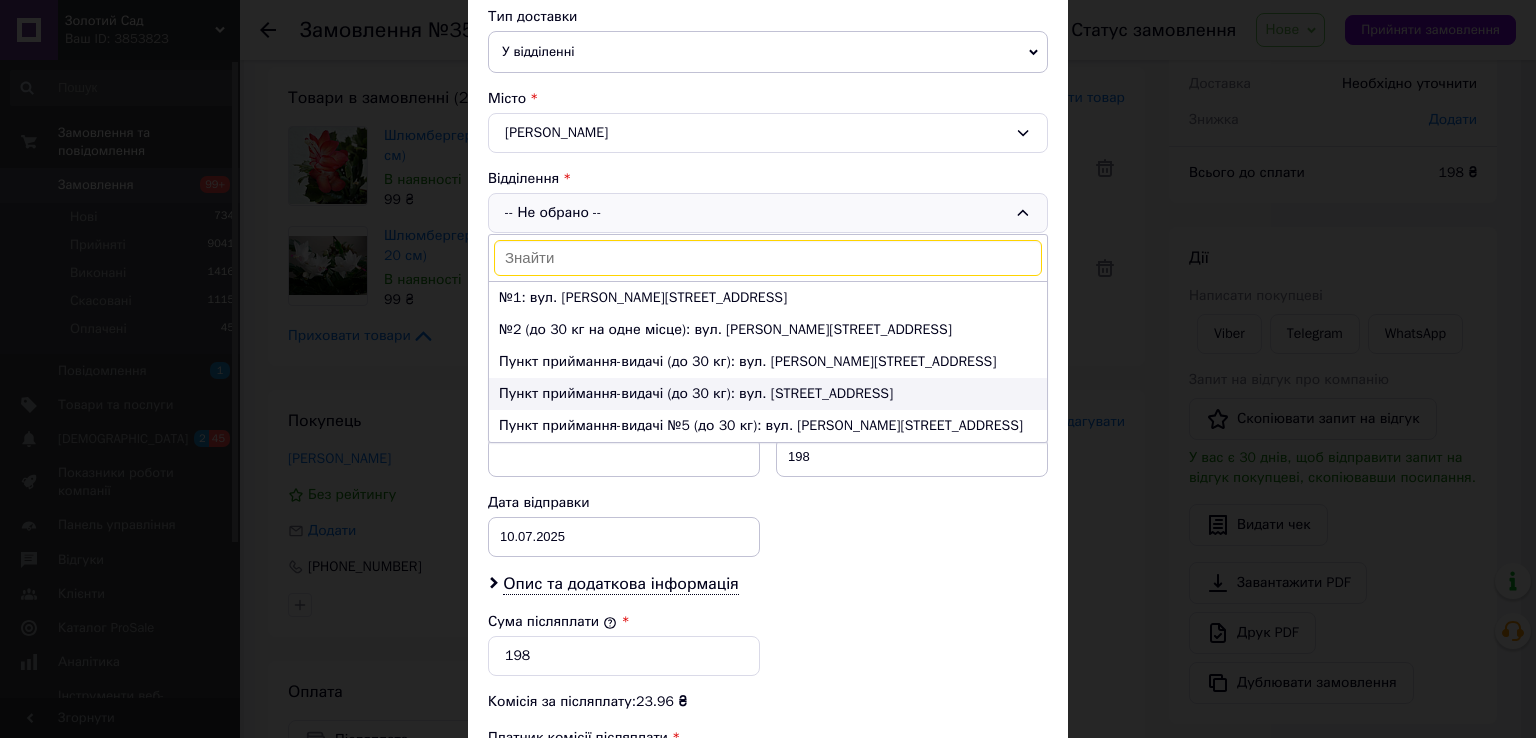 scroll, scrollTop: 500, scrollLeft: 0, axis: vertical 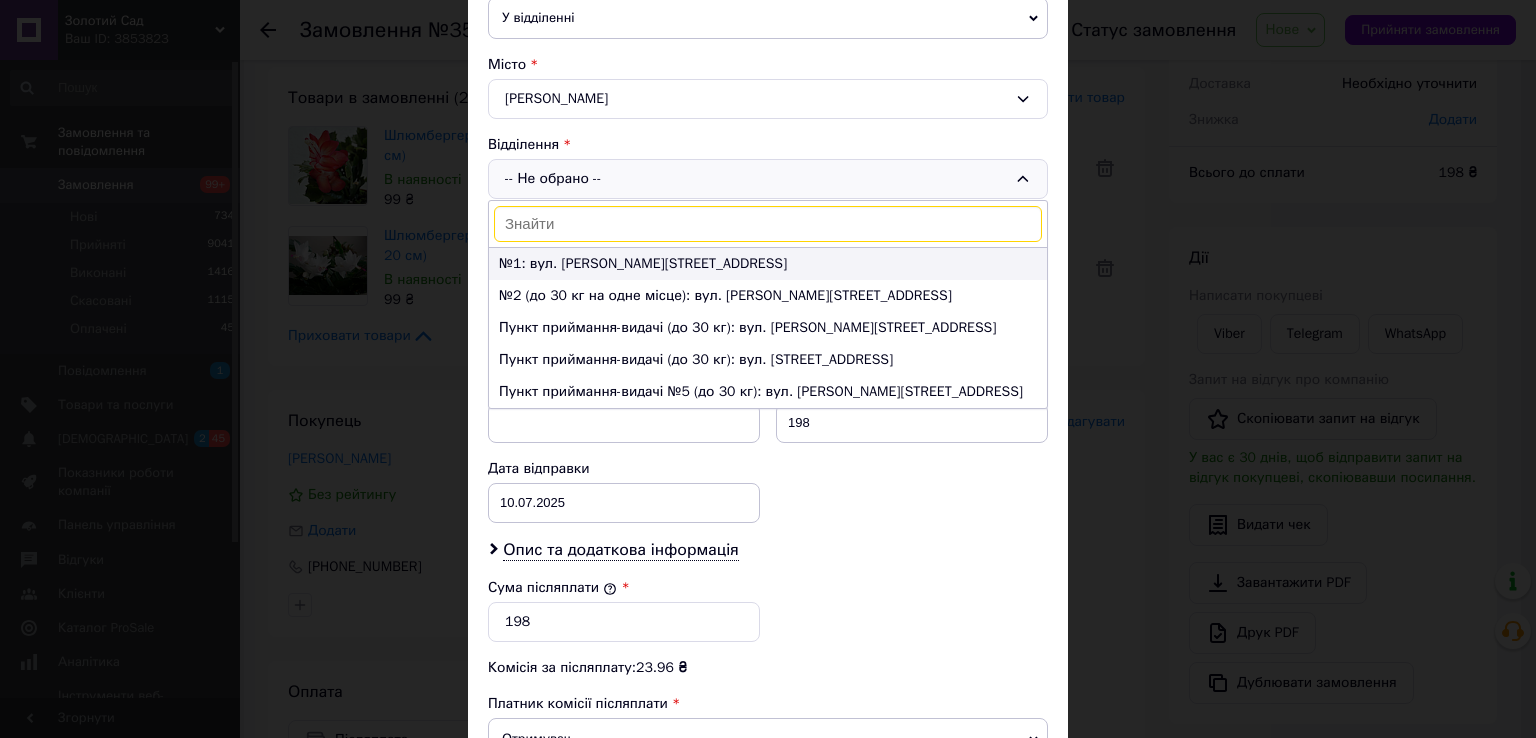 click on "№1: вул. [PERSON_NAME][STREET_ADDRESS]" at bounding box center [768, 264] 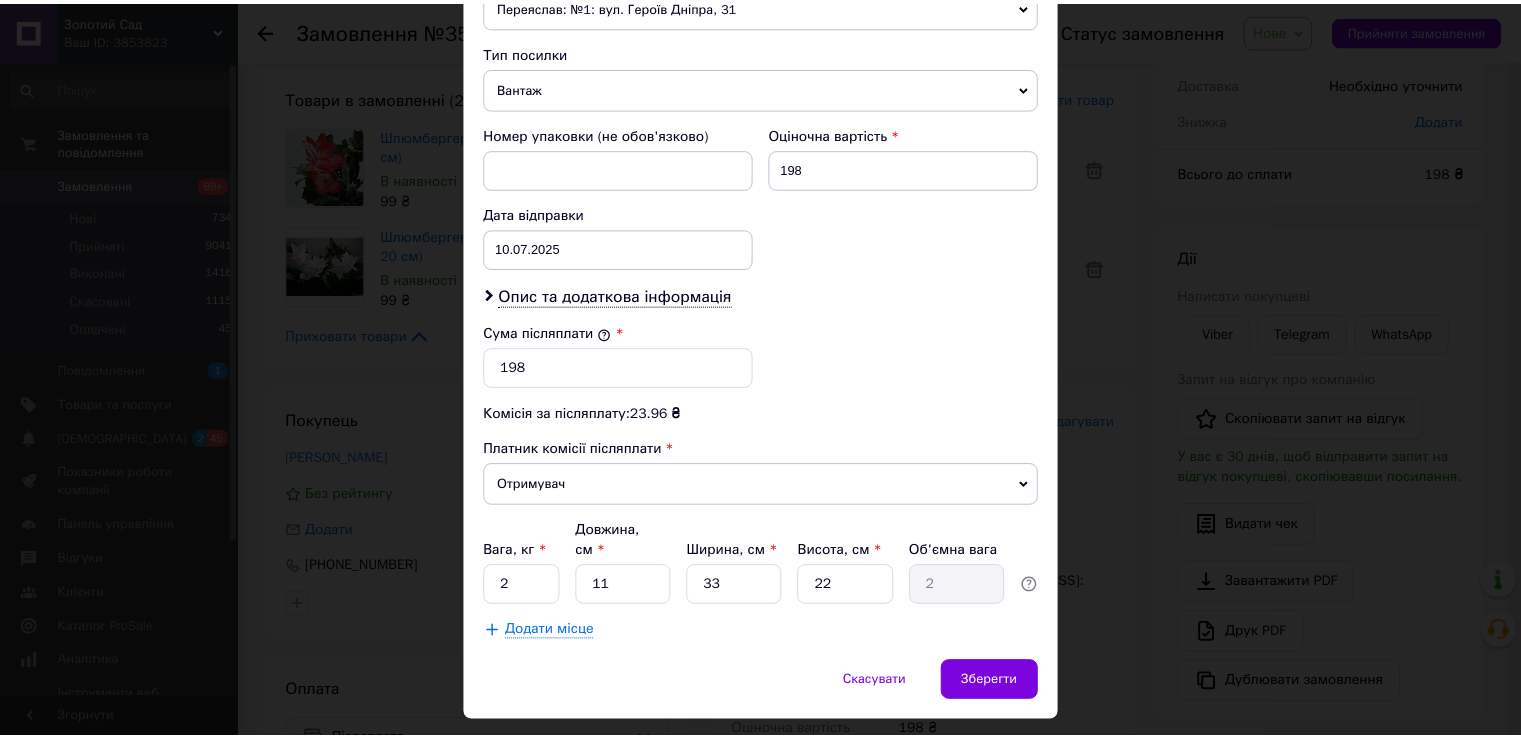 scroll, scrollTop: 782, scrollLeft: 0, axis: vertical 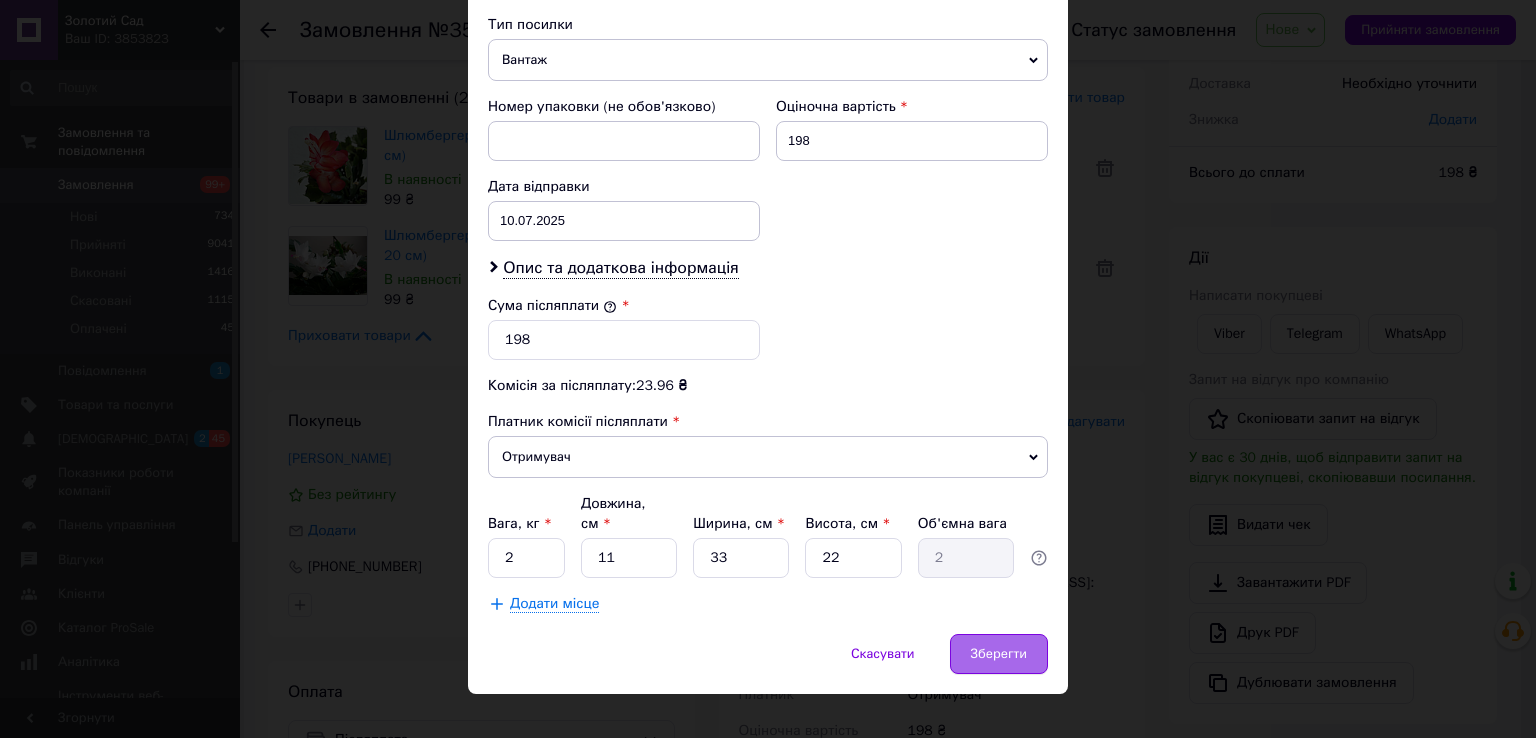 click on "Зберегти" at bounding box center (999, 654) 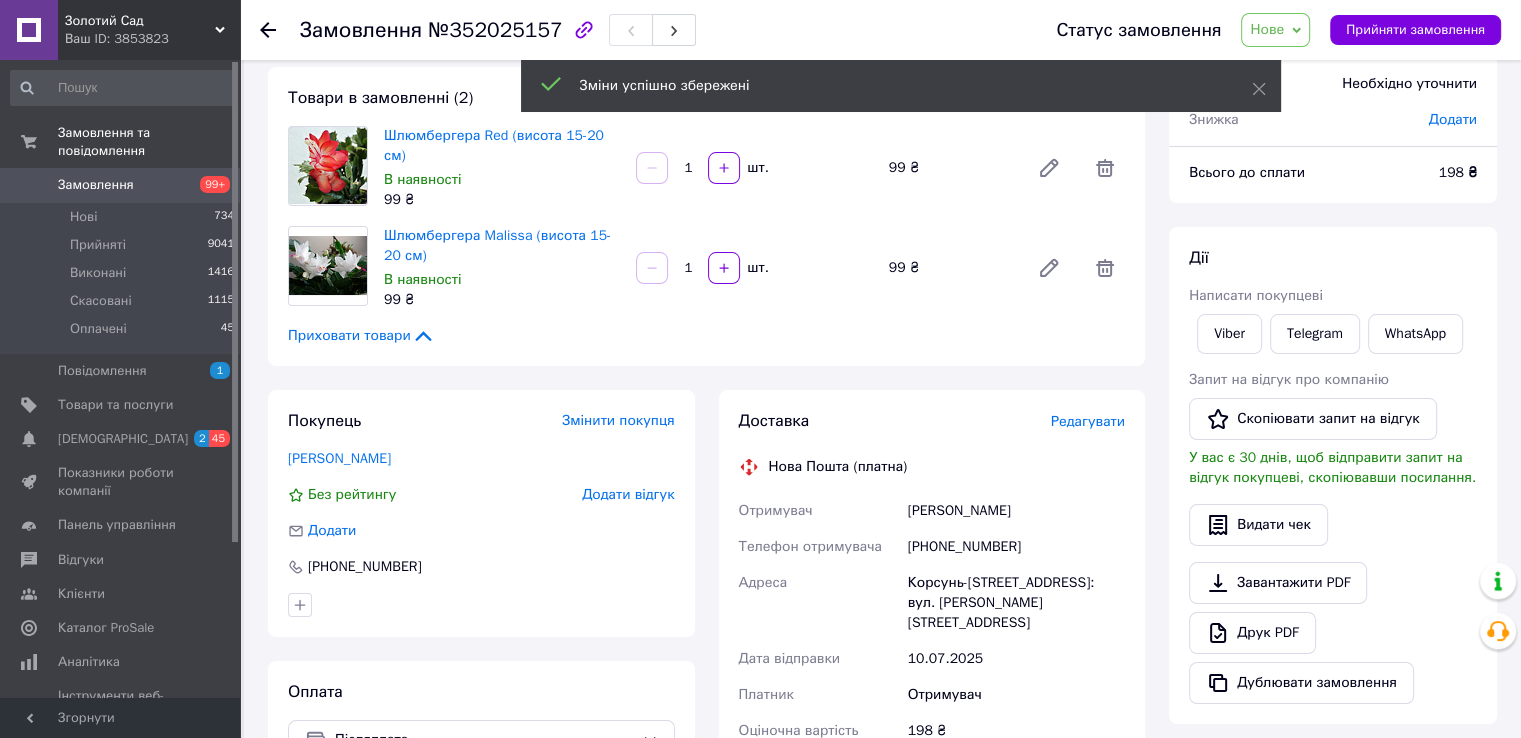 click on "Нове" at bounding box center [1275, 30] 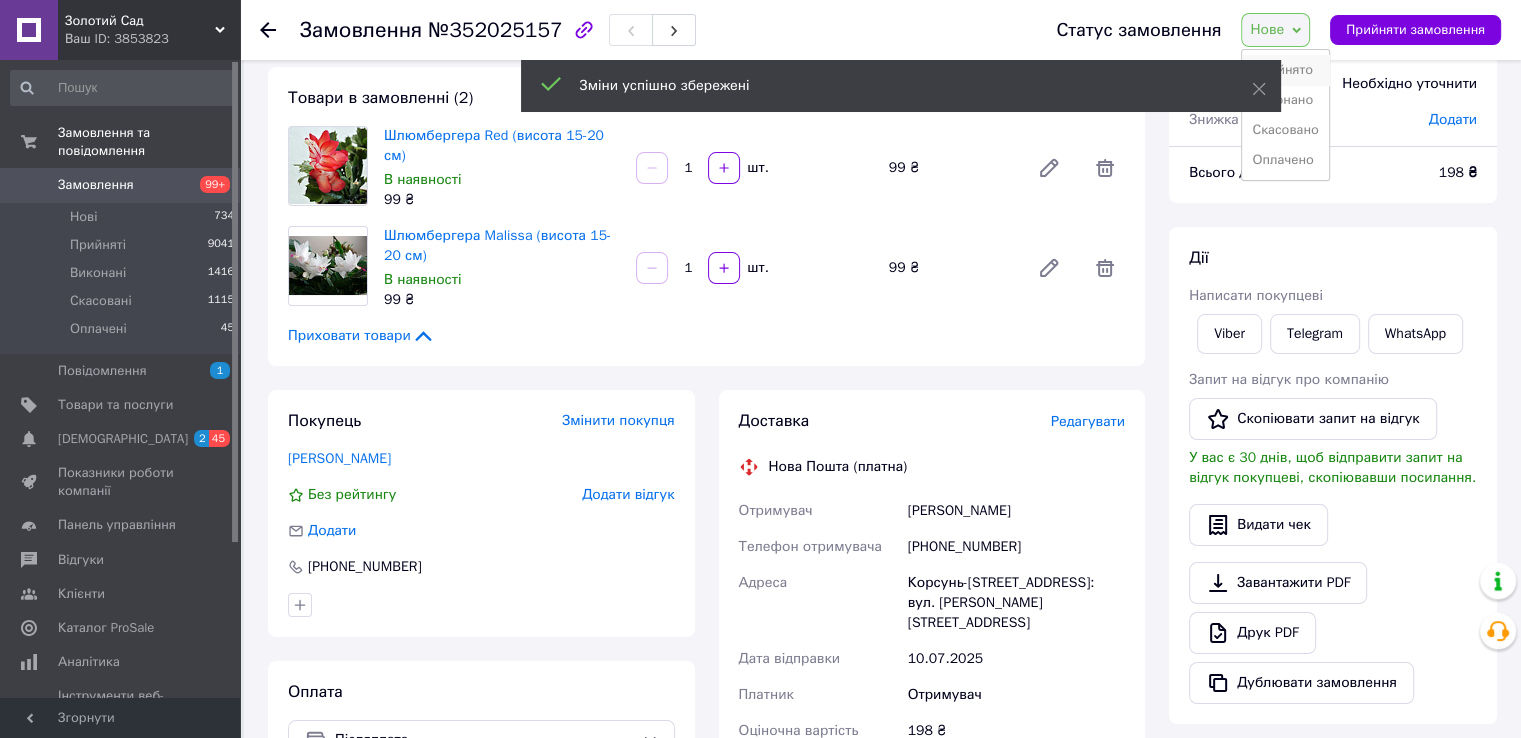 click on "Прийнято" at bounding box center (1285, 70) 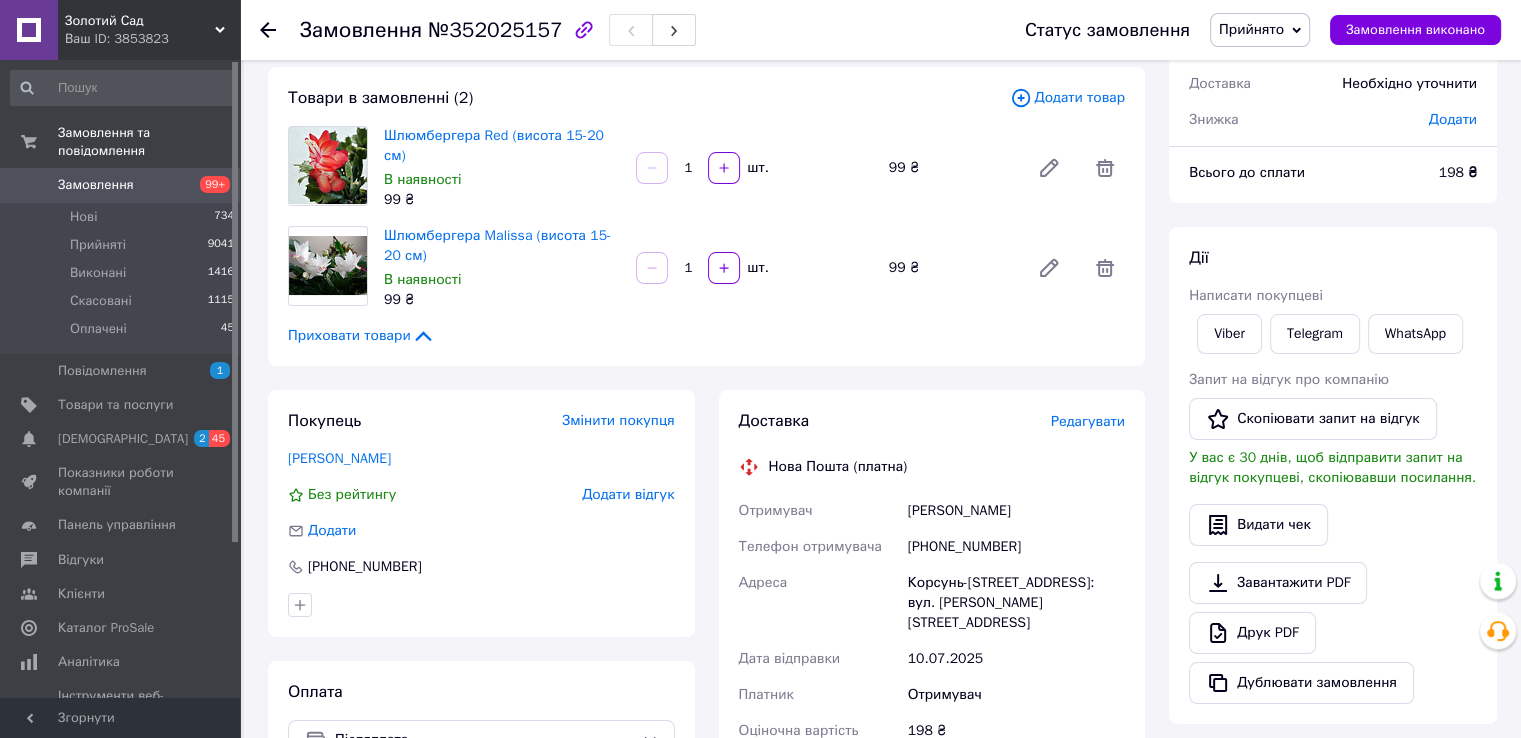 click on "Замовлення" at bounding box center (96, 185) 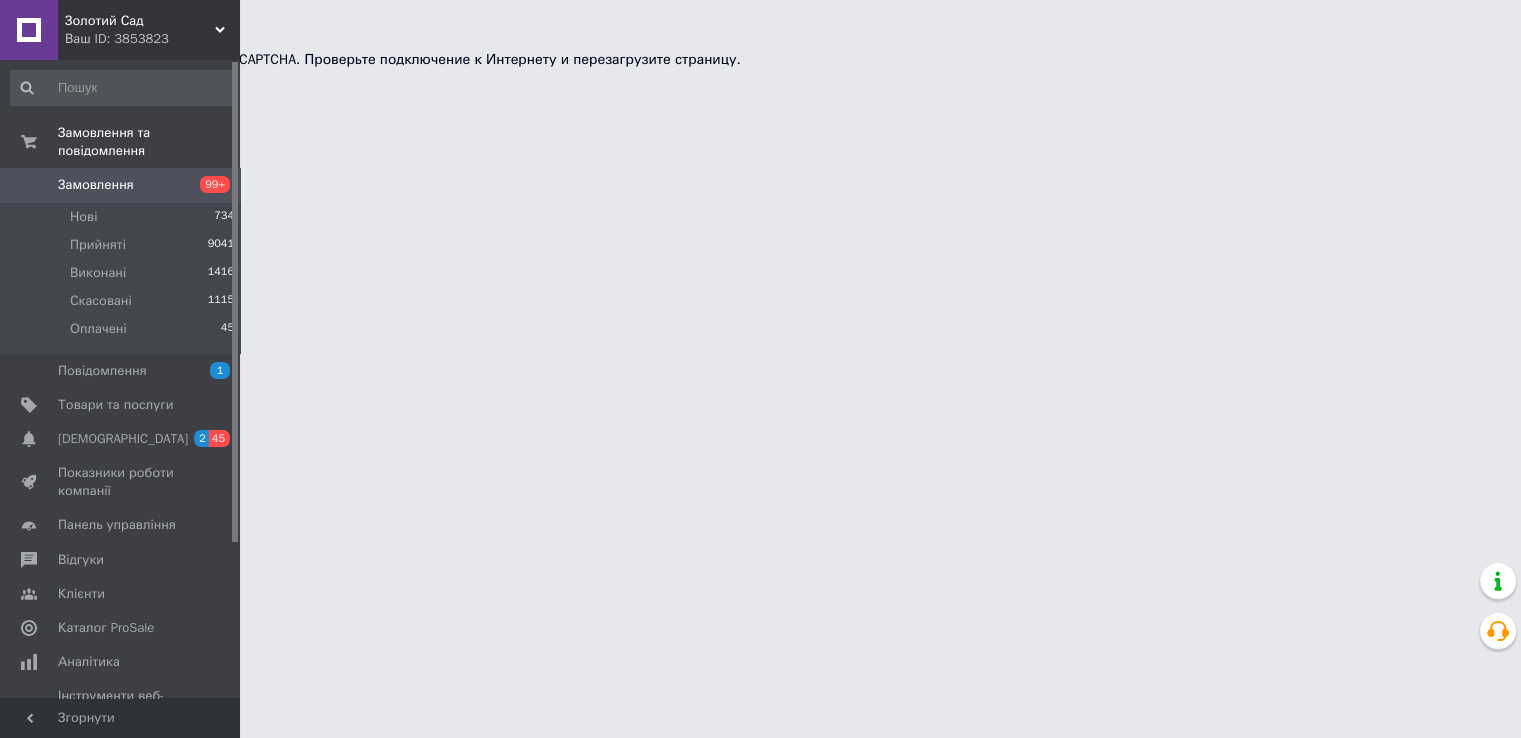 scroll, scrollTop: 0, scrollLeft: 0, axis: both 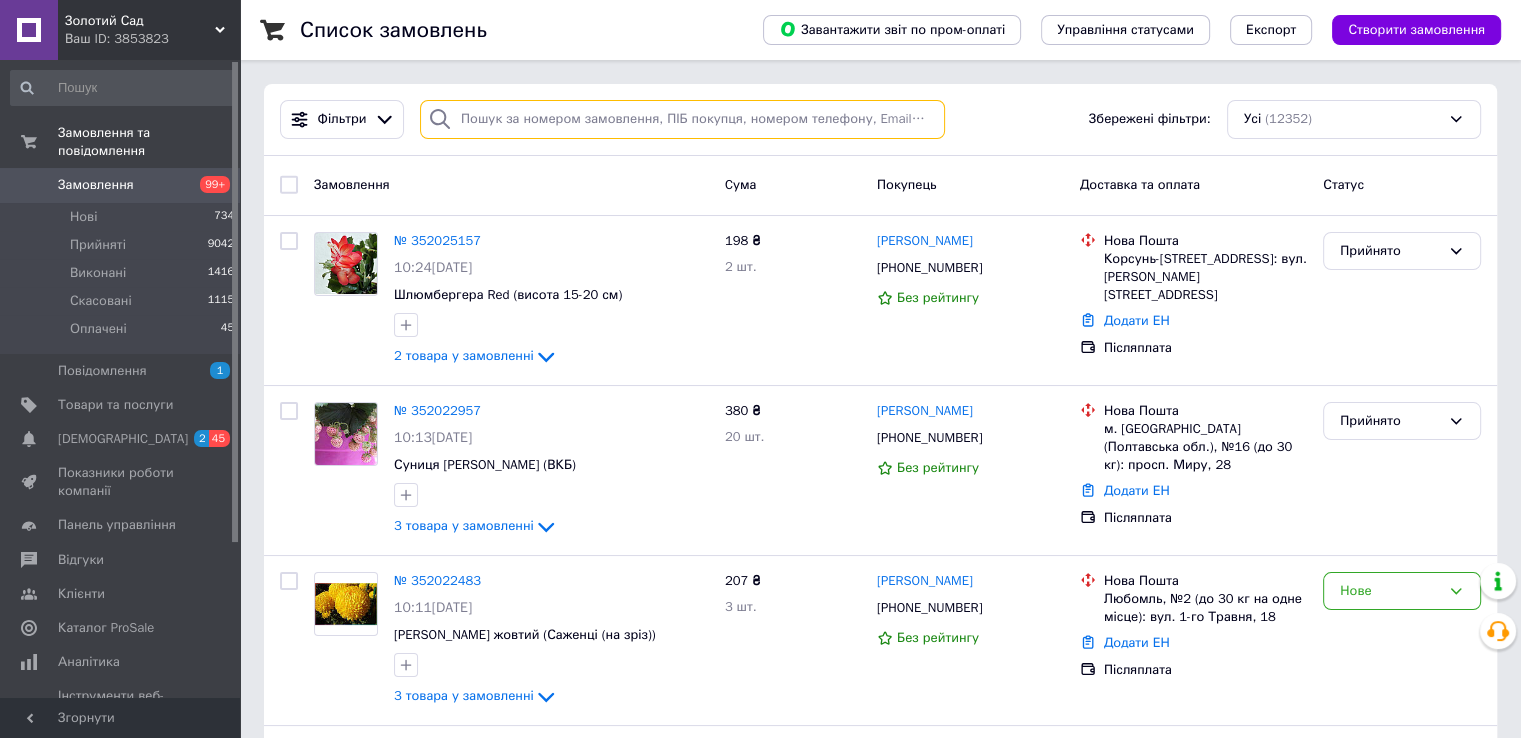 click at bounding box center [682, 119] 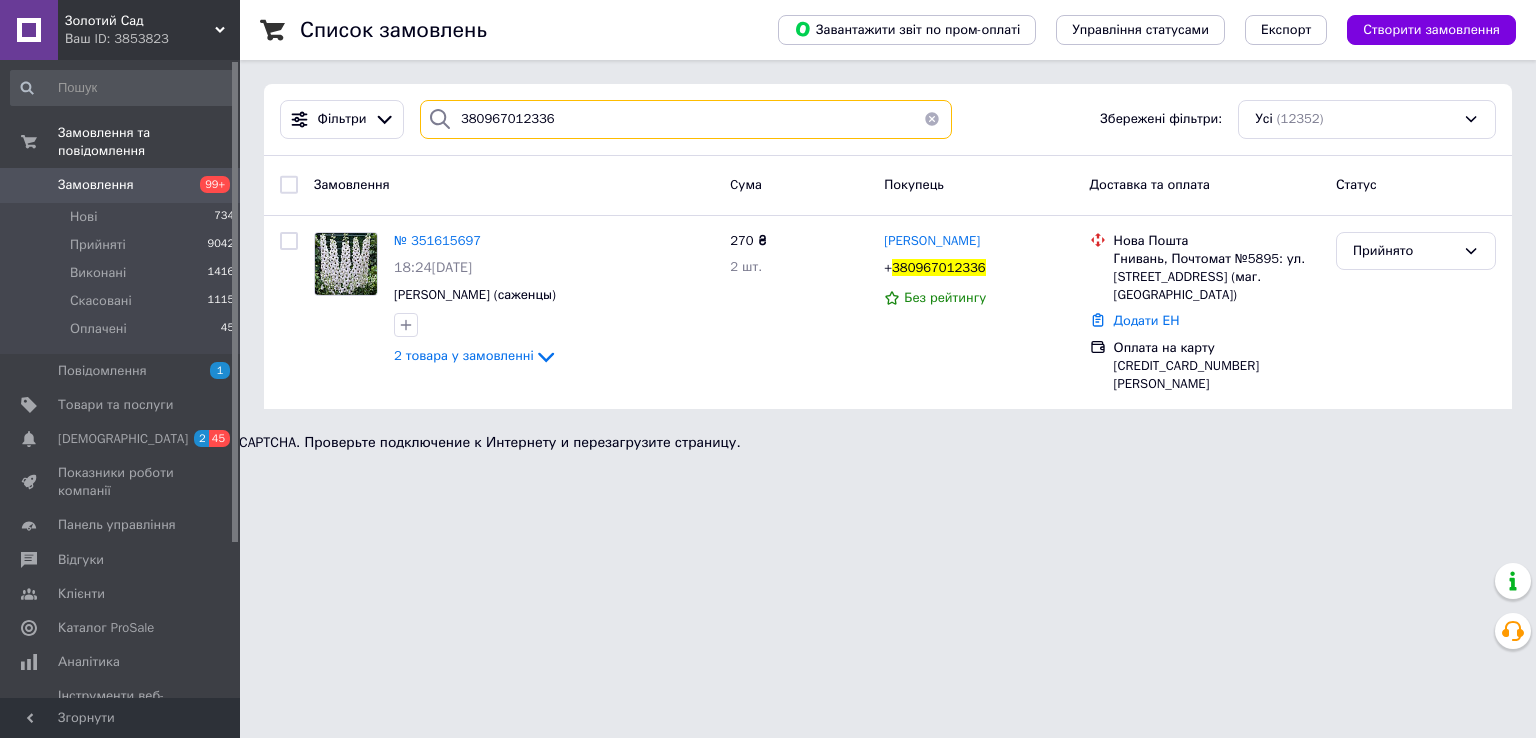 click on "380967012336" at bounding box center (686, 119) 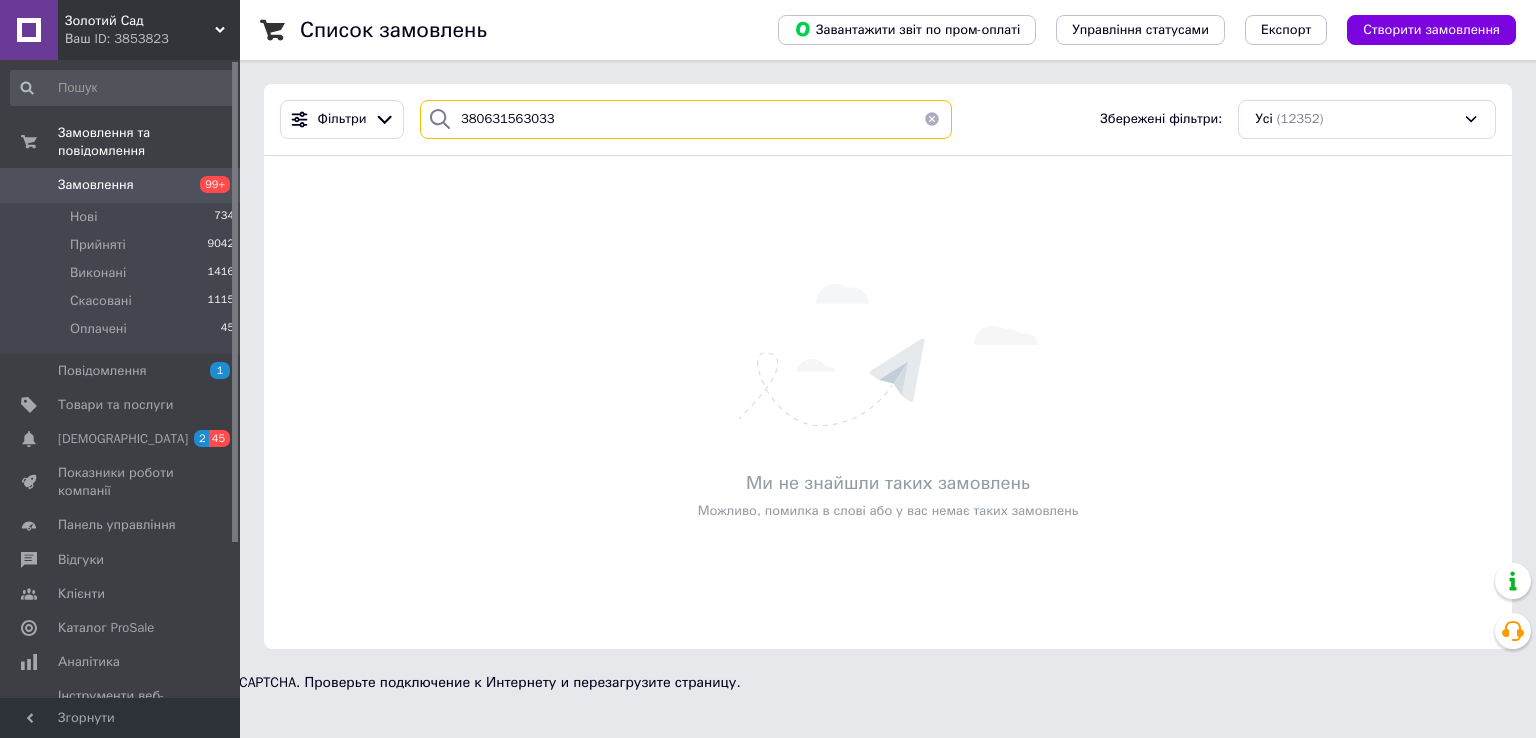 click on "380631563033" at bounding box center [686, 119] 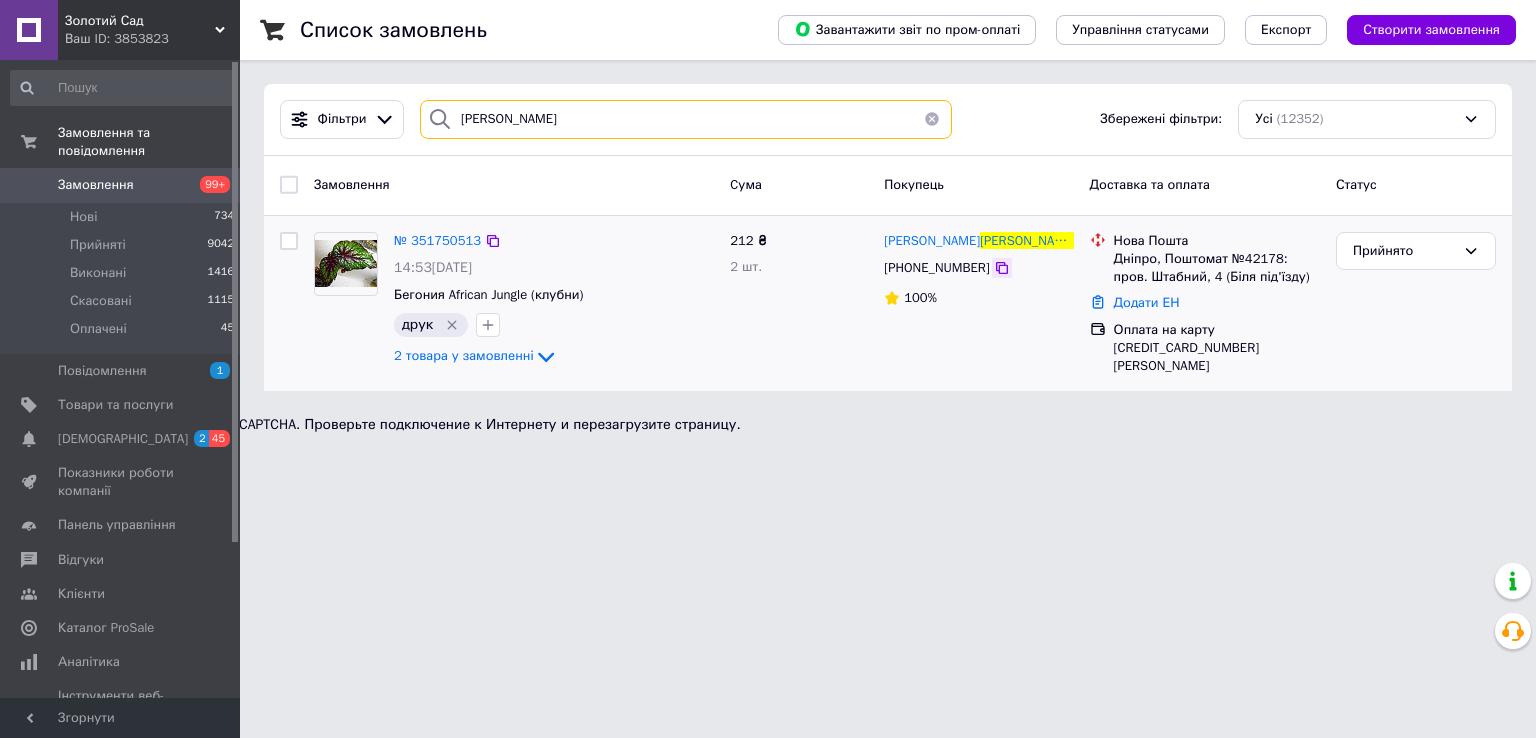type on "[PERSON_NAME]" 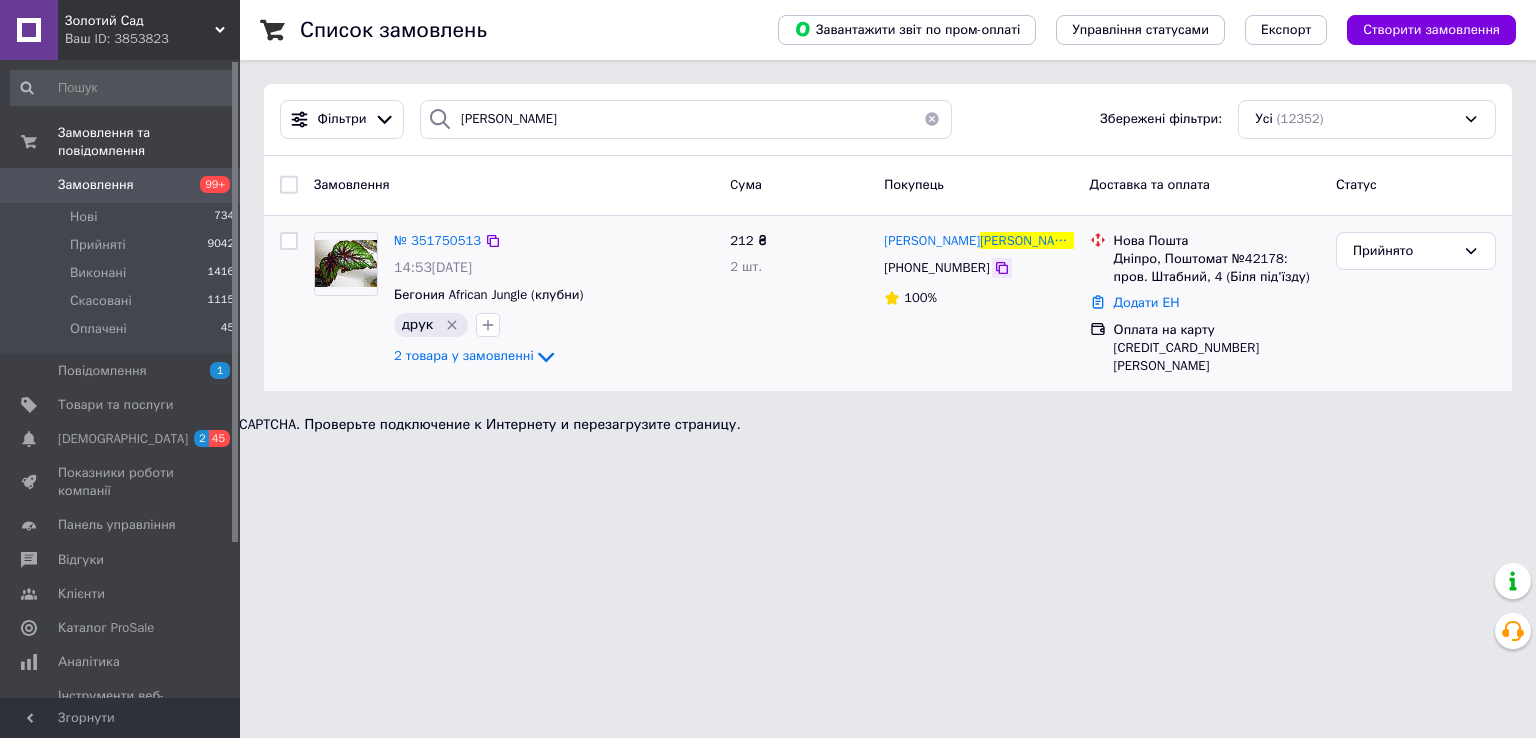 click 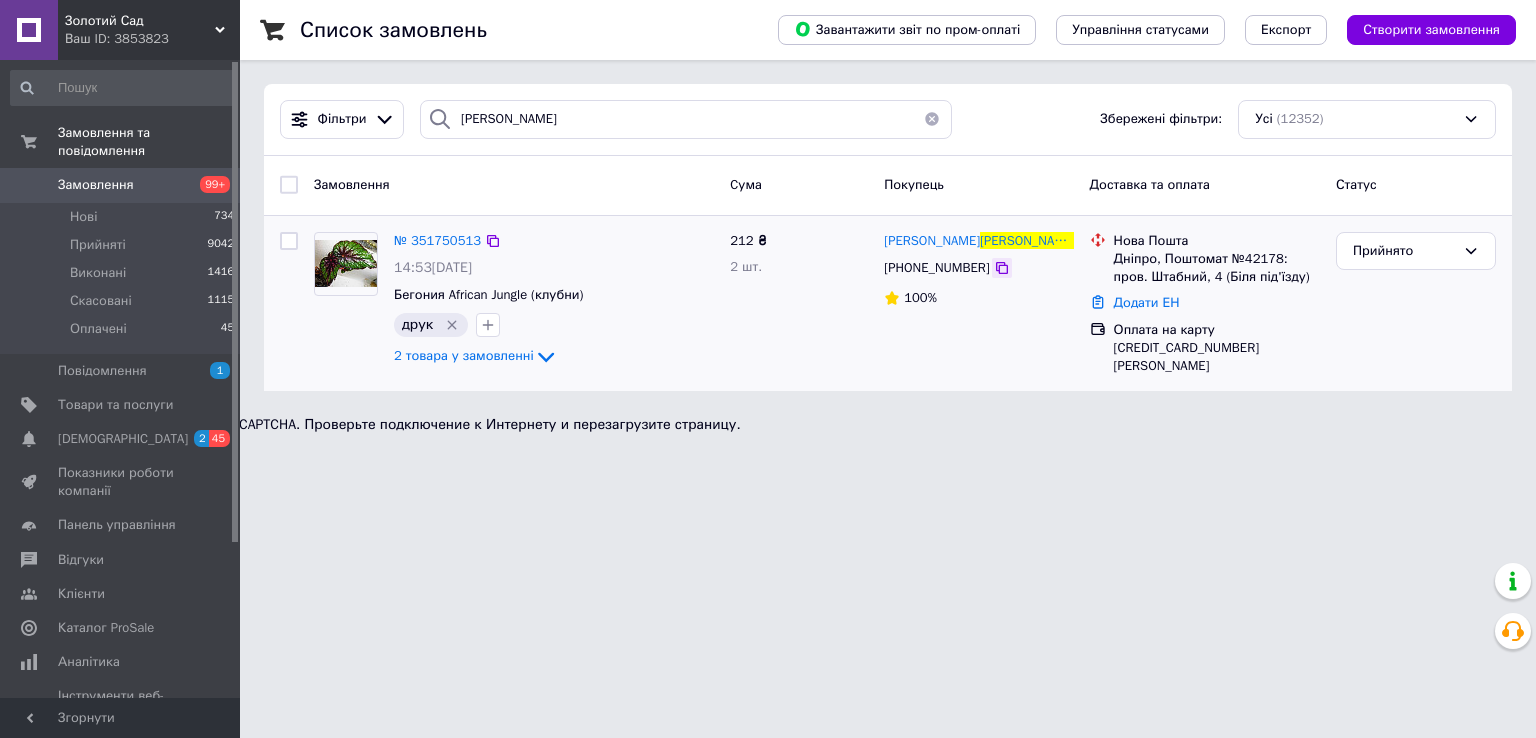 click 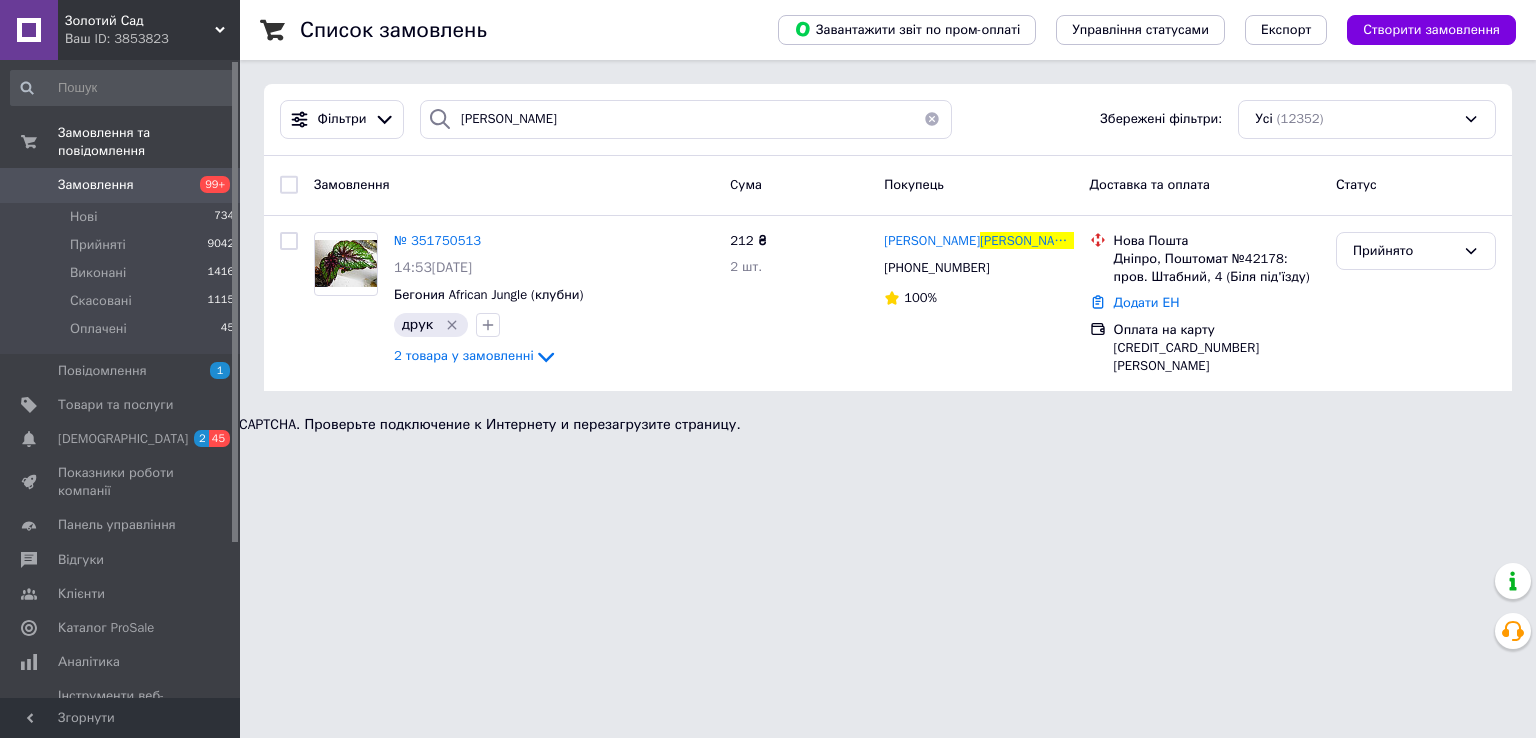 click on "Замовлення" at bounding box center (121, 185) 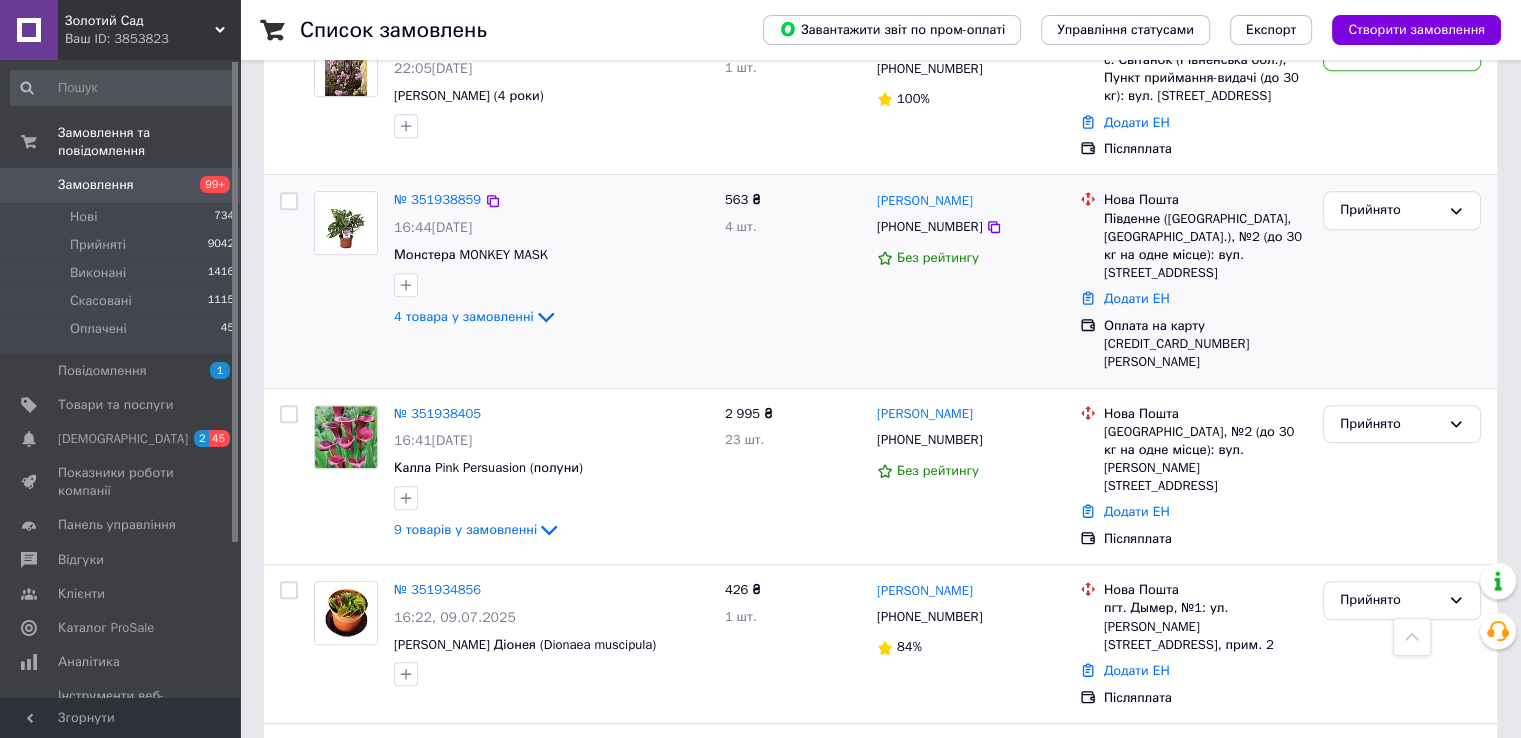 scroll, scrollTop: 1100, scrollLeft: 0, axis: vertical 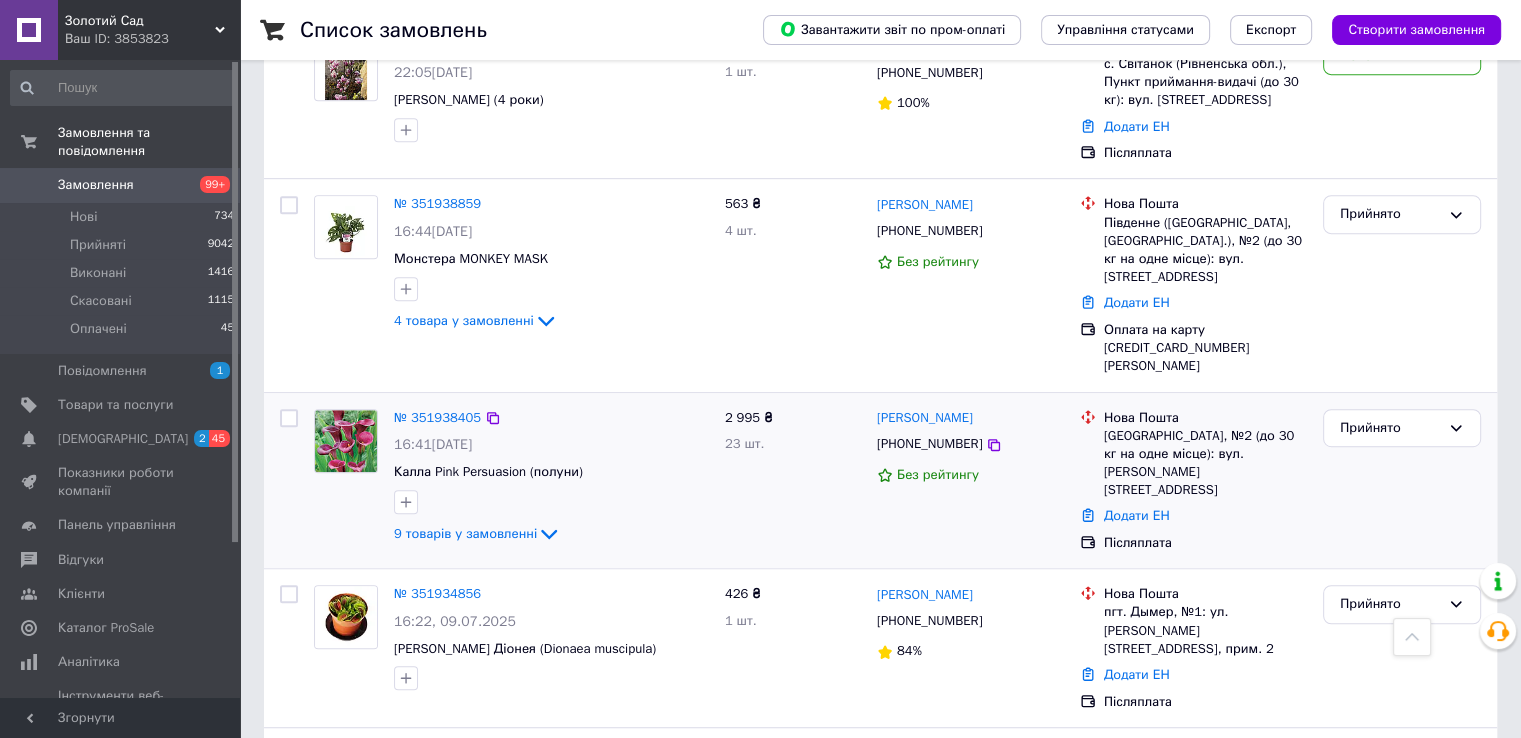 click at bounding box center [289, 418] 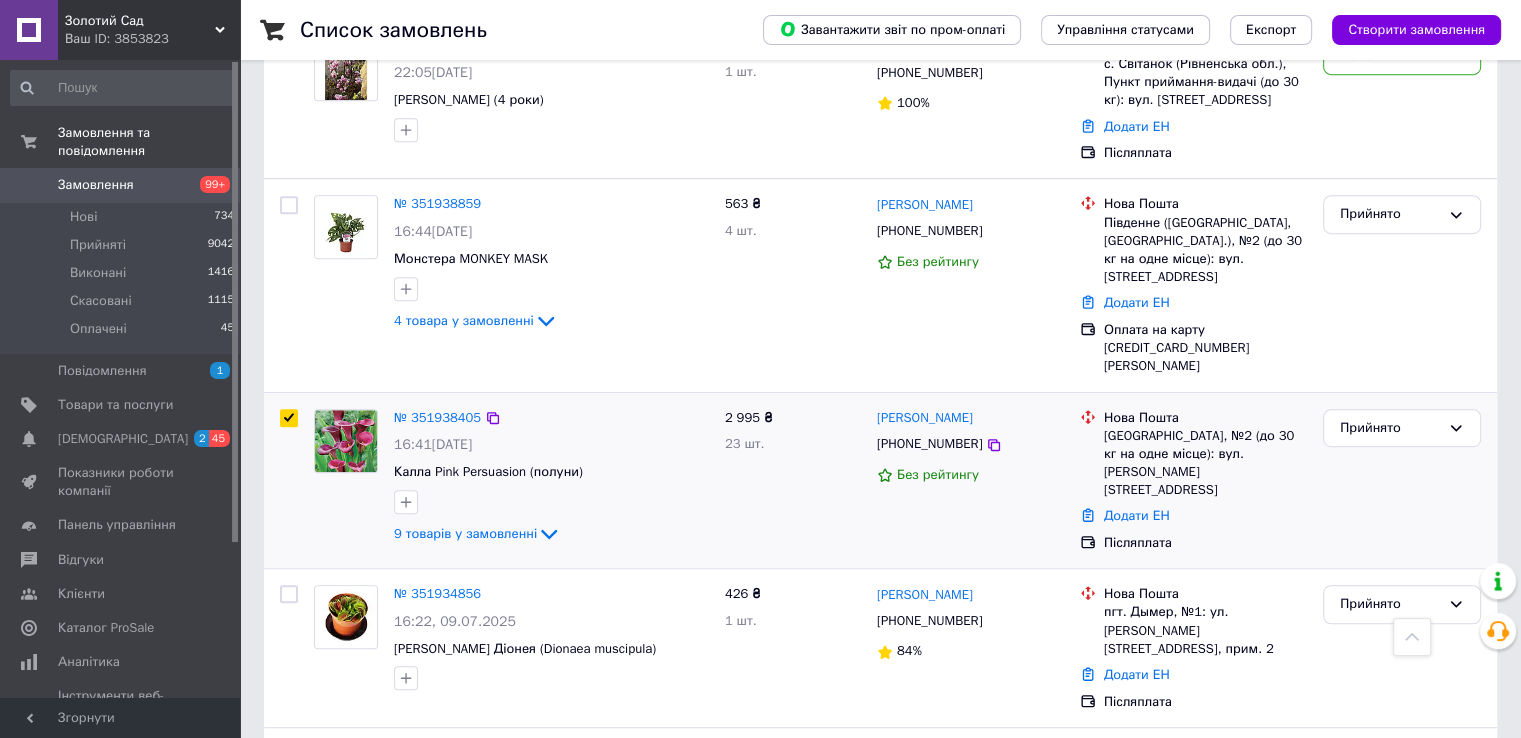 checkbox on "true" 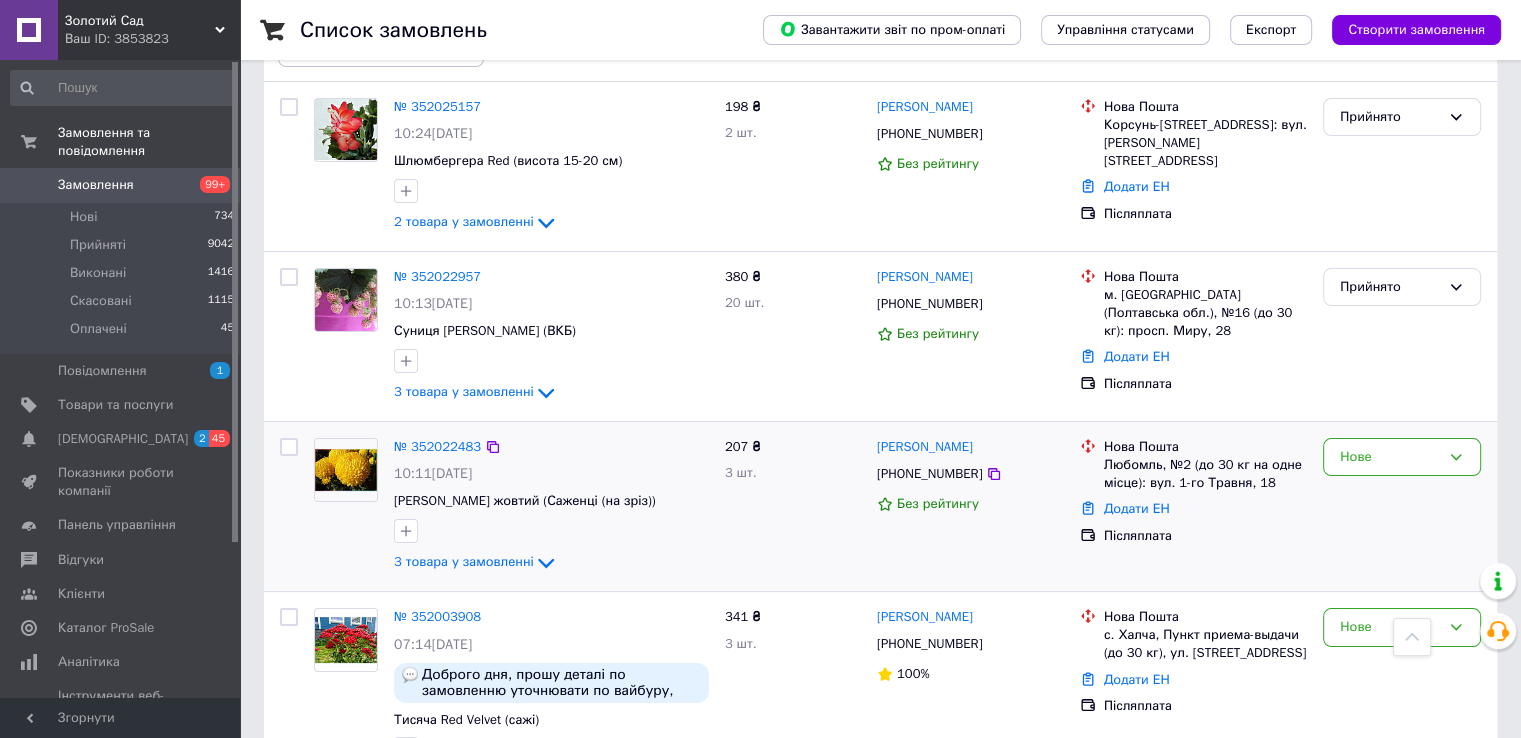 scroll, scrollTop: 0, scrollLeft: 0, axis: both 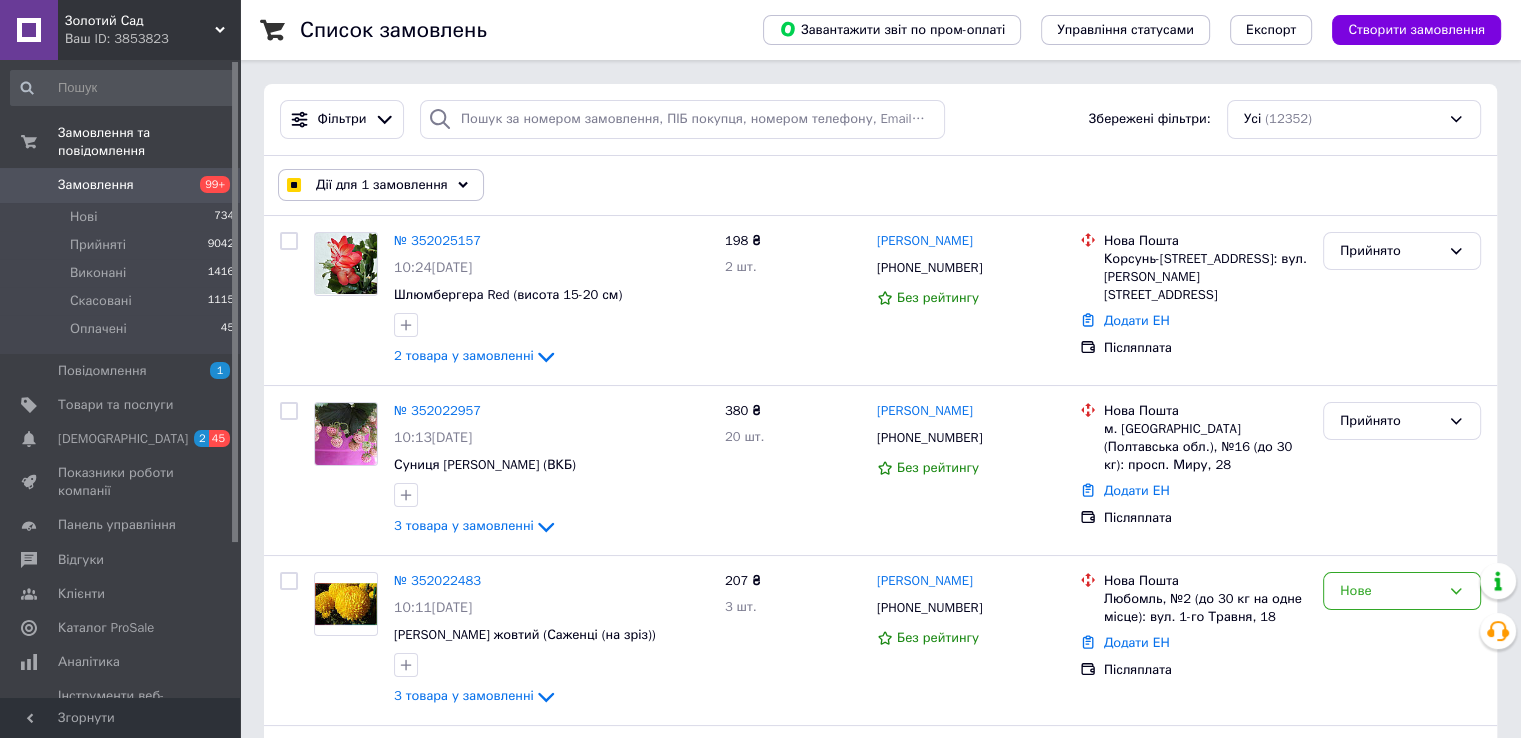 click on "Дії для 1 замовлення" at bounding box center [382, 185] 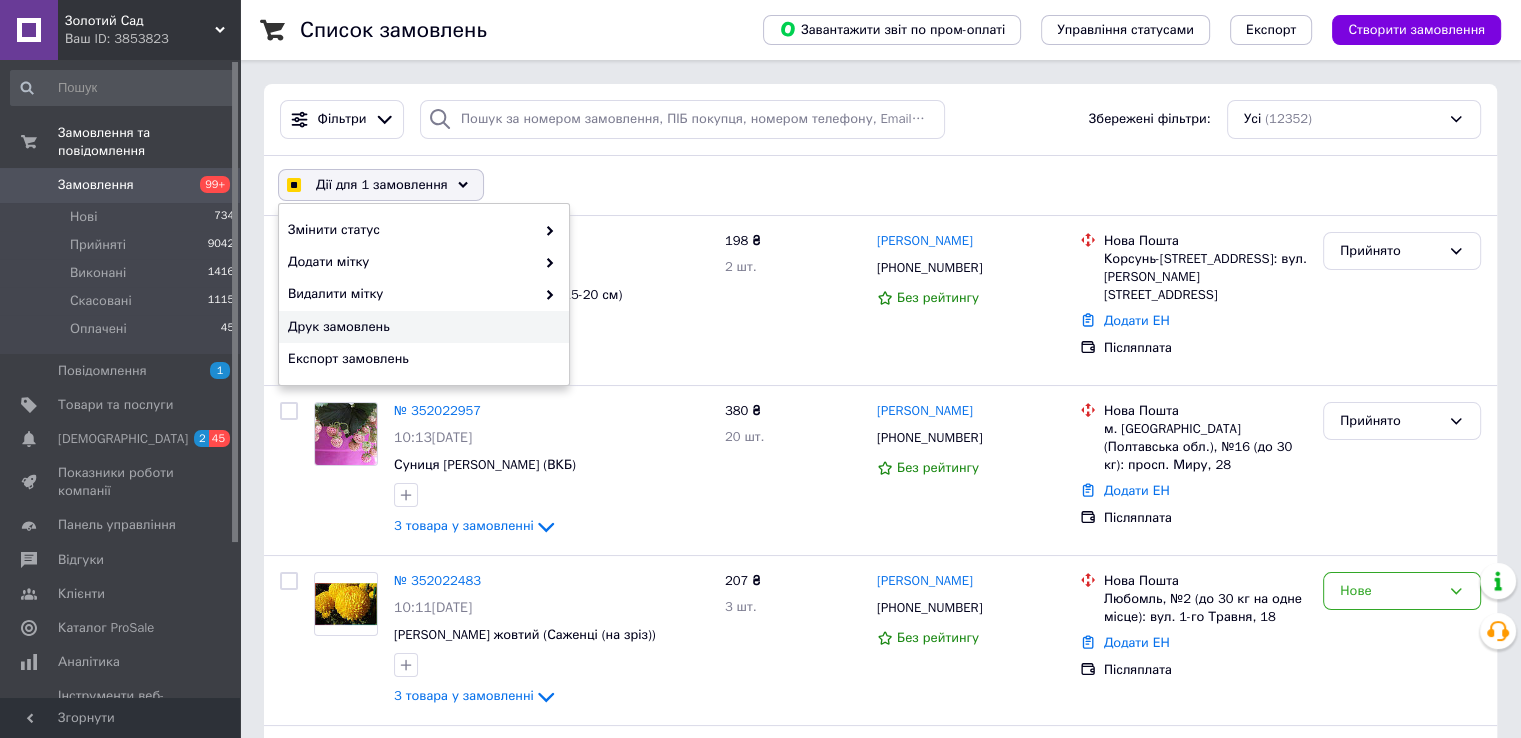 click on "Друк замовлень" at bounding box center (421, 327) 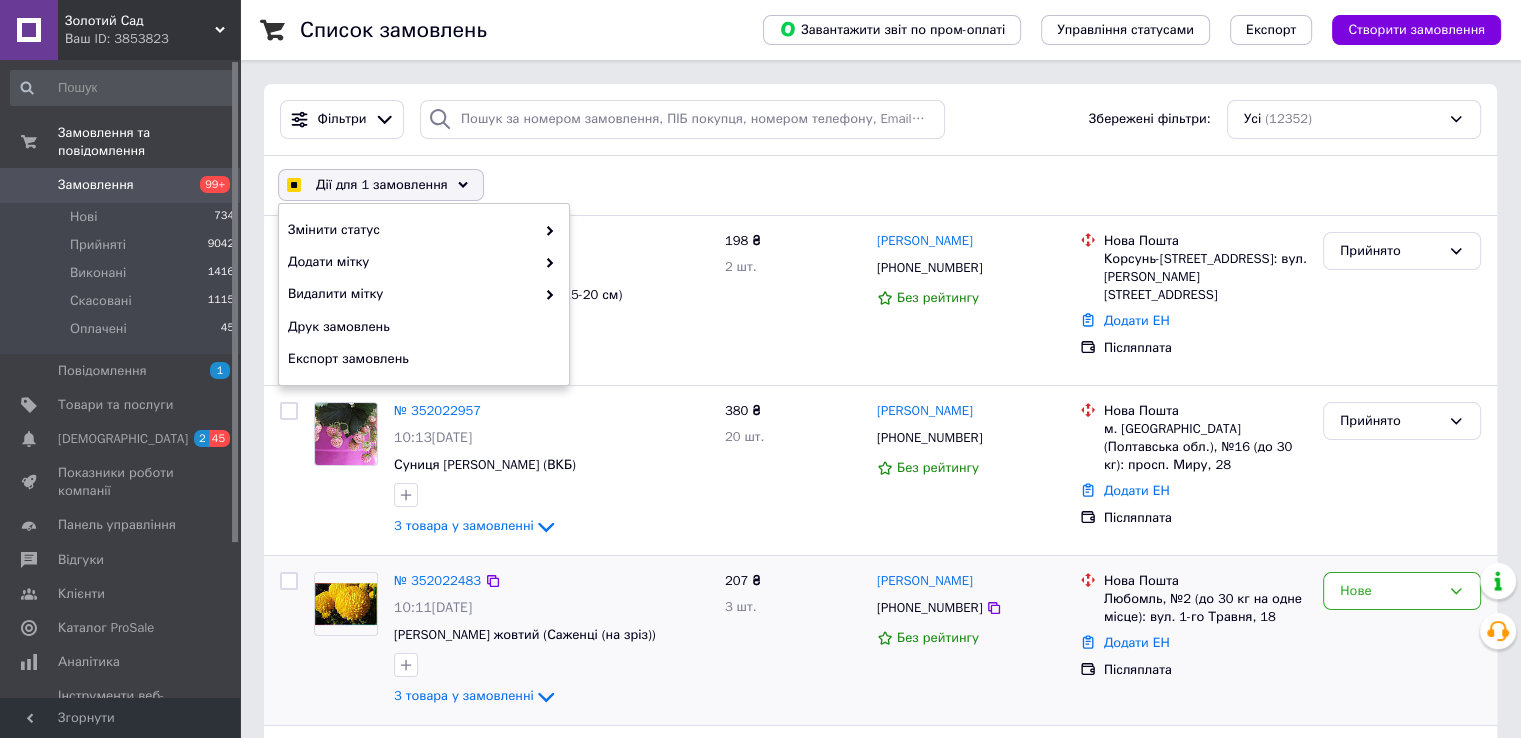 checkbox on "true" 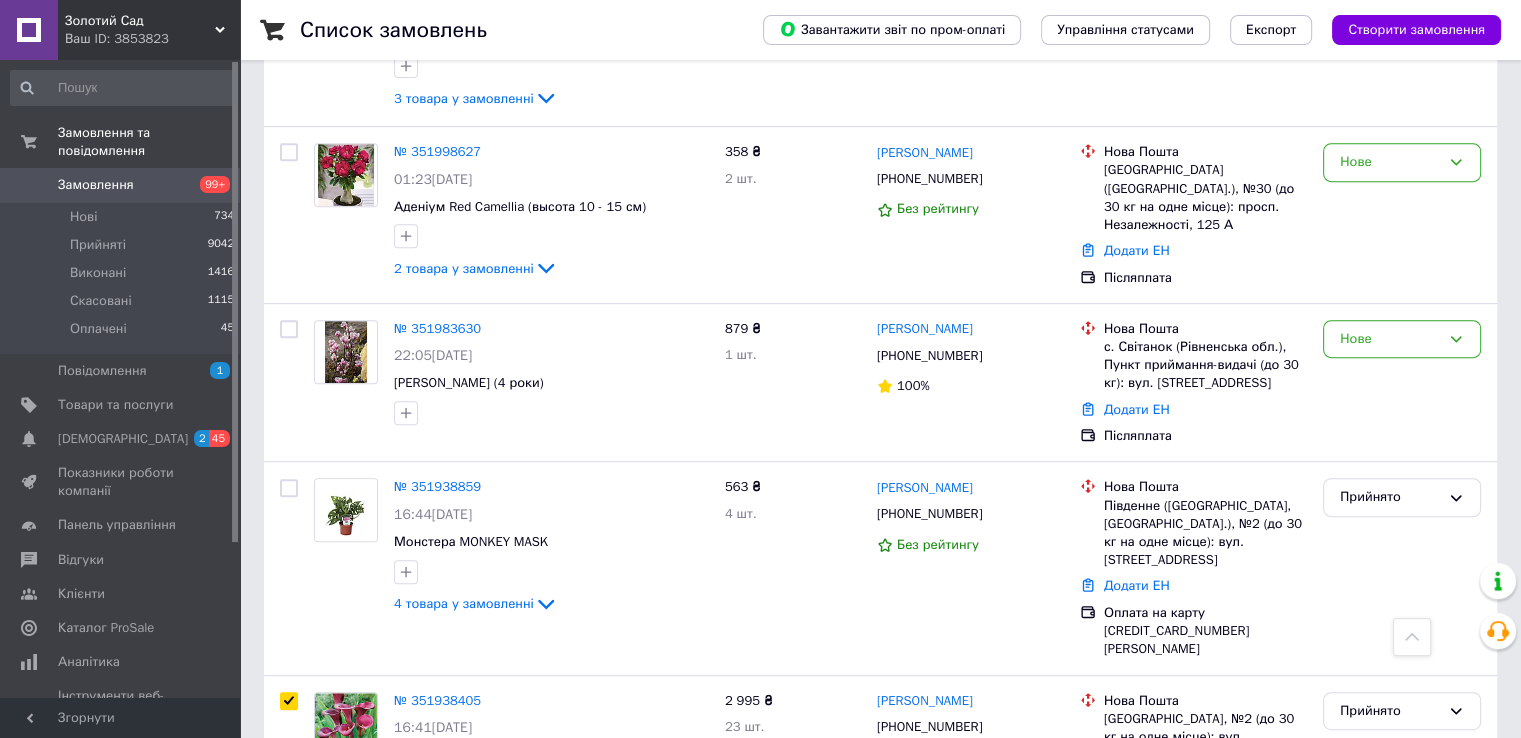 scroll, scrollTop: 1100, scrollLeft: 0, axis: vertical 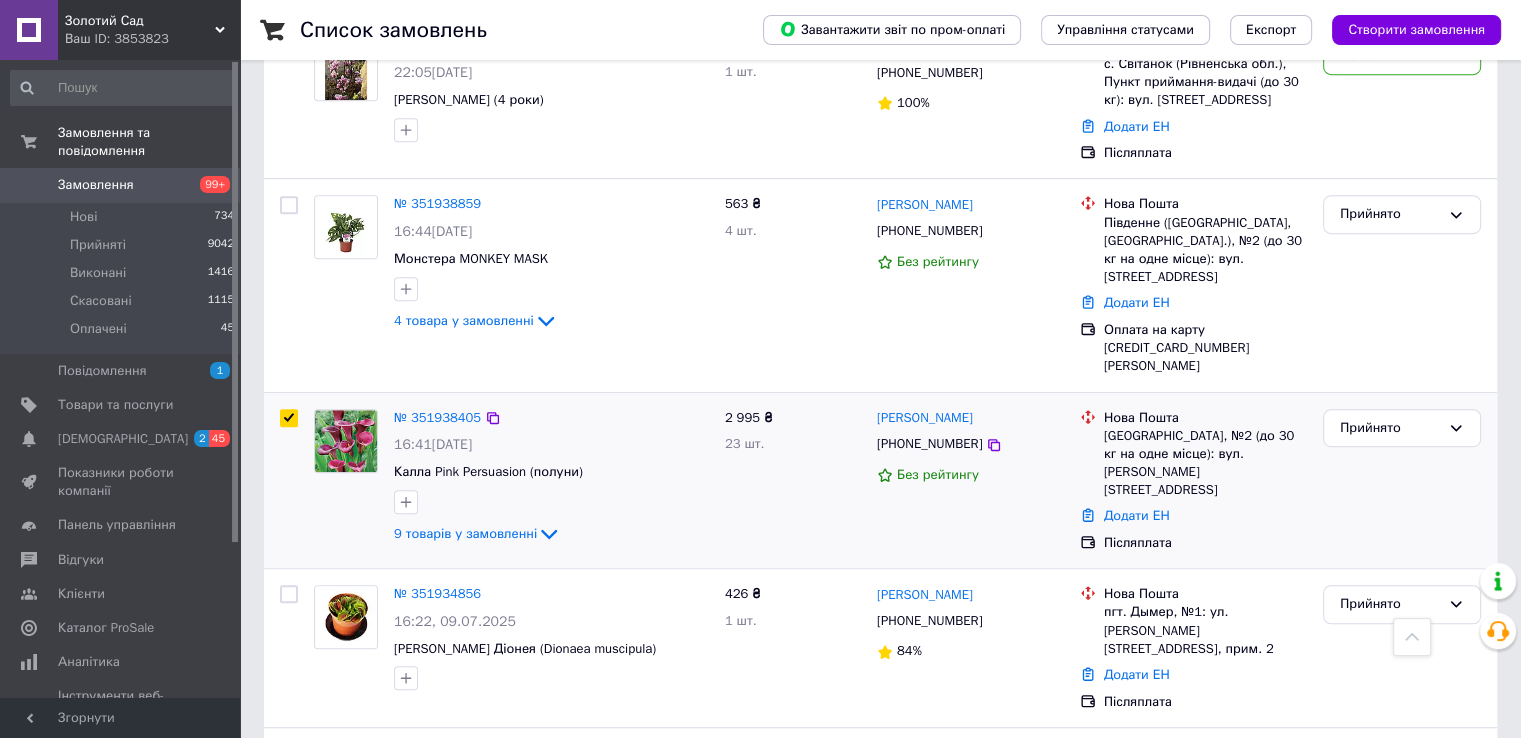 click at bounding box center (289, 418) 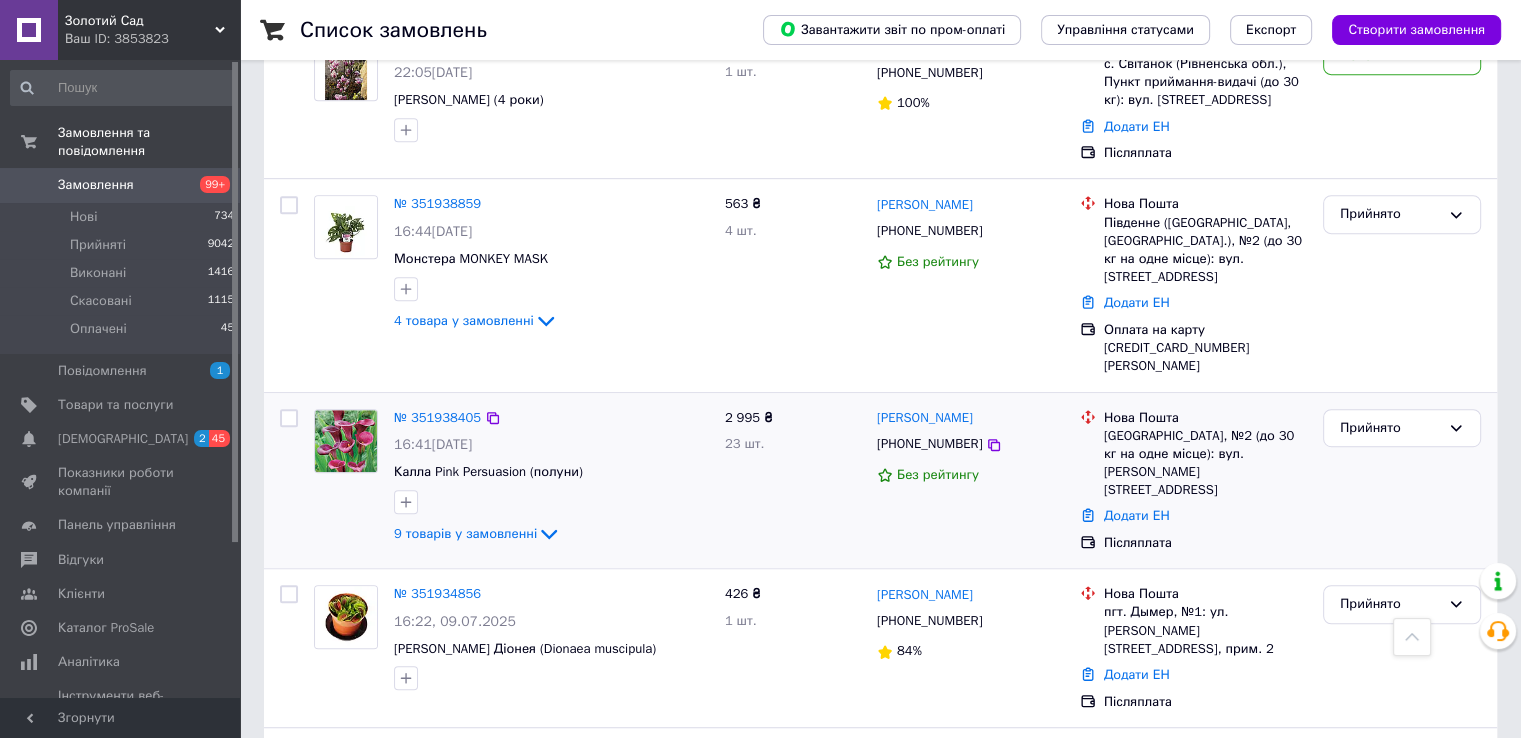 checkbox on "false" 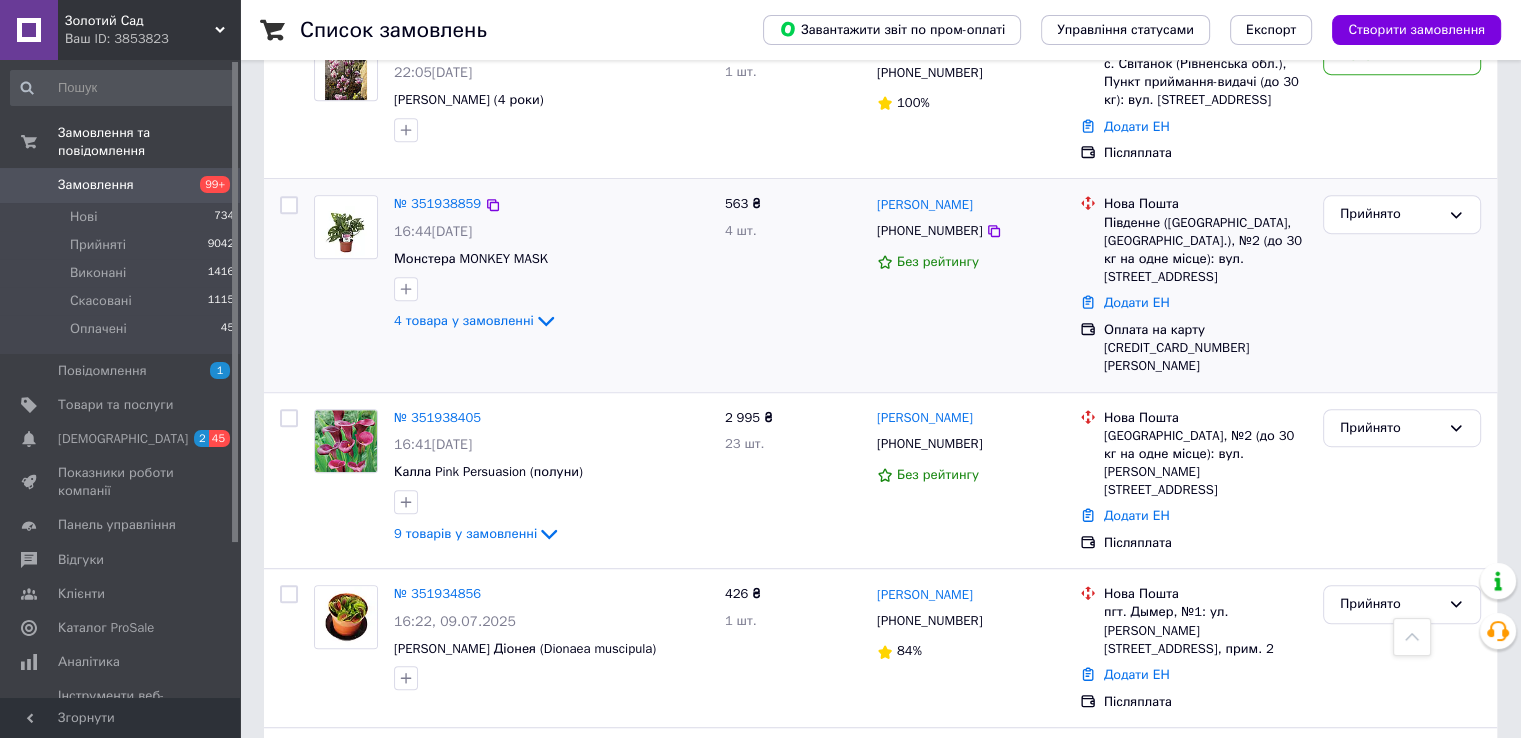 click at bounding box center (289, 205) 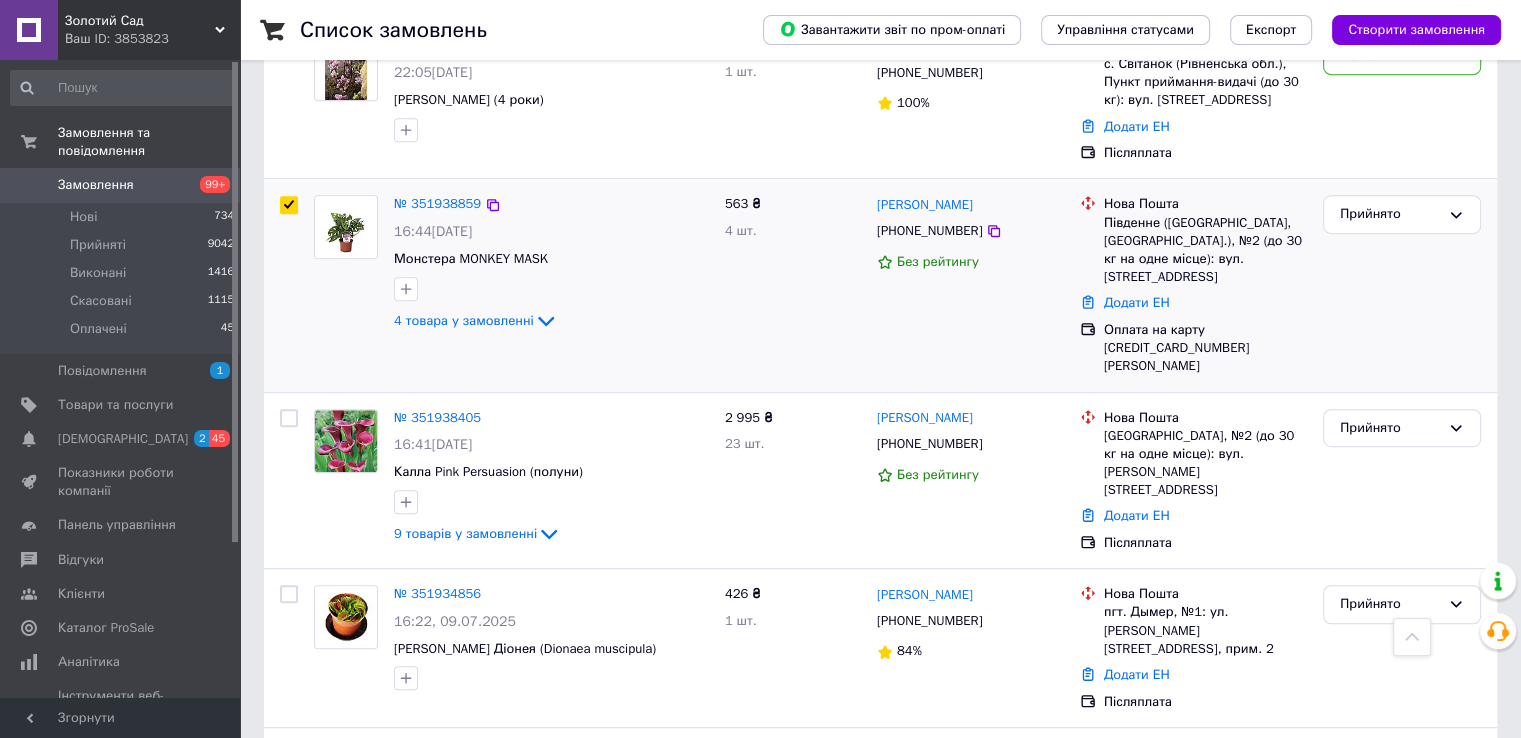 checkbox on "true" 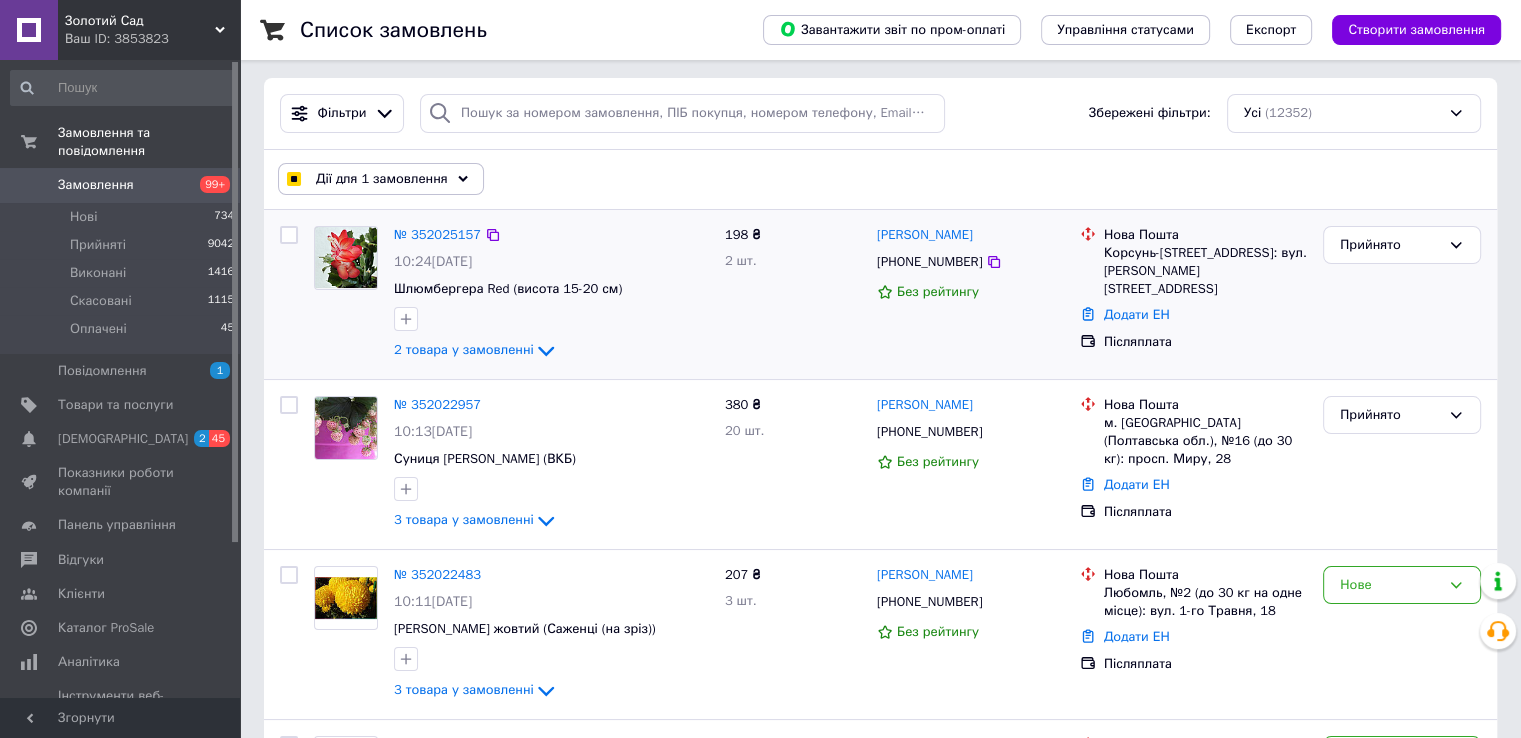 scroll, scrollTop: 0, scrollLeft: 0, axis: both 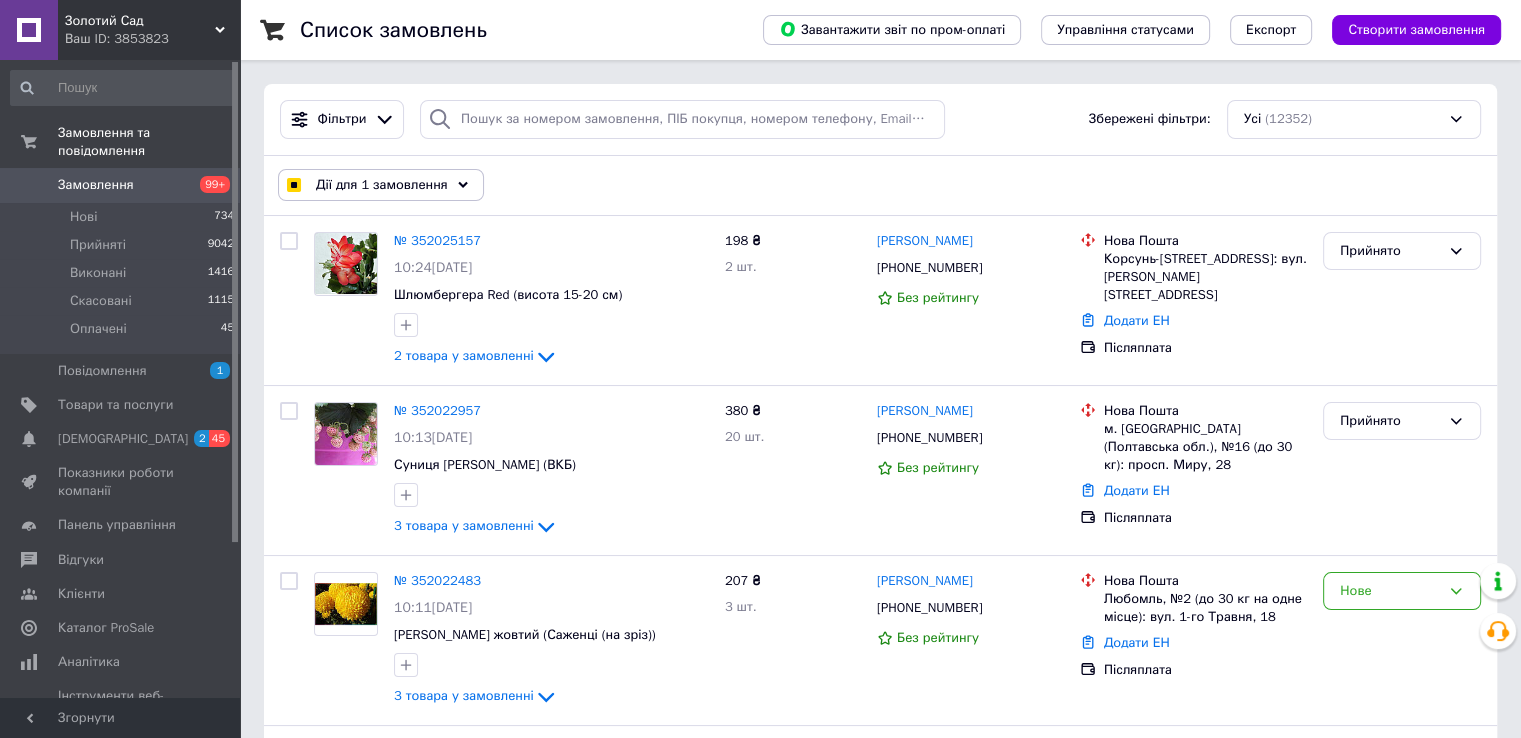 click on "Дії для 1 замовлення" at bounding box center [381, 185] 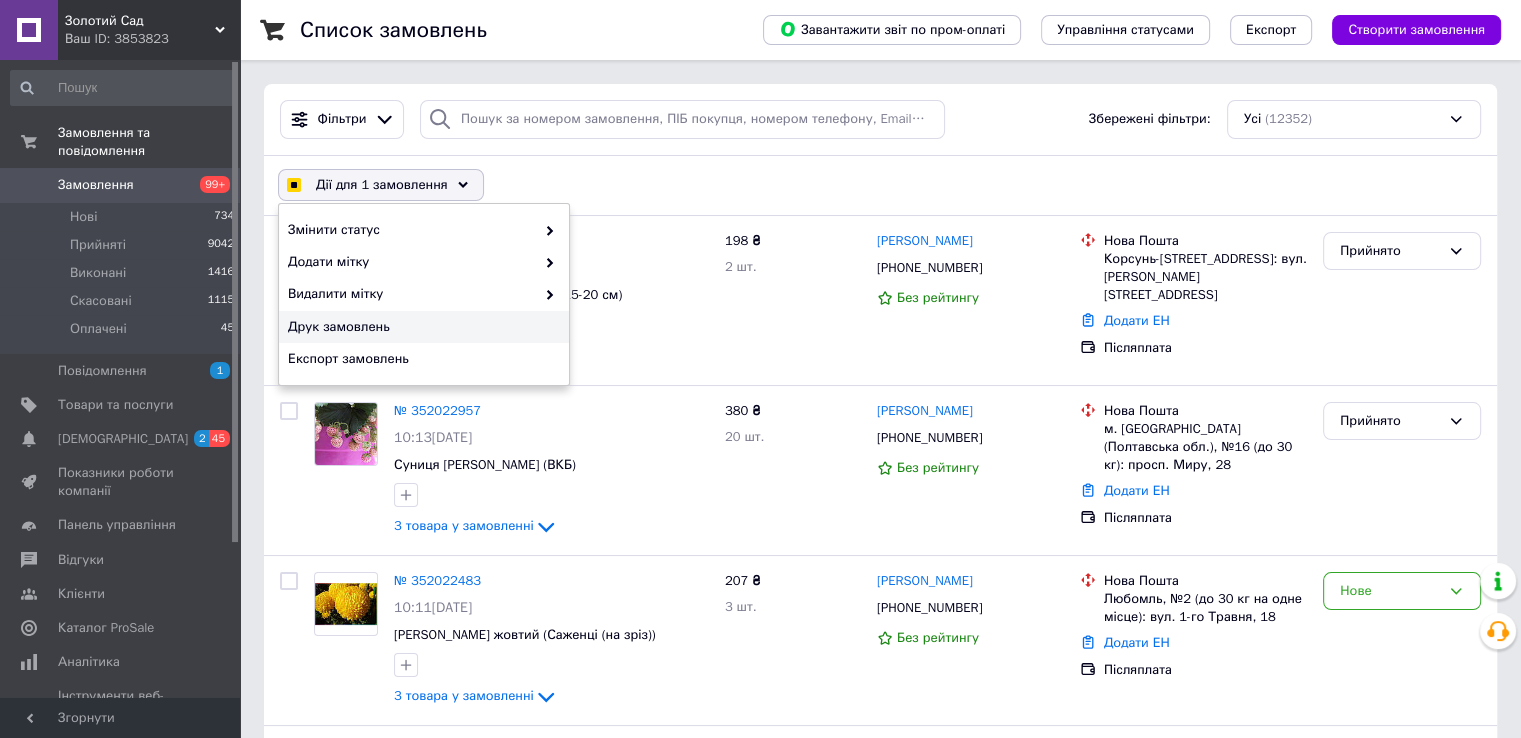 click on "Друк замовлень" at bounding box center (421, 327) 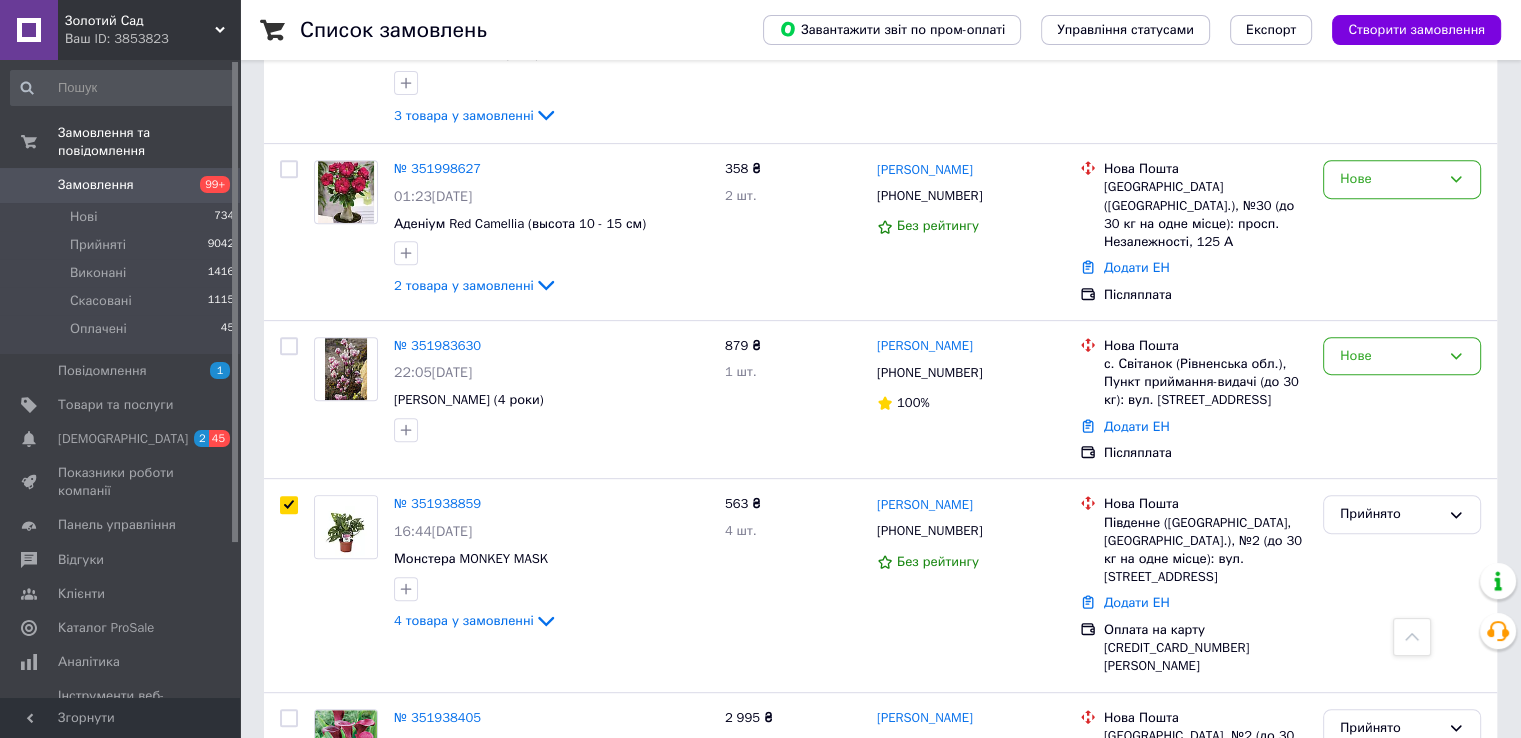 scroll, scrollTop: 1100, scrollLeft: 0, axis: vertical 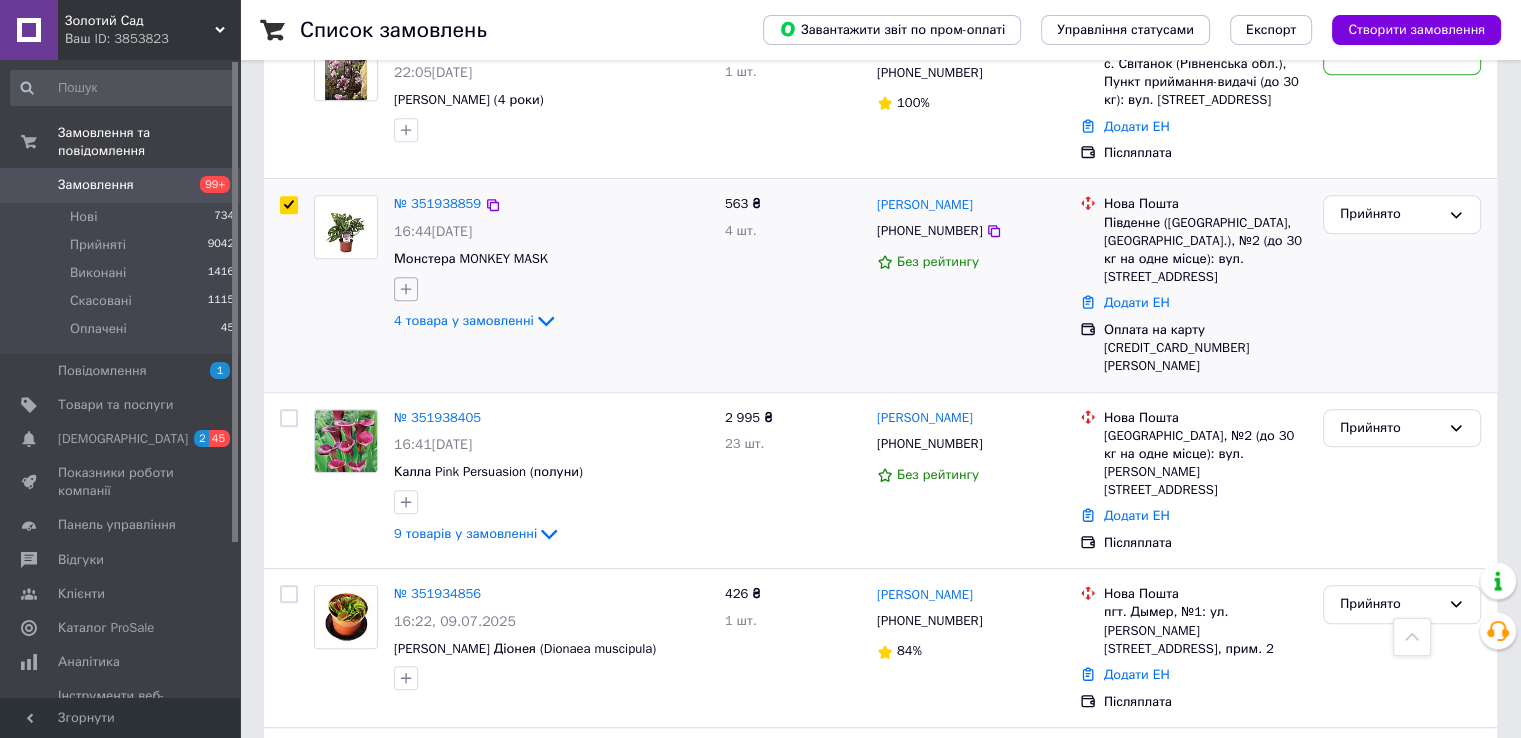 click 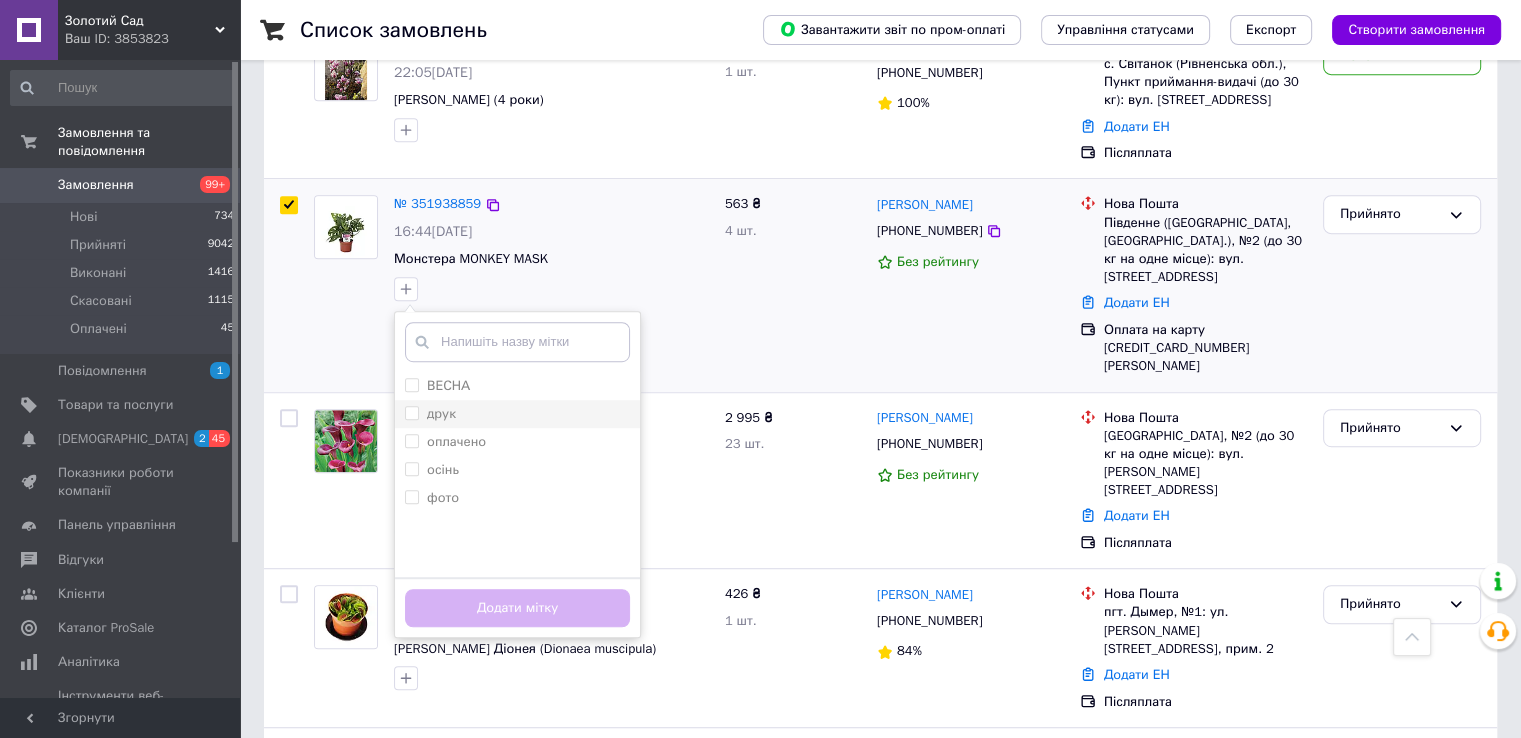 click on "друк" at bounding box center (441, 413) 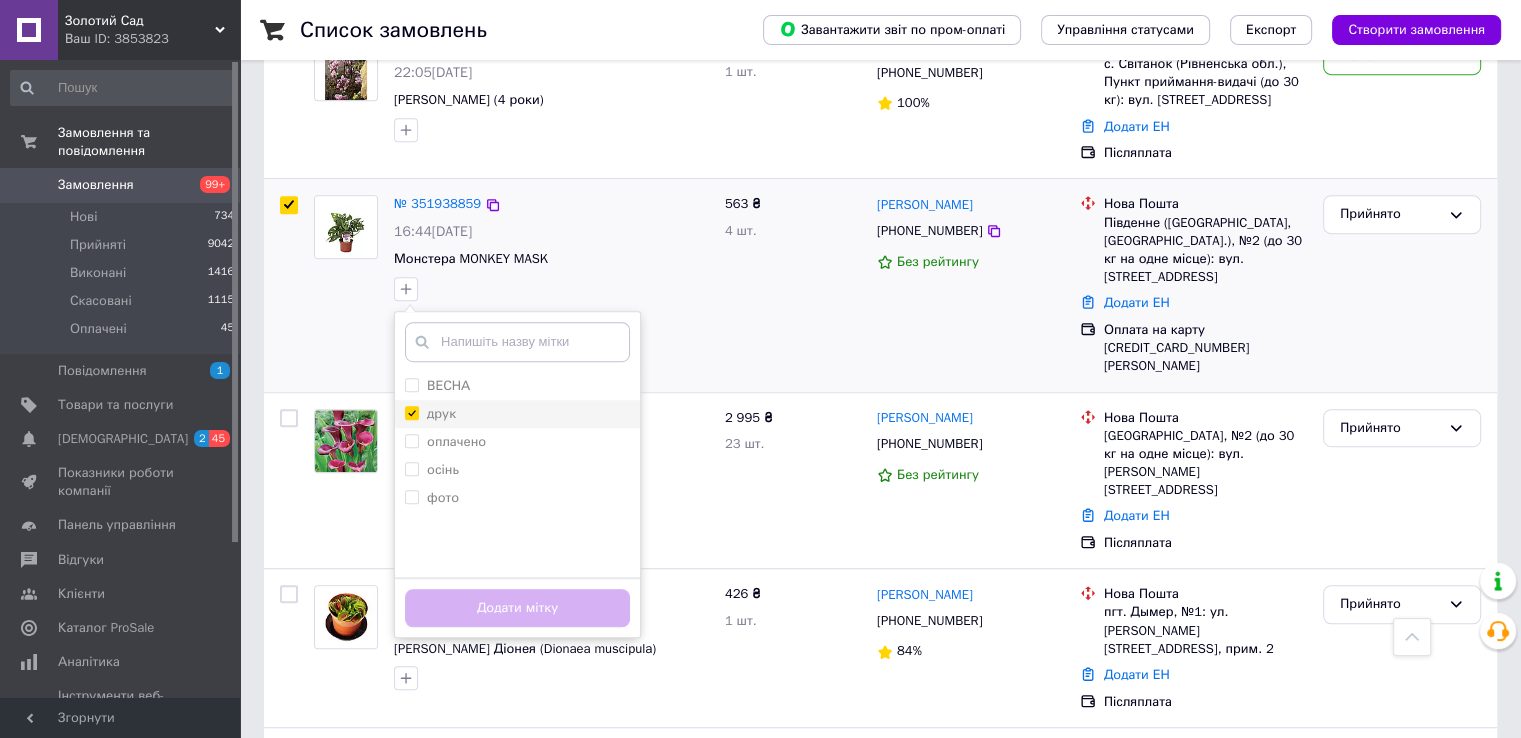 checkbox on "true" 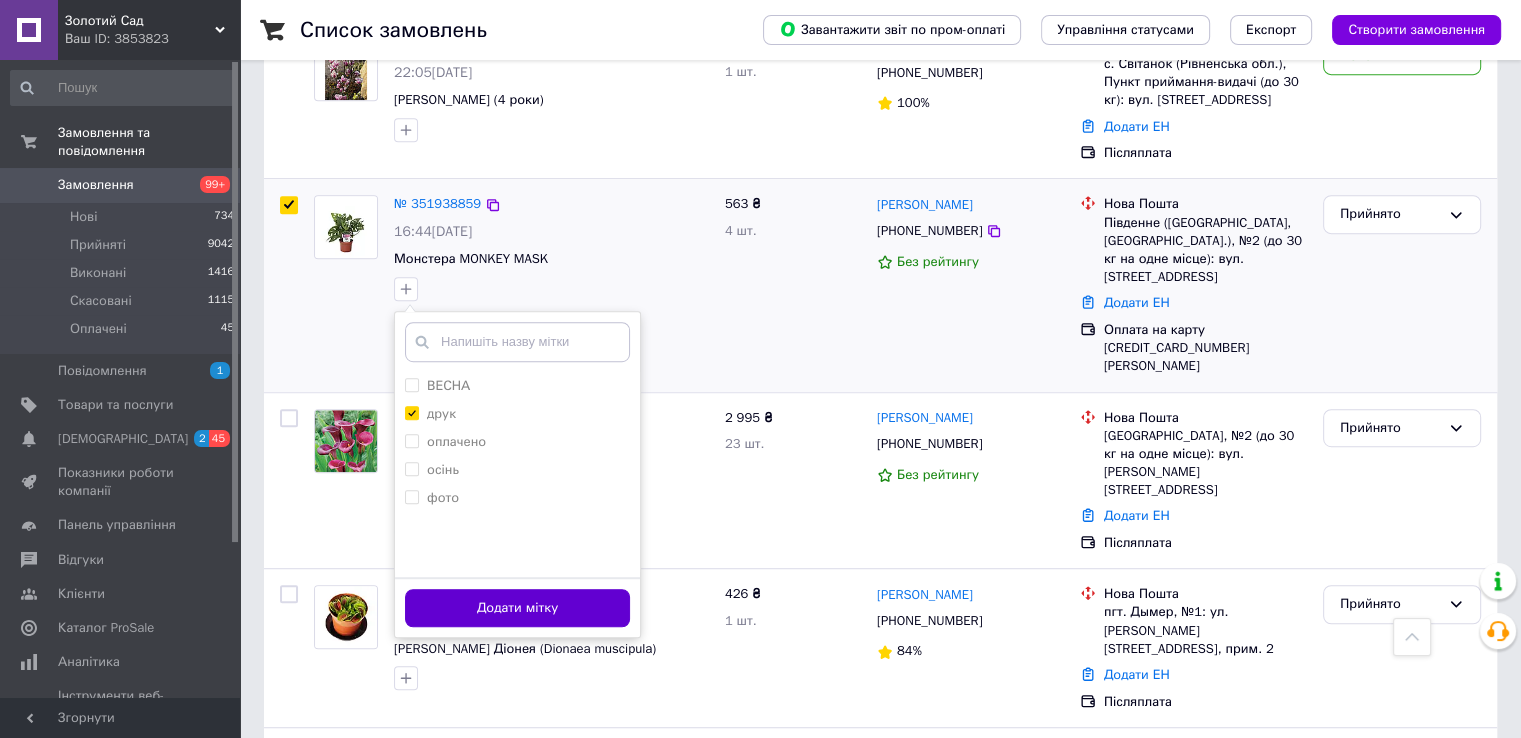 click on "Додати мітку" at bounding box center (517, 608) 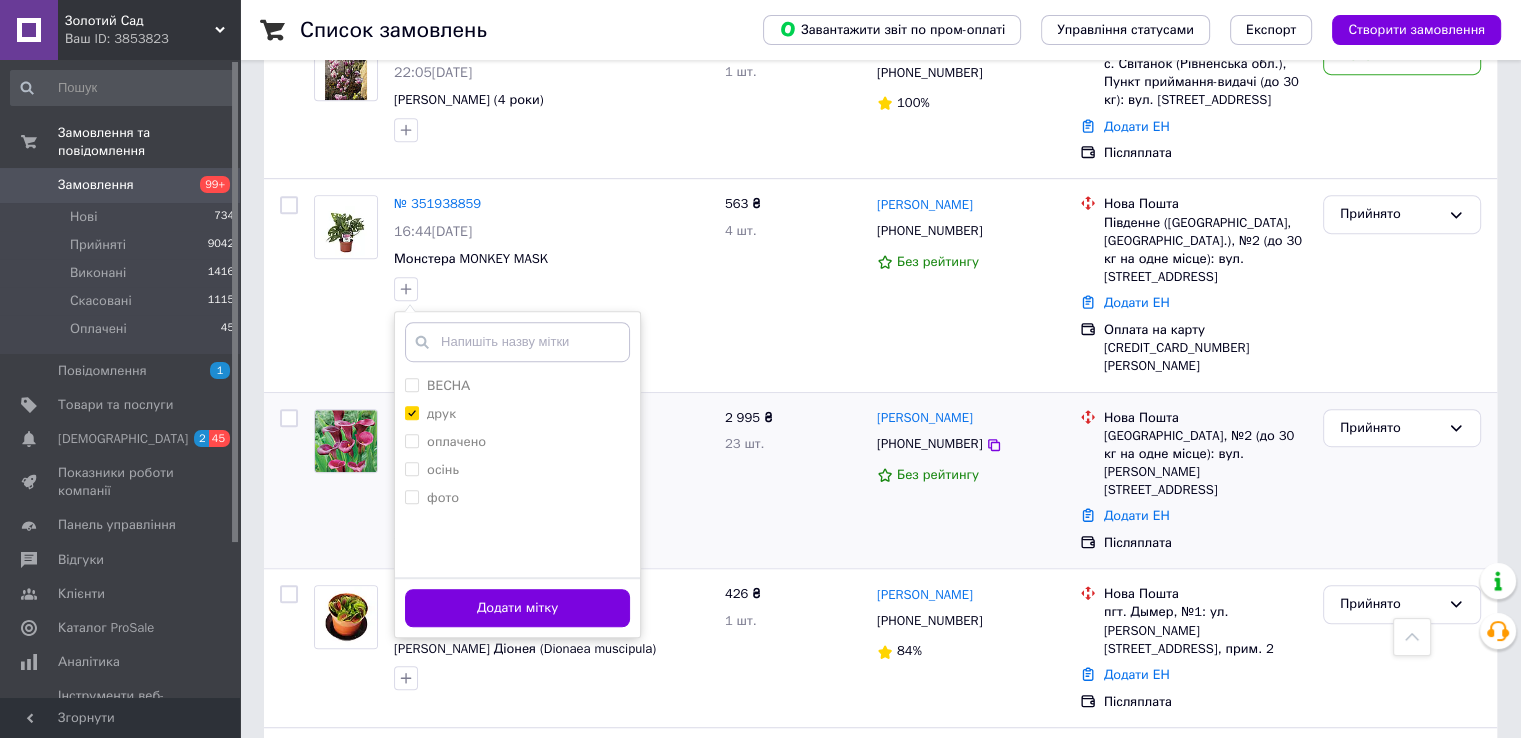 checkbox on "false" 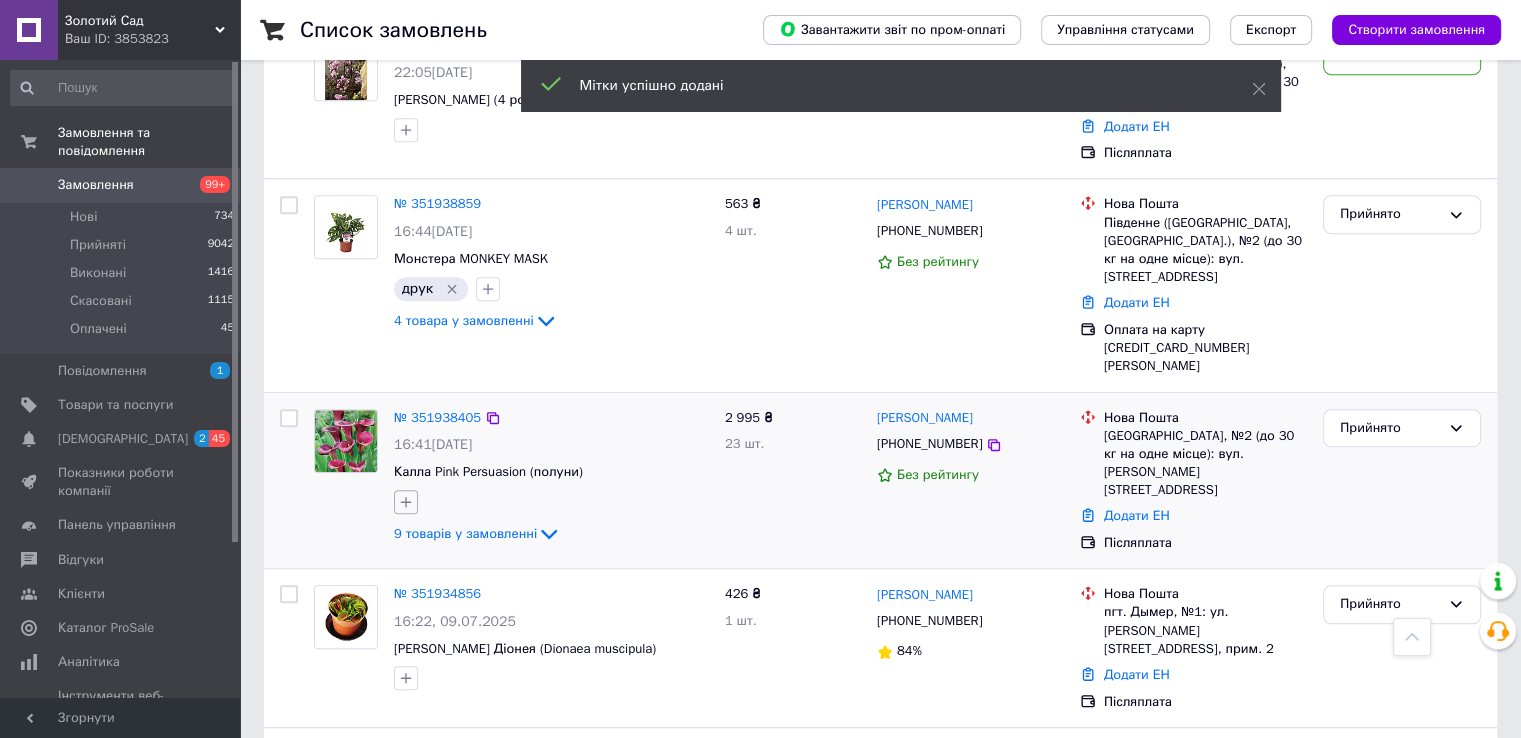 click 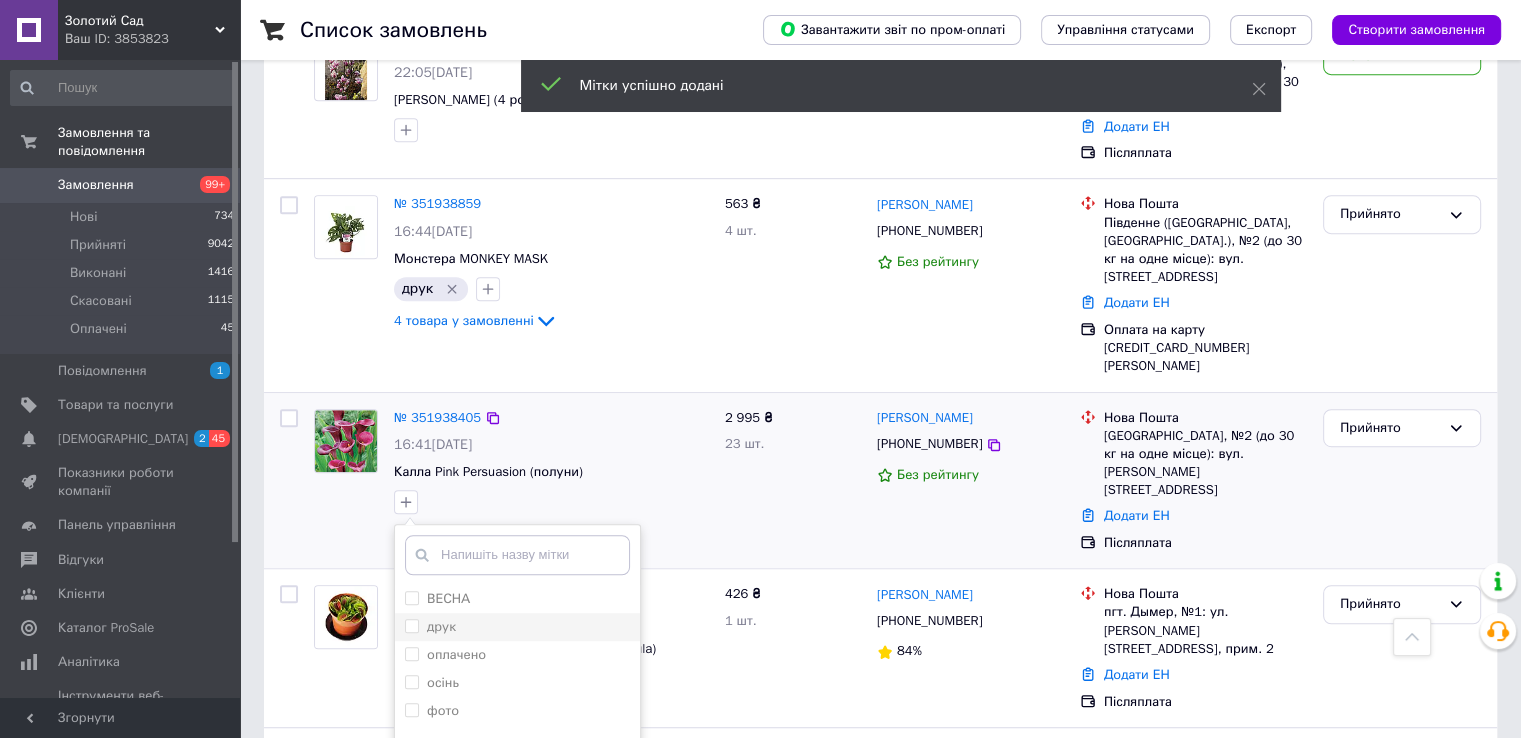 click on "друк" at bounding box center [517, 627] 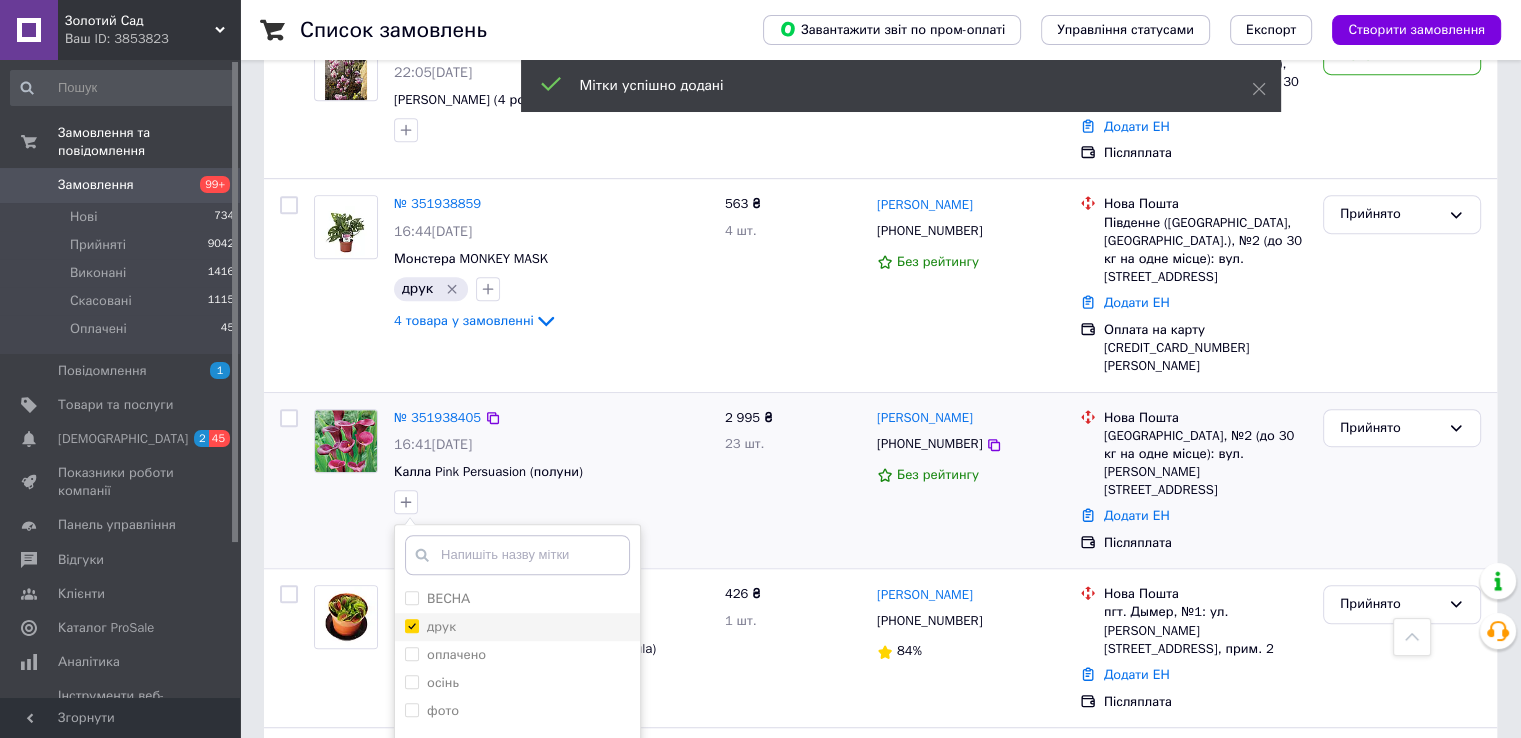 checkbox on "true" 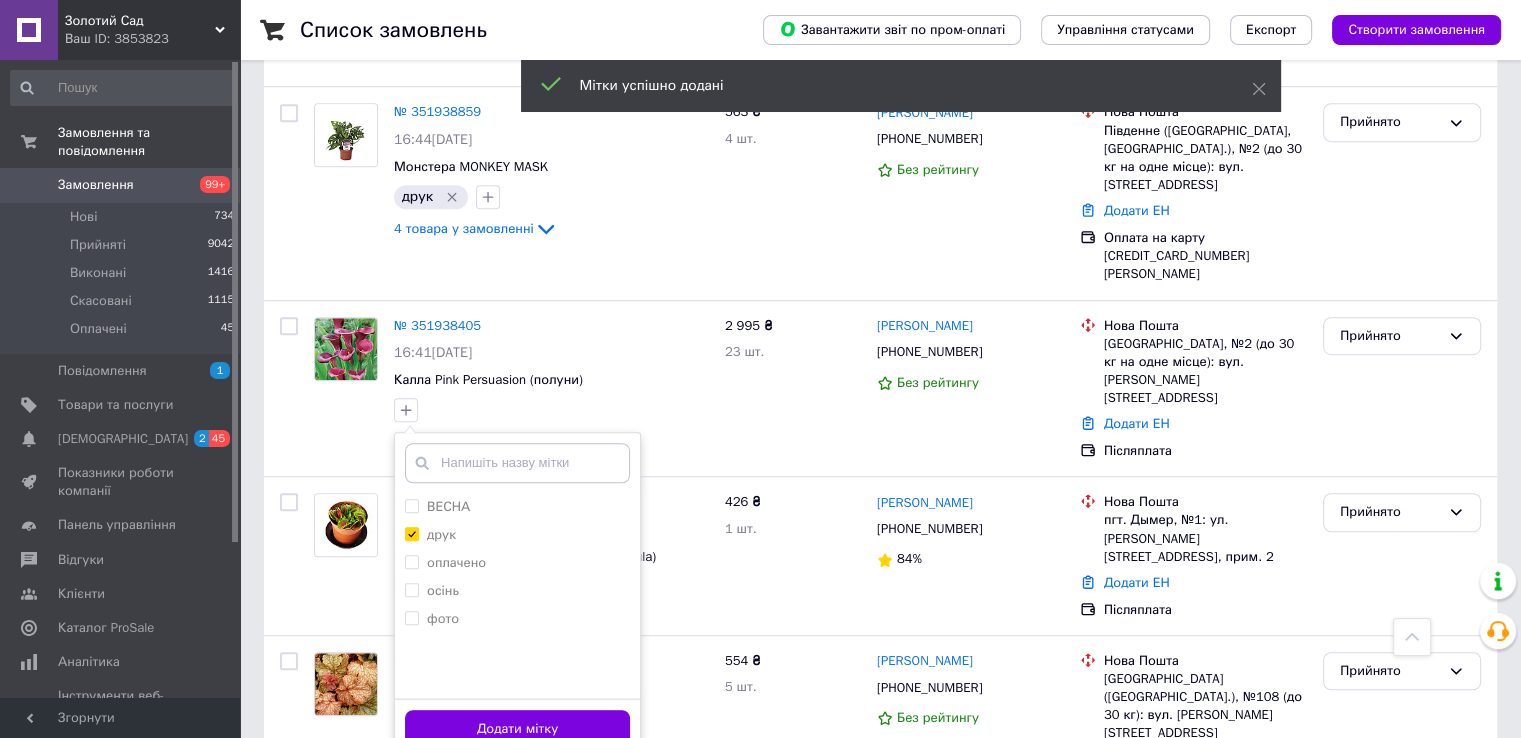 scroll, scrollTop: 1400, scrollLeft: 0, axis: vertical 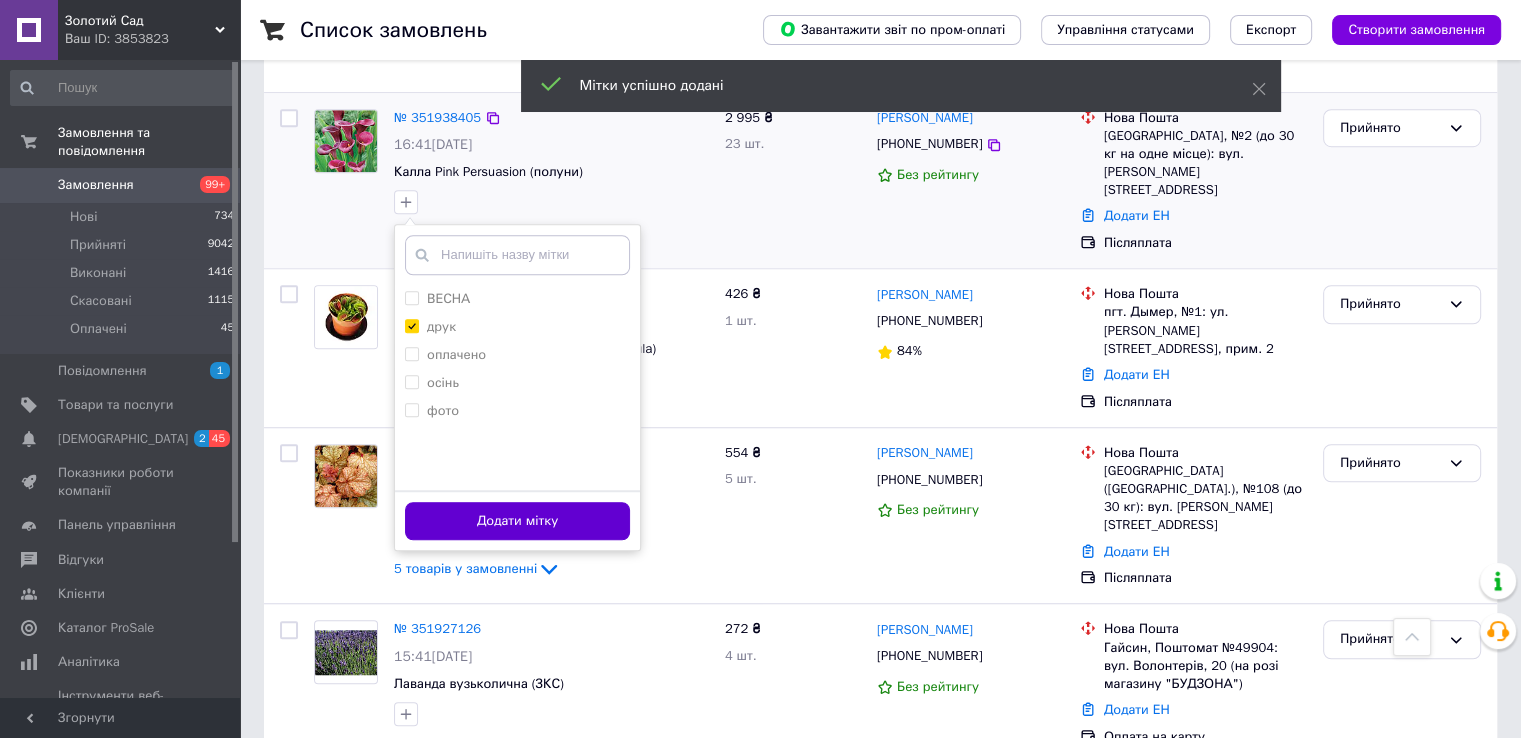 click on "Додати мітку" at bounding box center [517, 521] 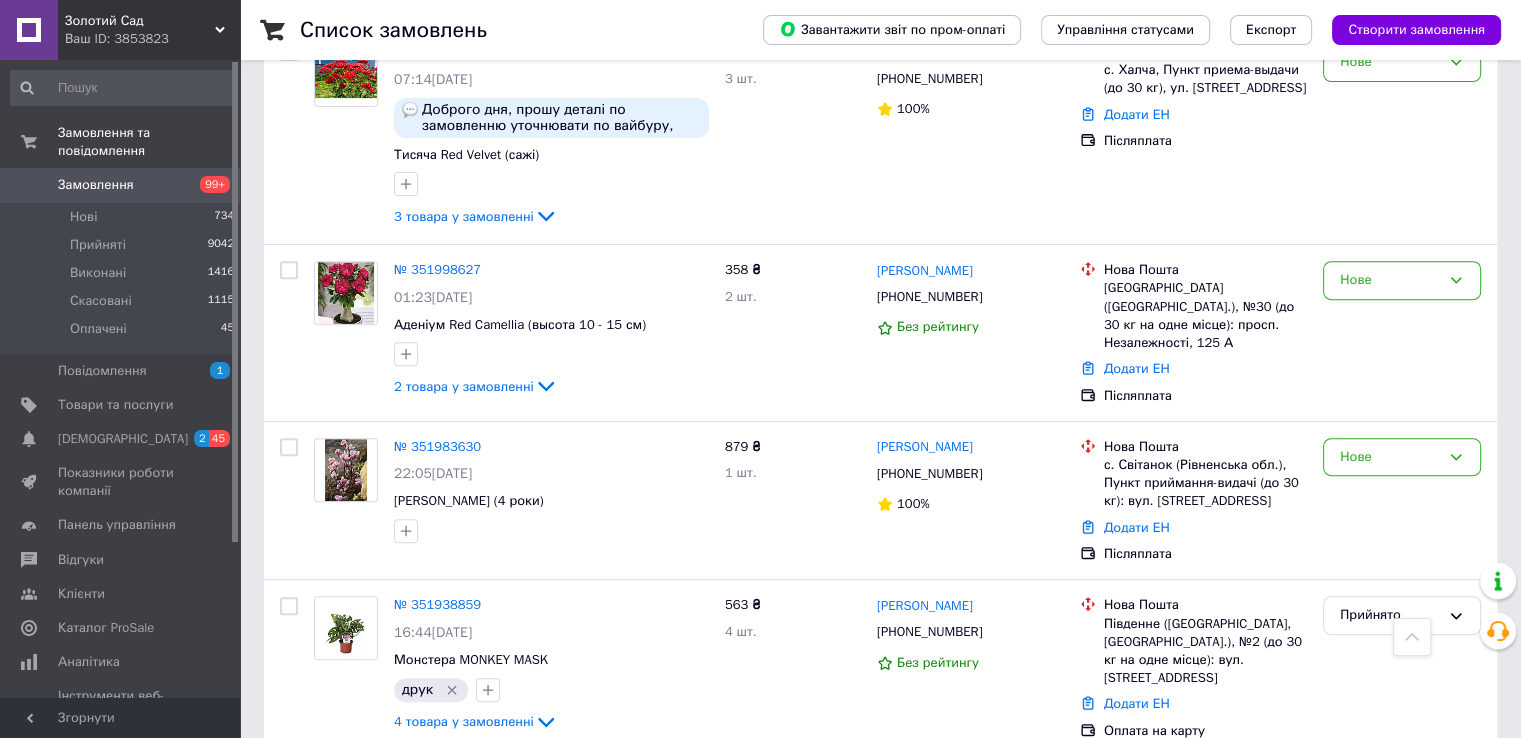 scroll, scrollTop: 700, scrollLeft: 0, axis: vertical 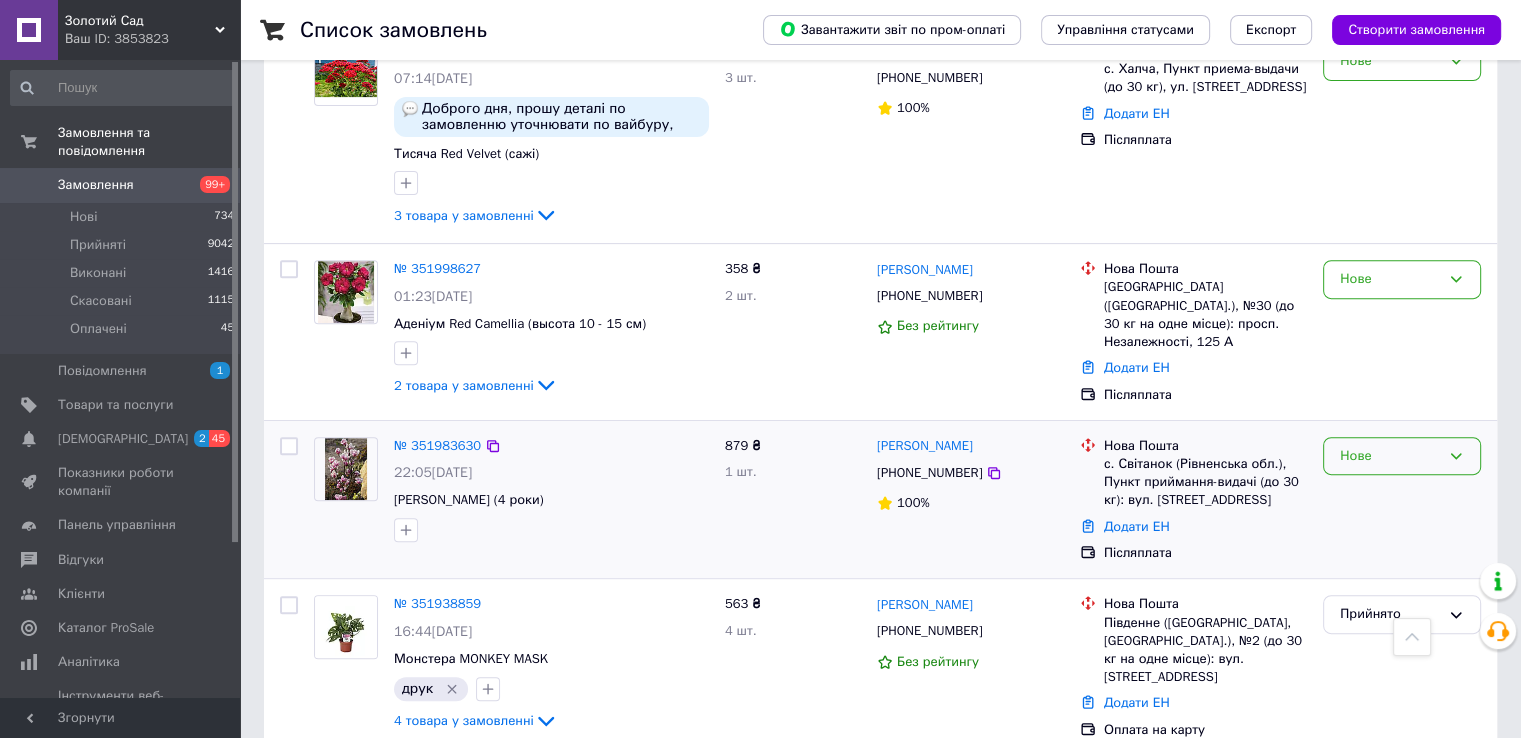 click on "Нове" at bounding box center (1390, 456) 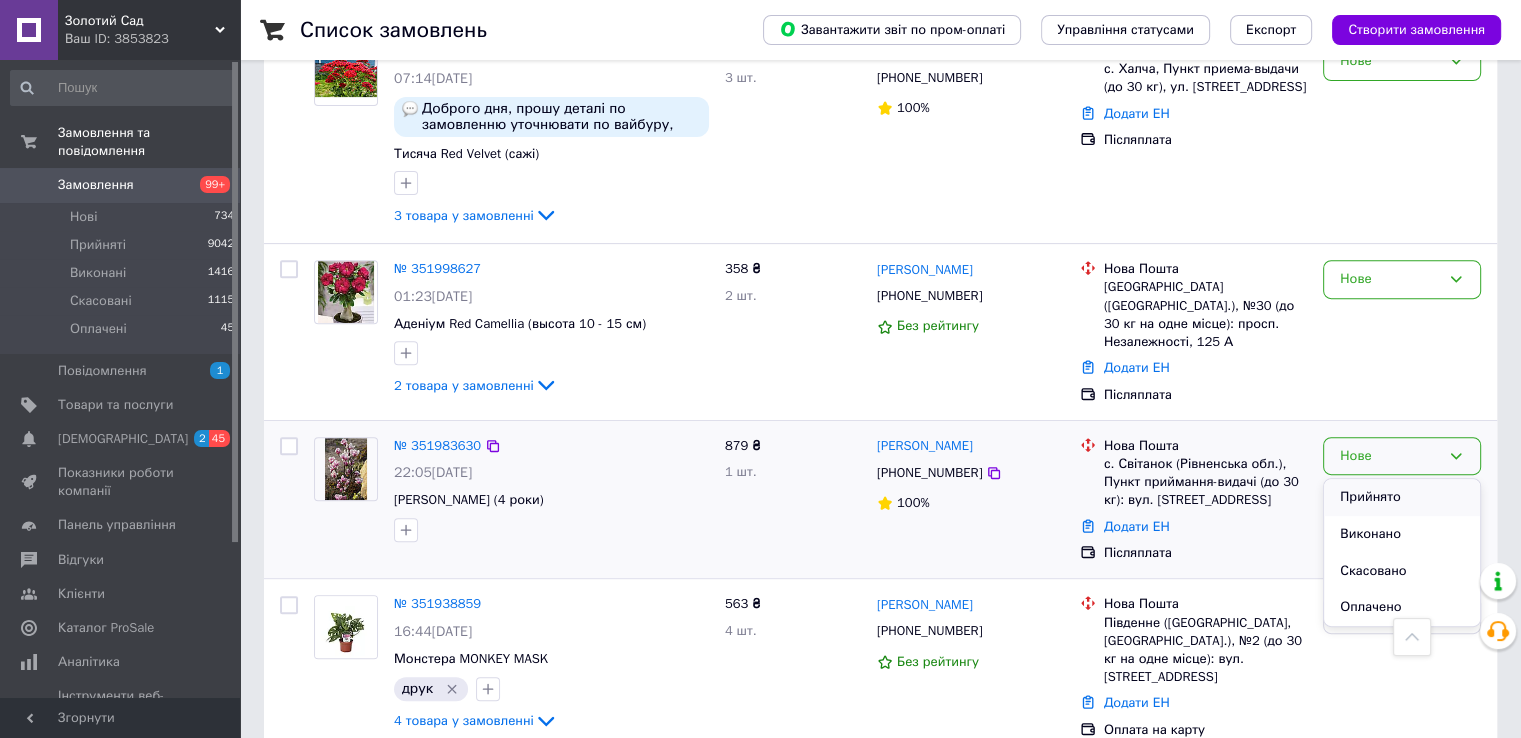 click on "Прийнято" at bounding box center [1402, 497] 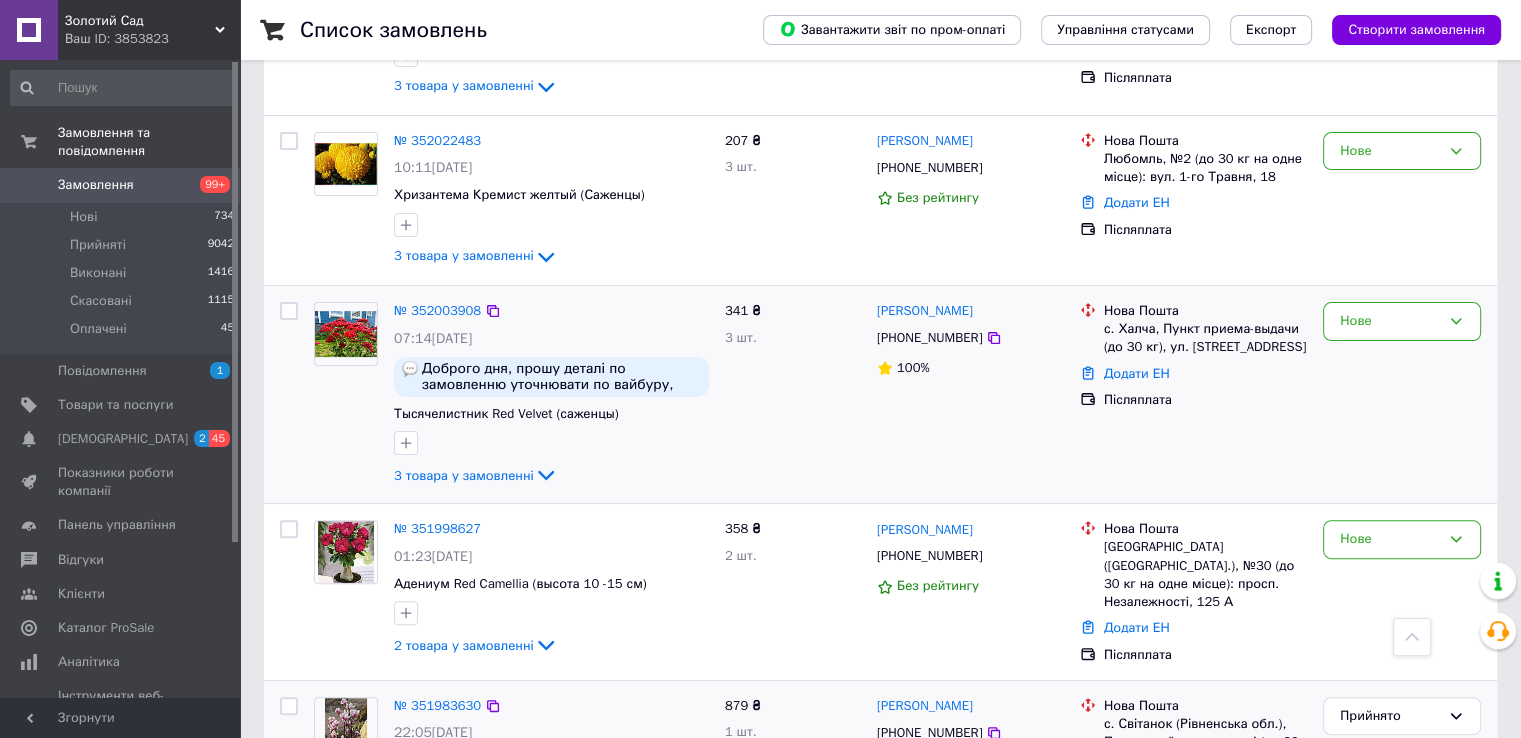 scroll, scrollTop: 200, scrollLeft: 0, axis: vertical 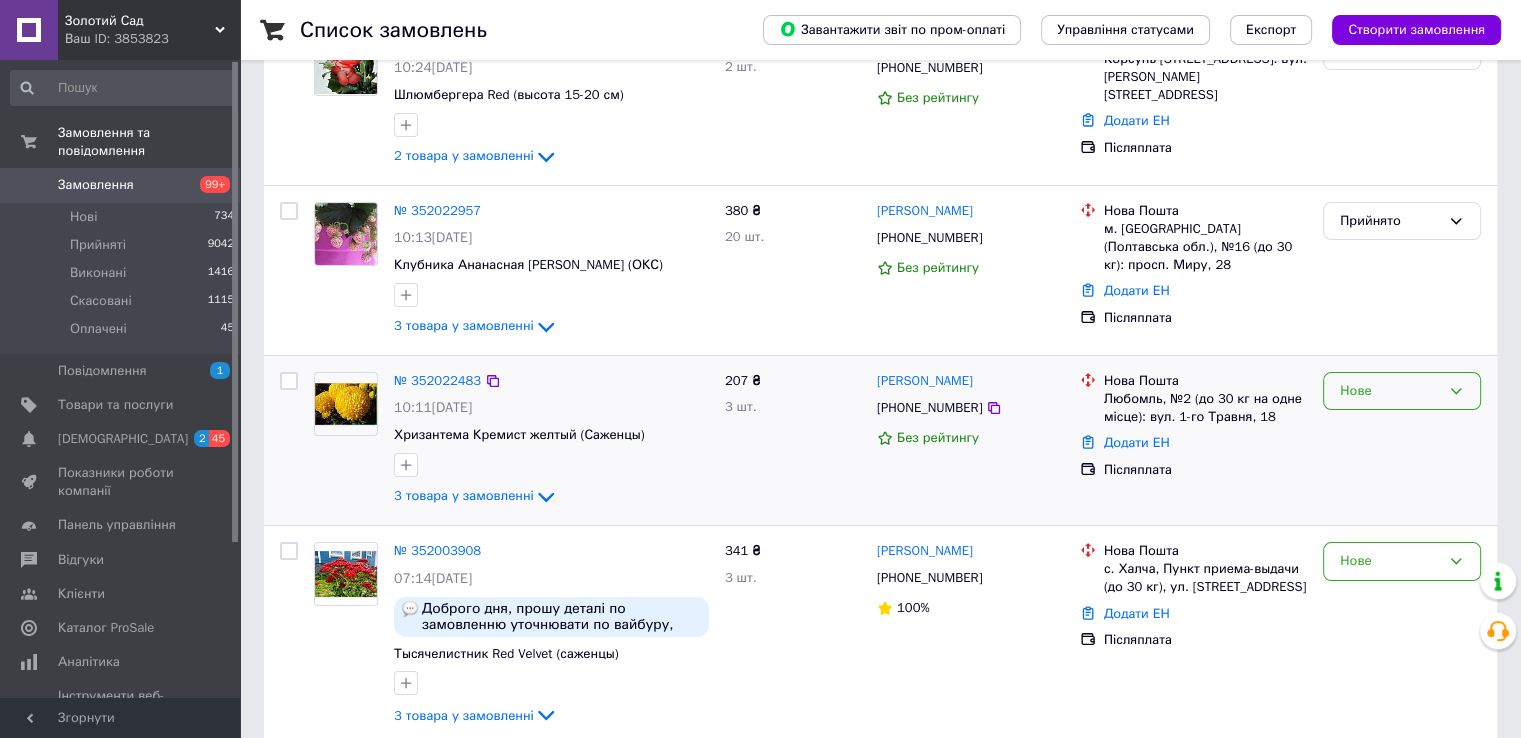 click on "Нове" at bounding box center [1402, 391] 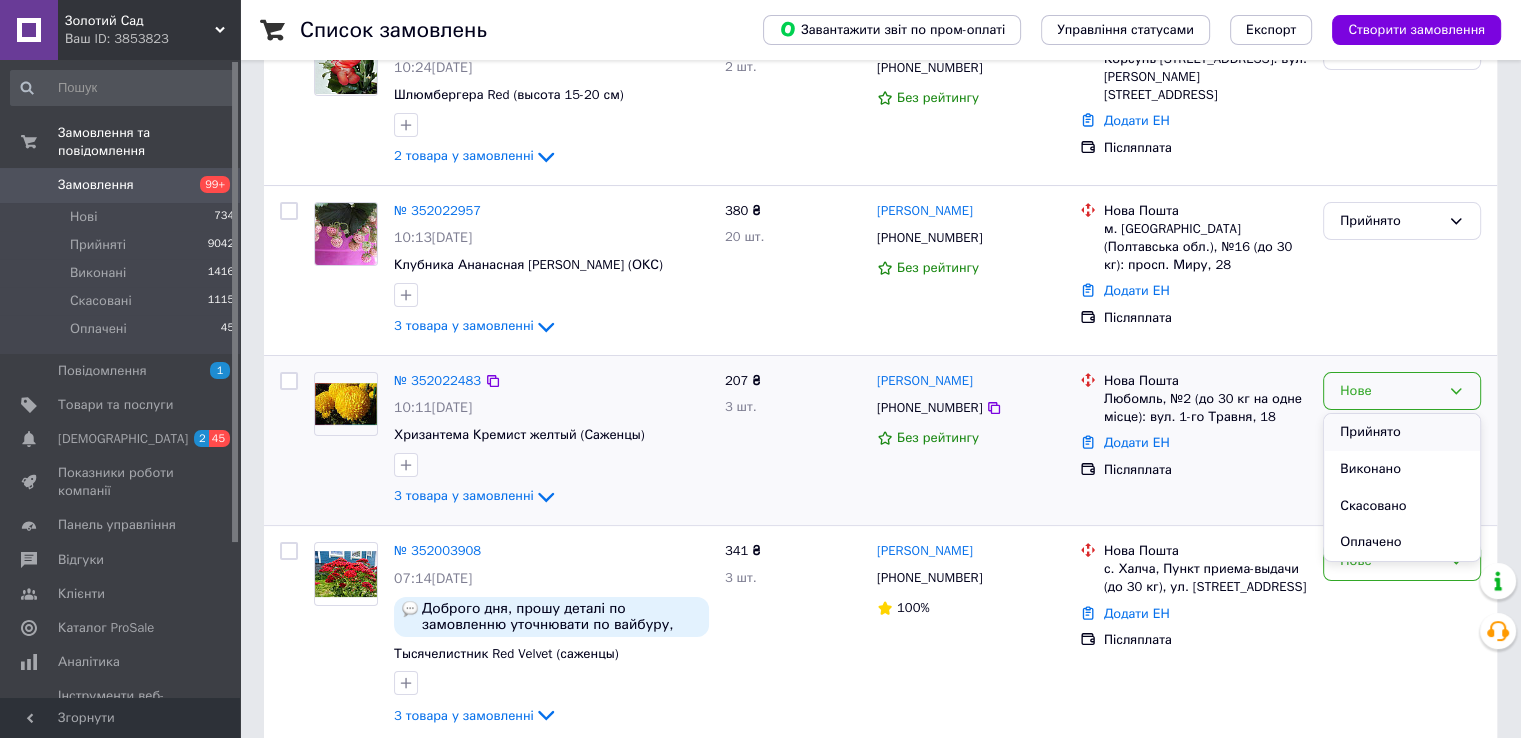 click on "Прийнято" at bounding box center (1402, 432) 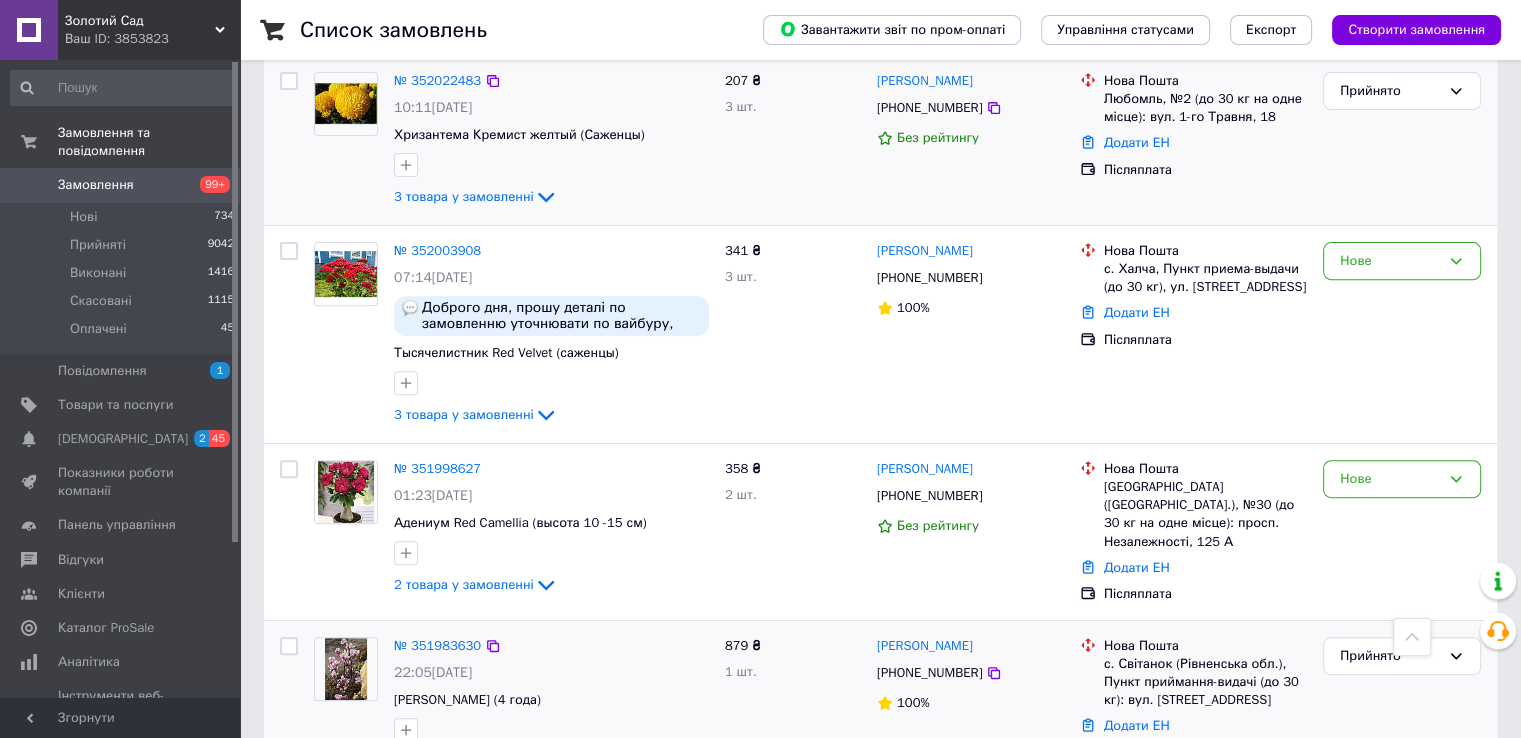 scroll, scrollTop: 700, scrollLeft: 0, axis: vertical 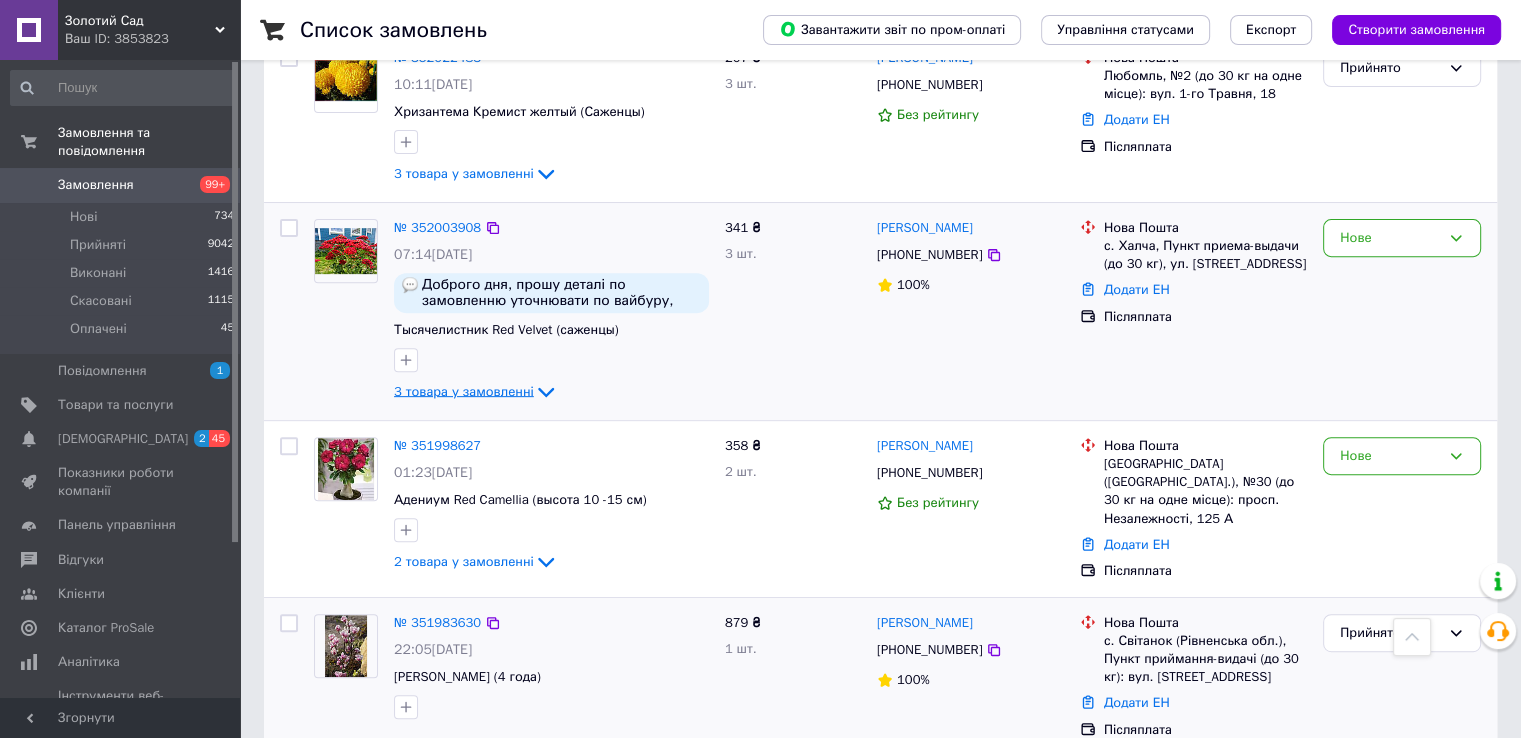 click on "3 товара у замовленні" at bounding box center (464, 391) 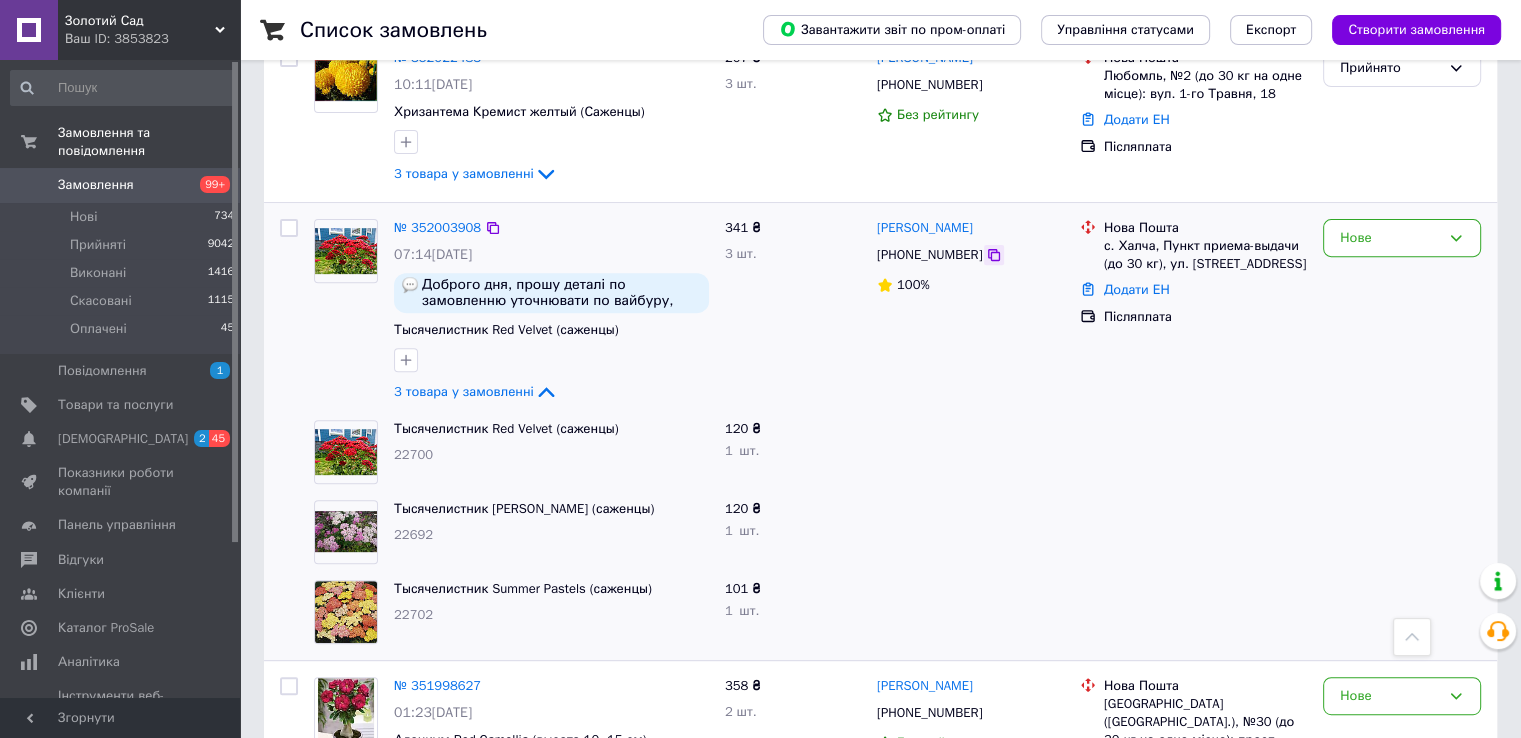 click 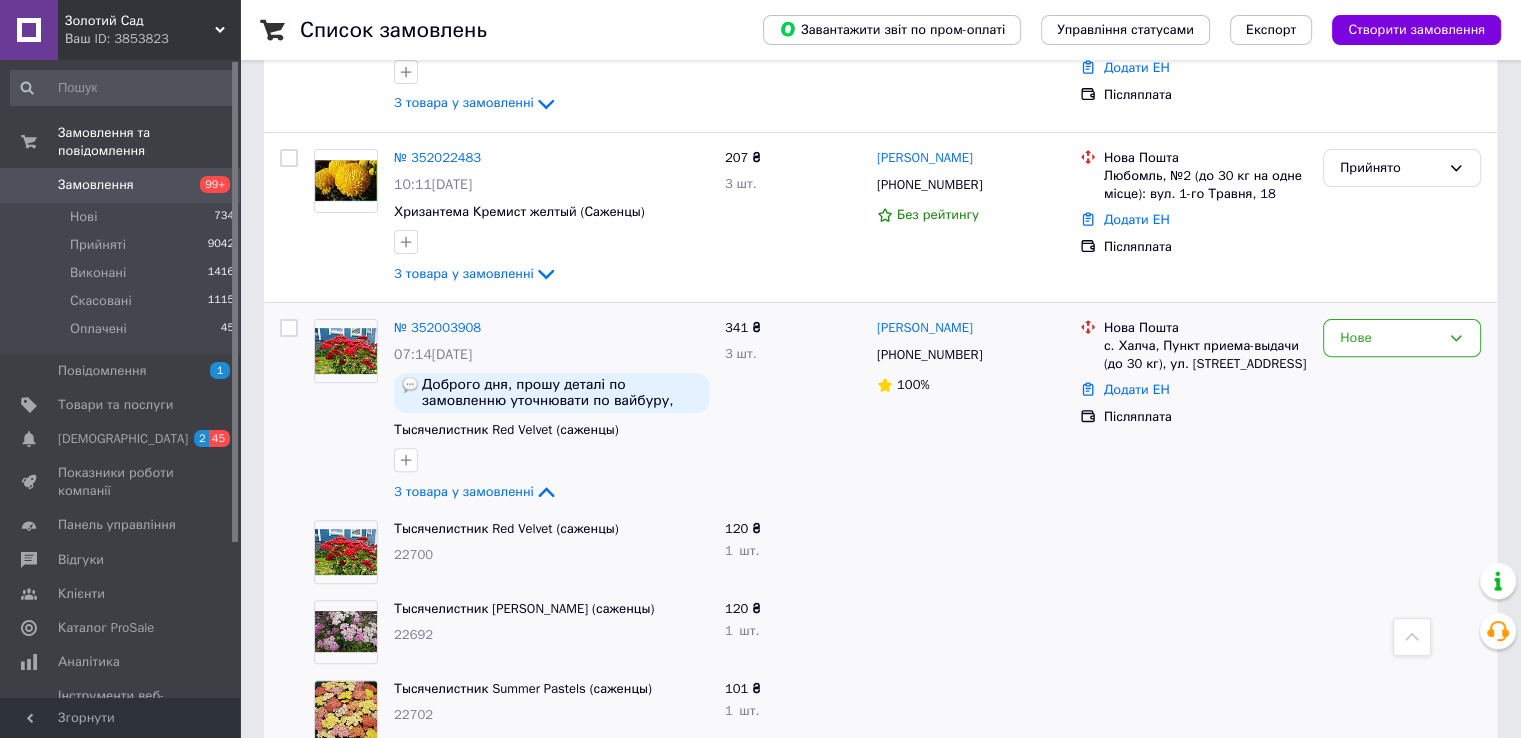 scroll, scrollTop: 900, scrollLeft: 0, axis: vertical 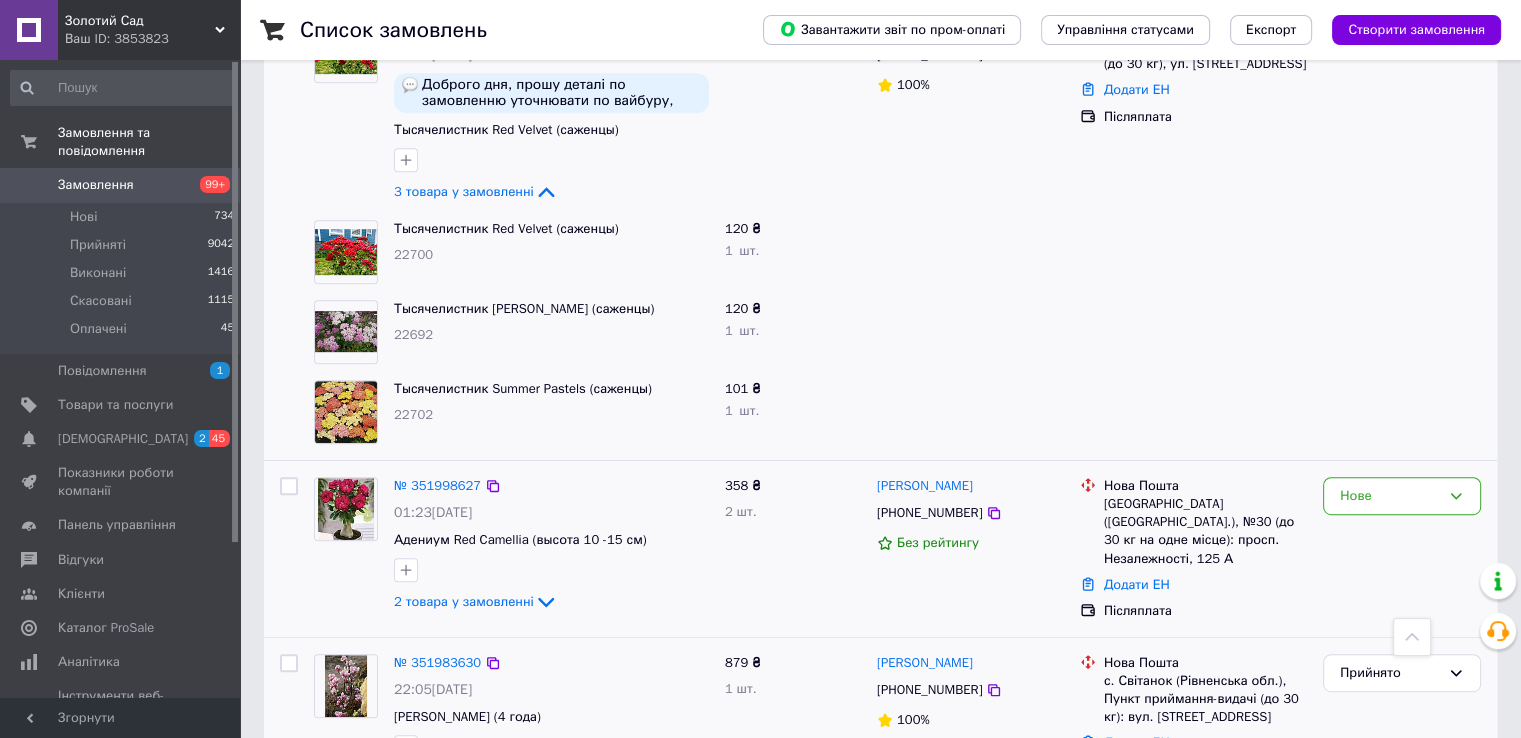 click on "№ 351998627 01:23[DATE] Адениум Red Camellia (высота 10 -15 см) 2 товара у замовленні" at bounding box center (551, 545) 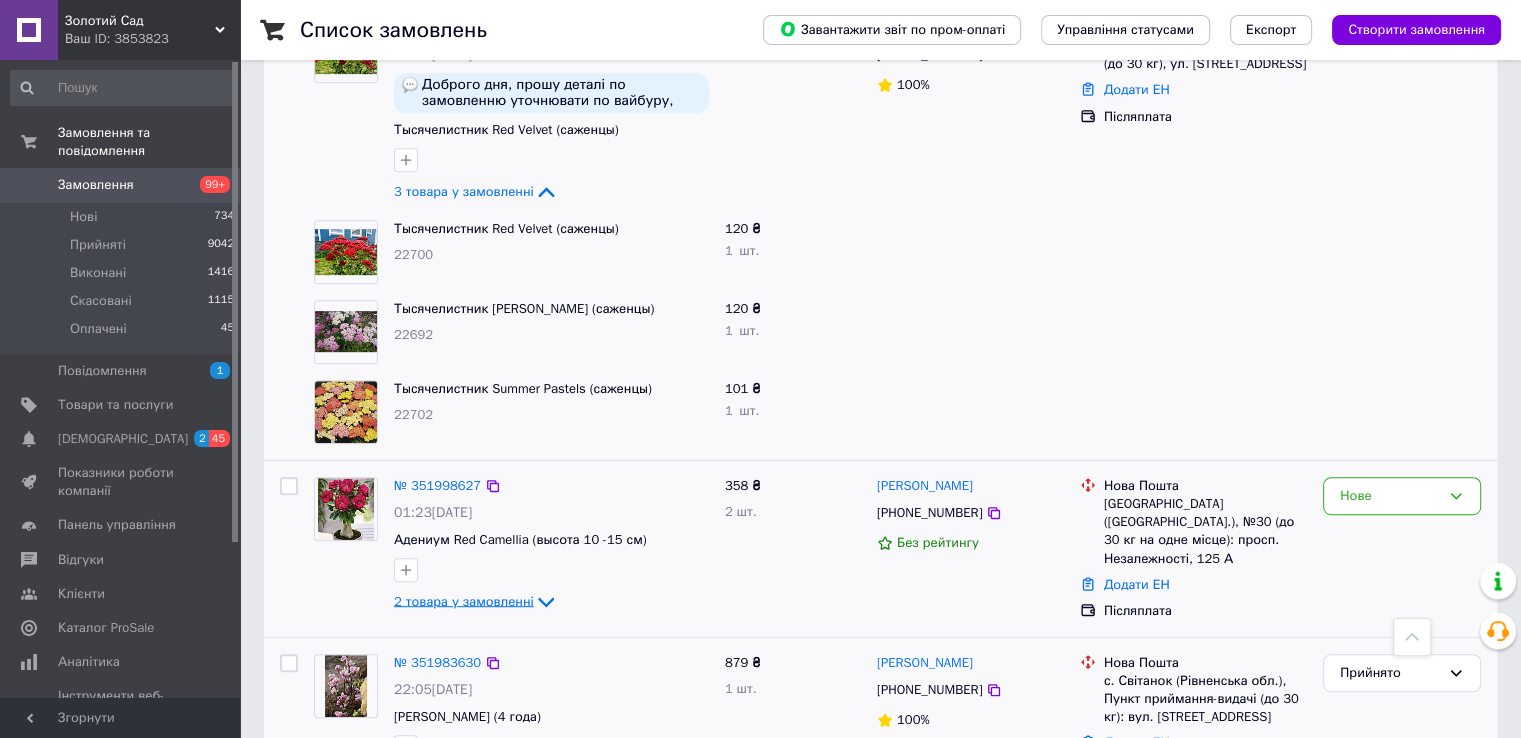 click on "2 товара у замовленні" at bounding box center [464, 601] 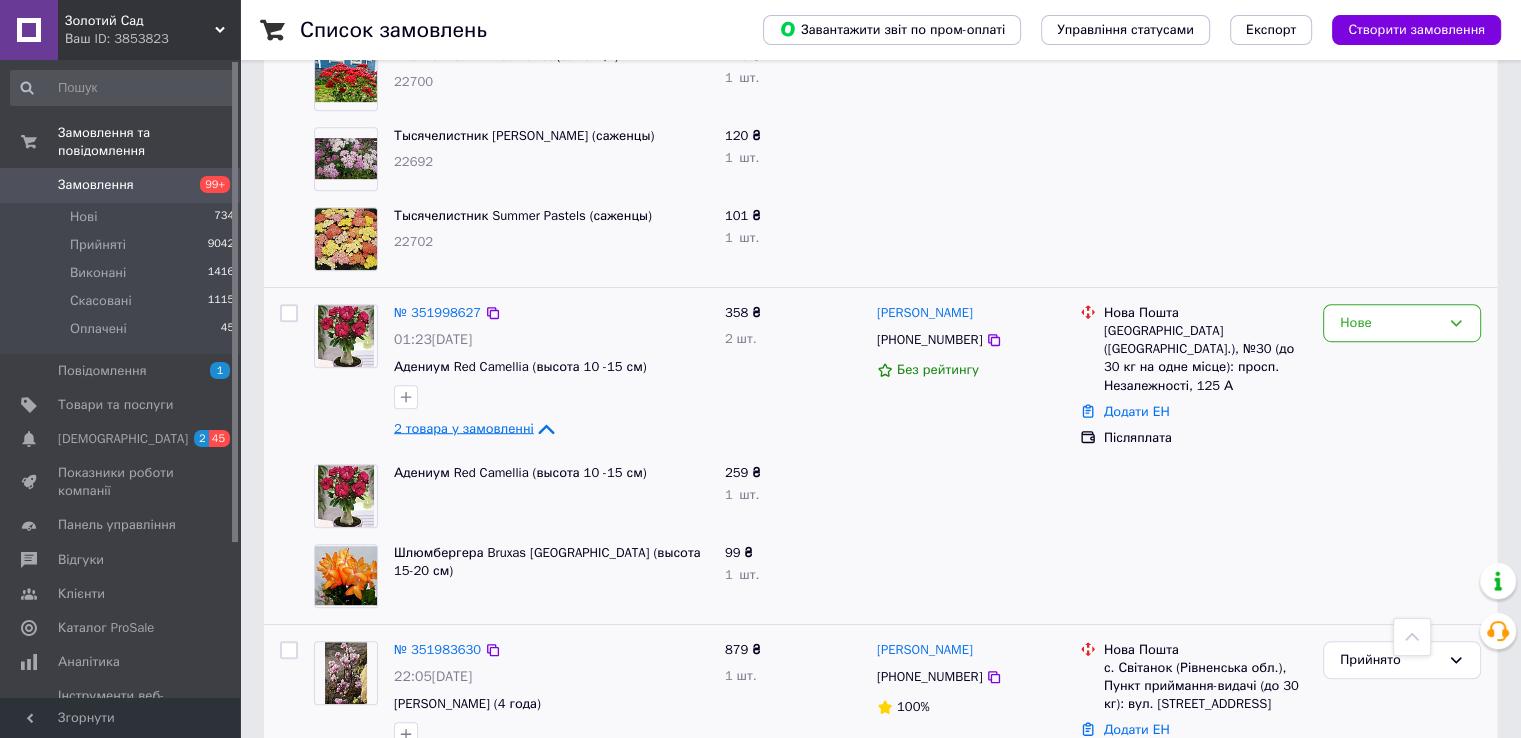 scroll, scrollTop: 1200, scrollLeft: 0, axis: vertical 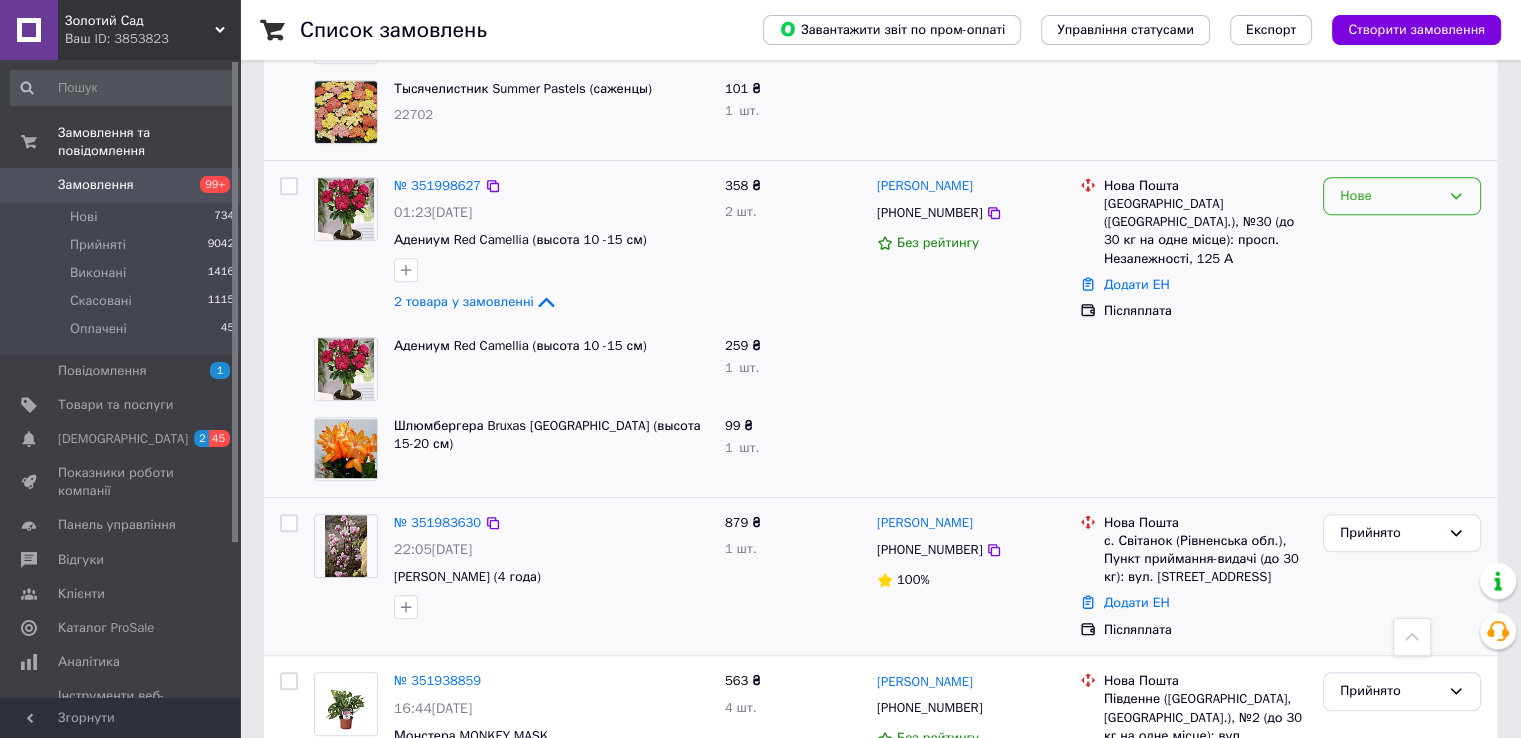 click on "Нове" at bounding box center [1390, 196] 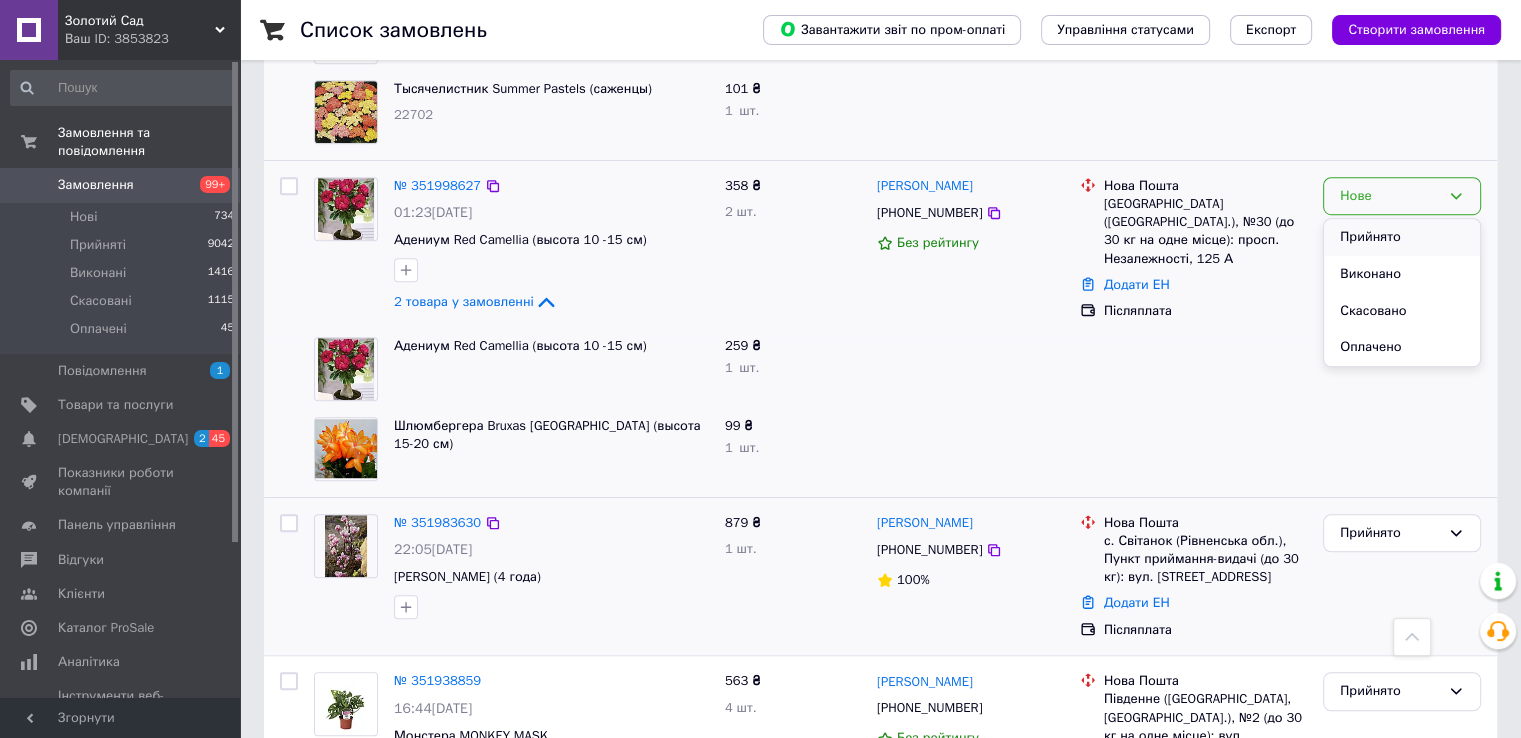 click on "Прийнято" at bounding box center [1402, 237] 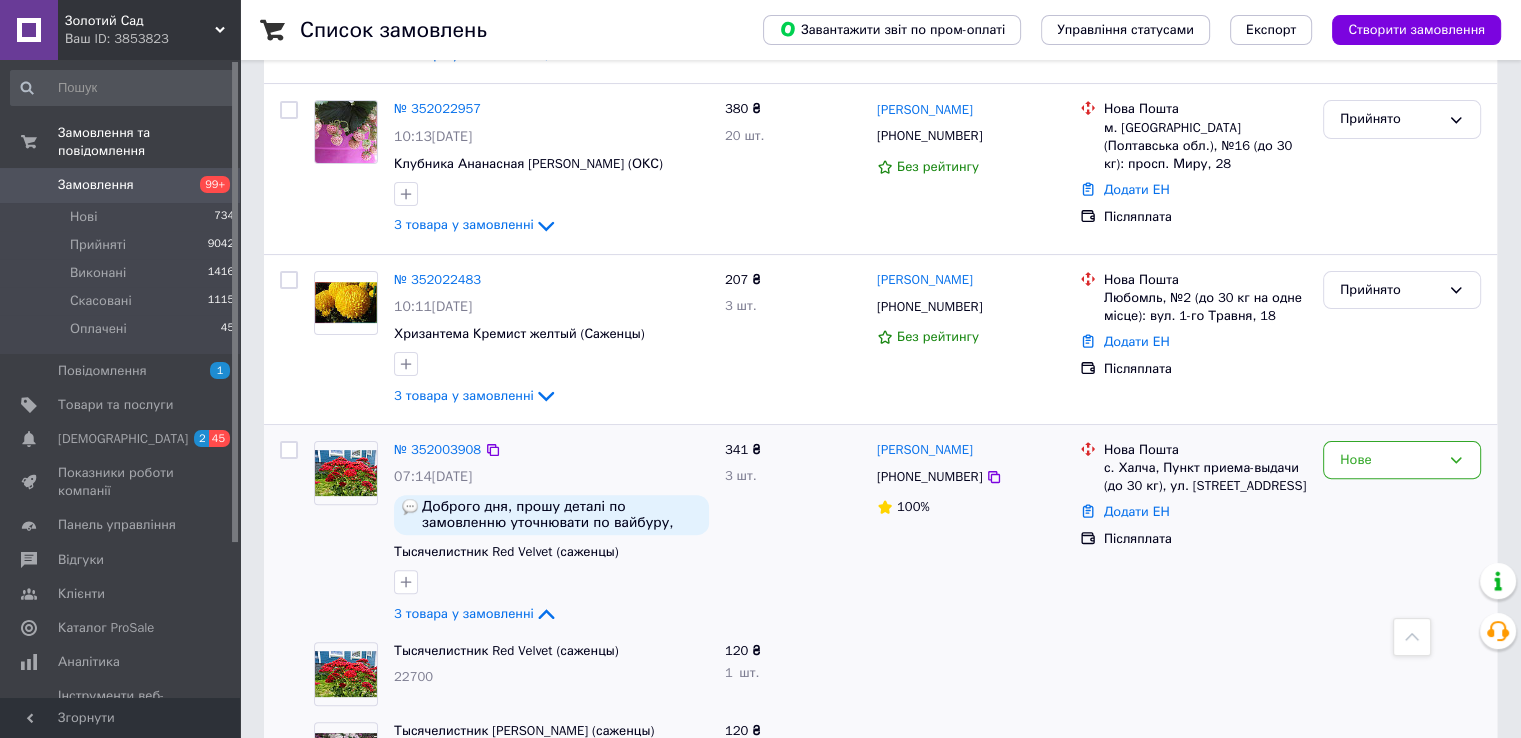 scroll, scrollTop: 400, scrollLeft: 0, axis: vertical 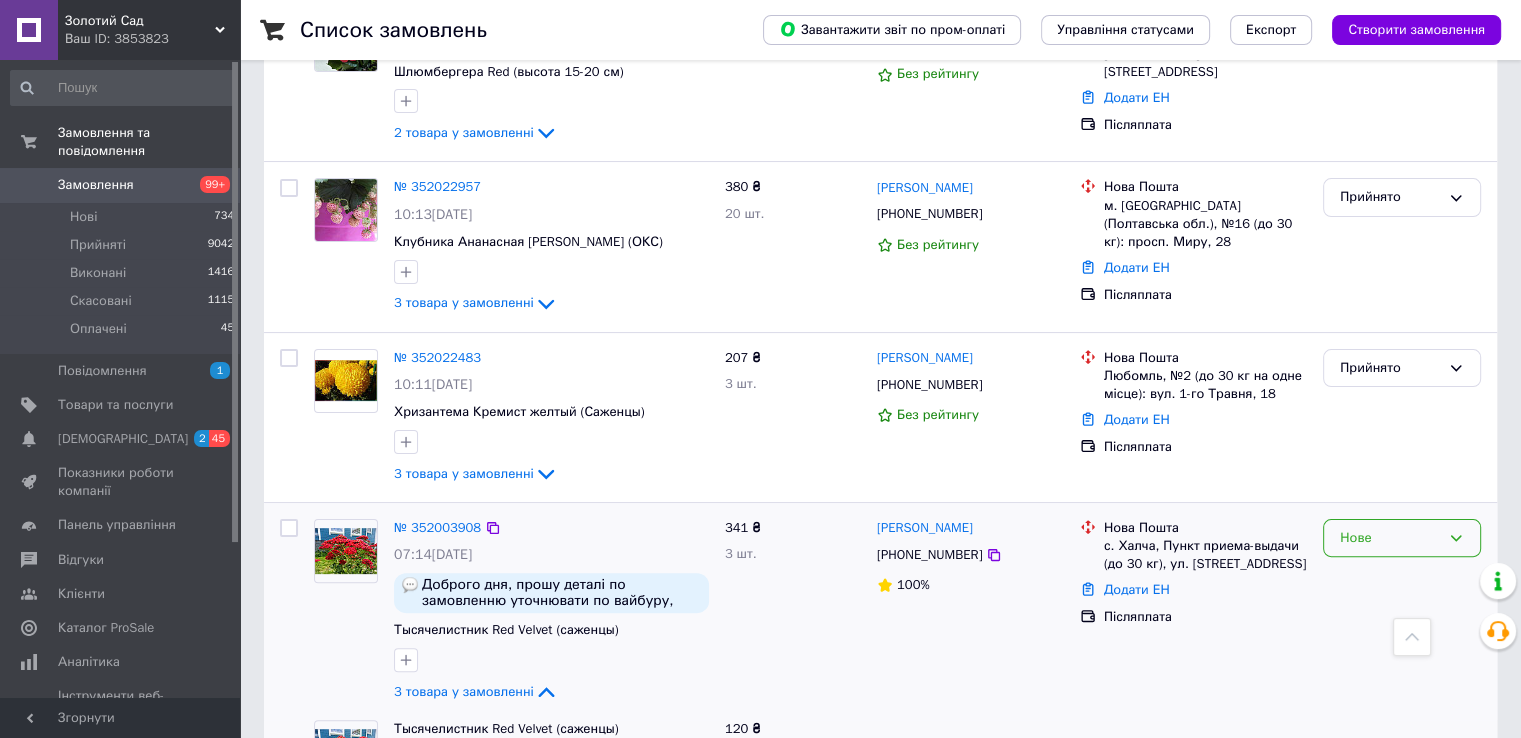 click on "Нове" at bounding box center (1390, 538) 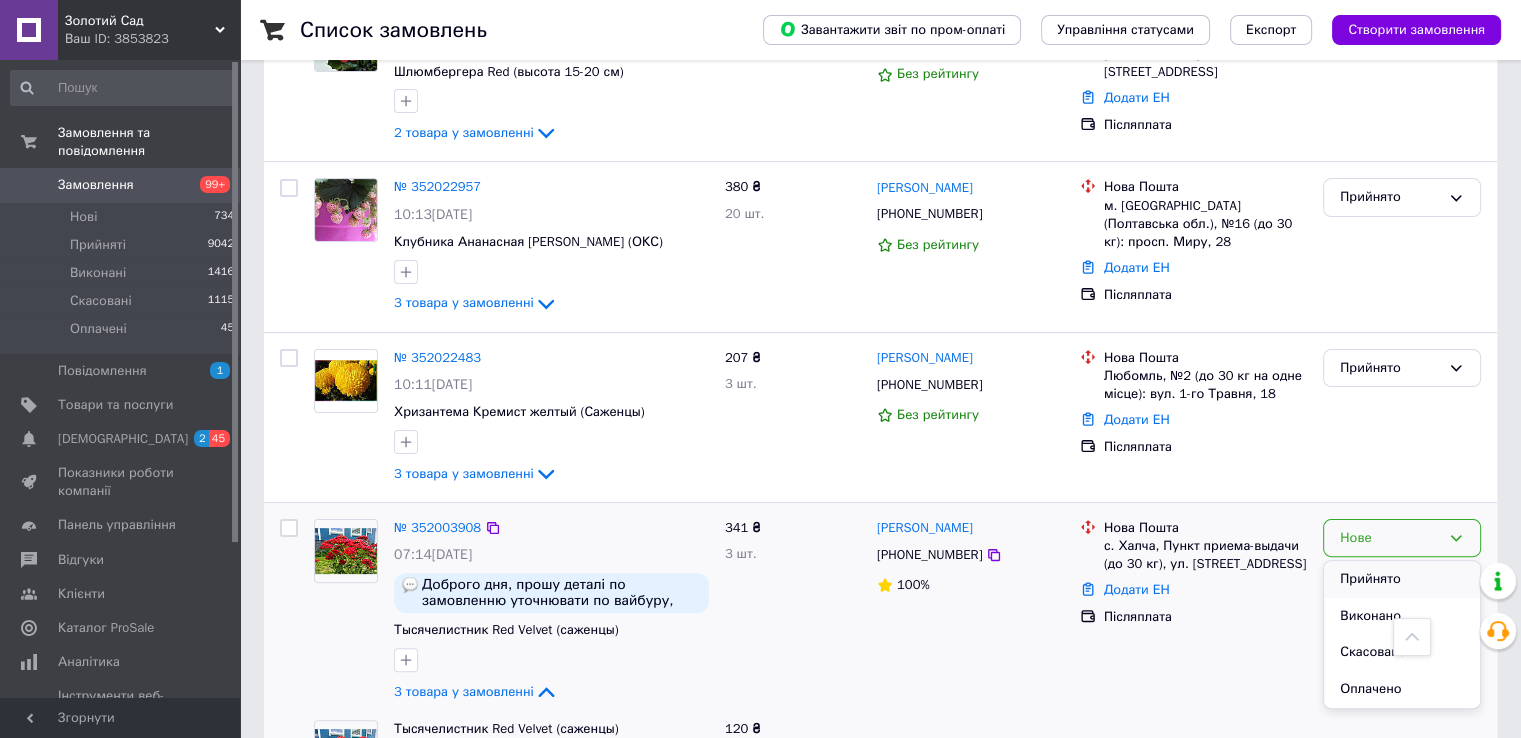 click on "Прийнято" at bounding box center (1402, 579) 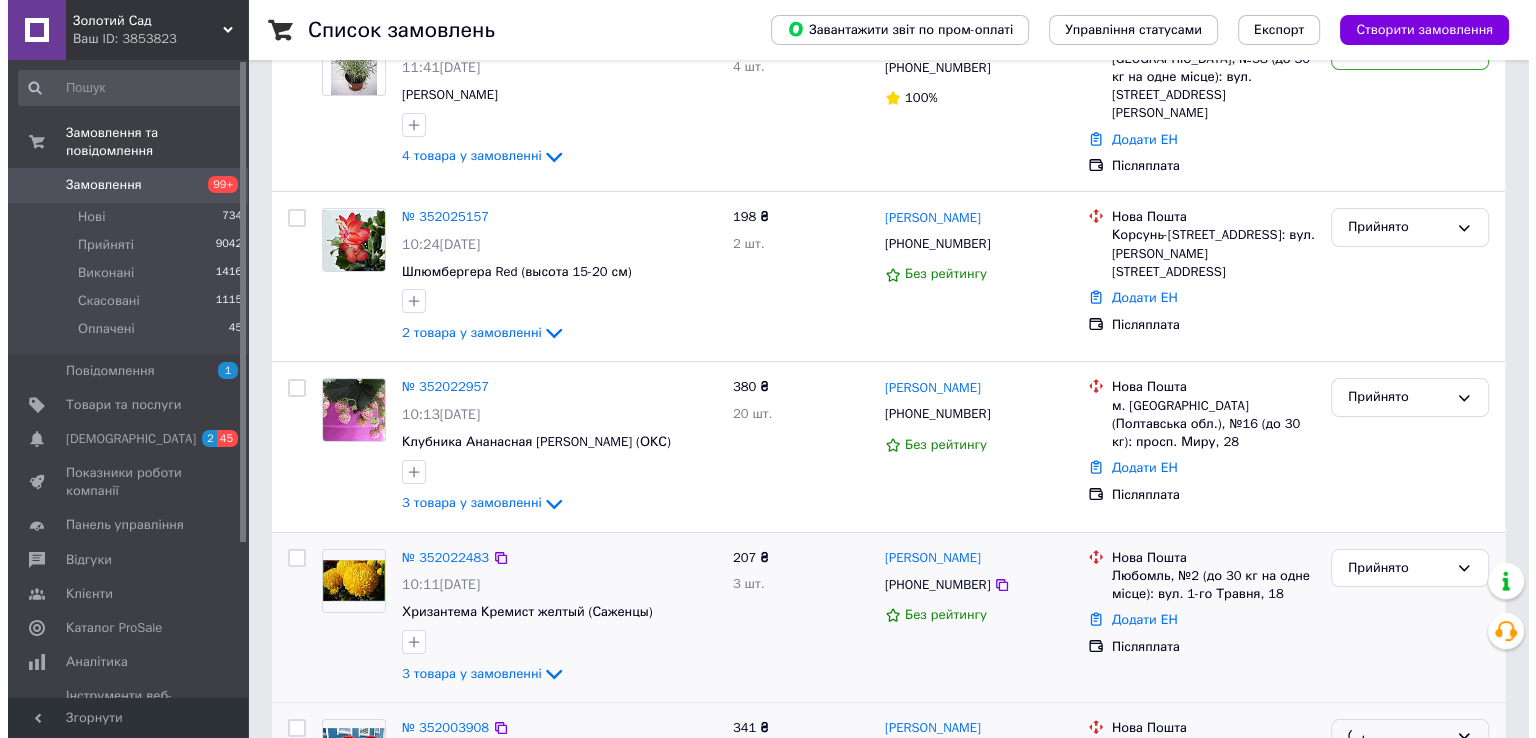 scroll, scrollTop: 0, scrollLeft: 0, axis: both 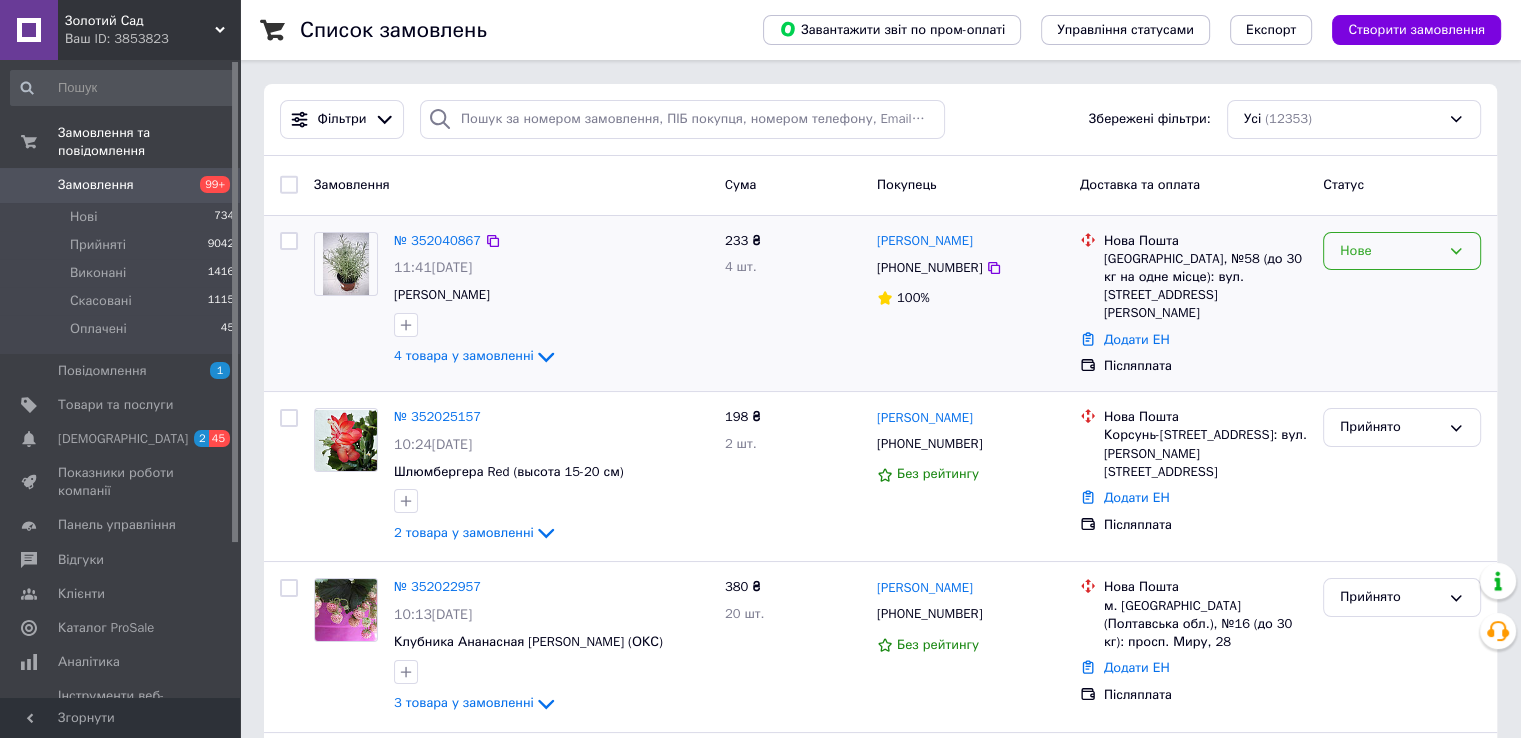 click on "Нове" at bounding box center [1390, 251] 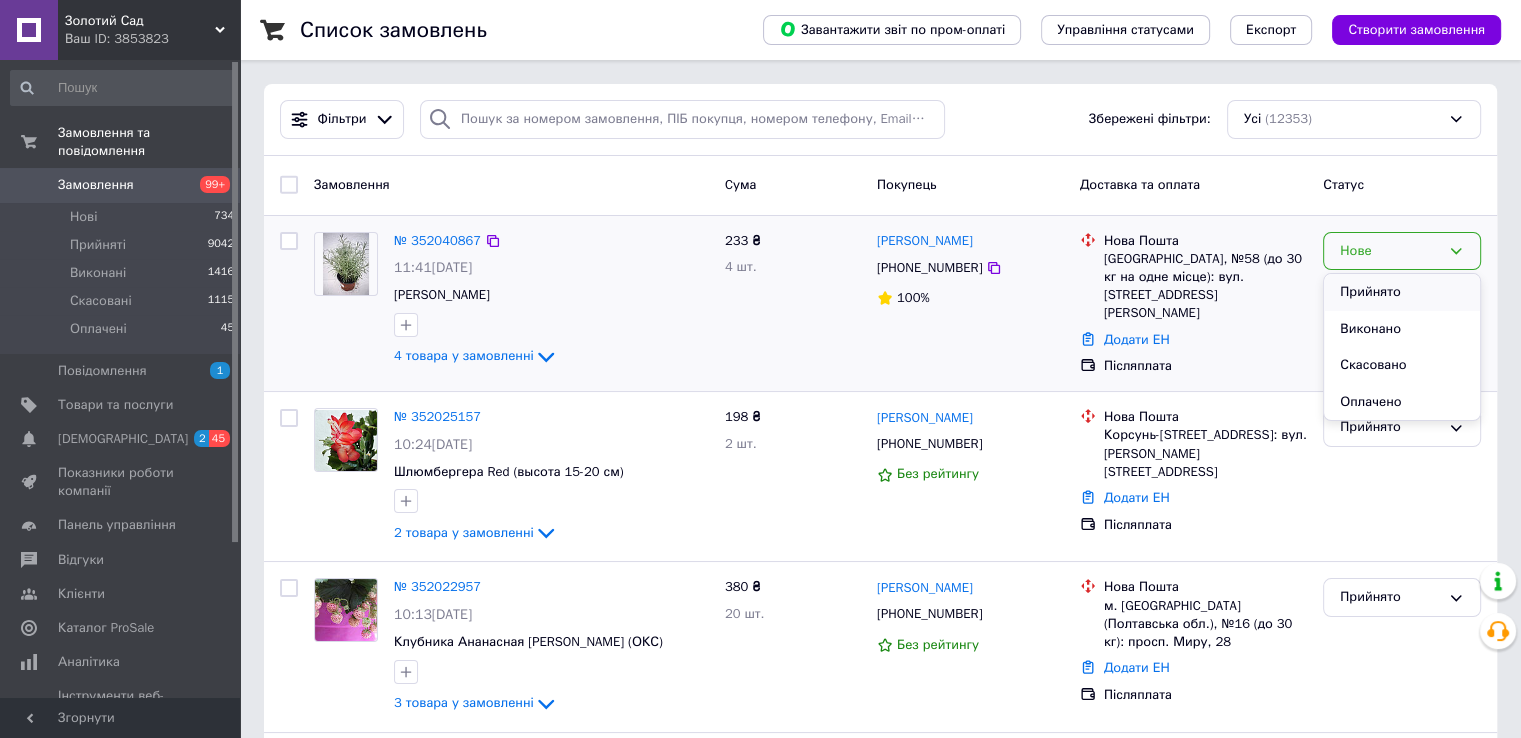 click on "Прийнято" at bounding box center [1402, 292] 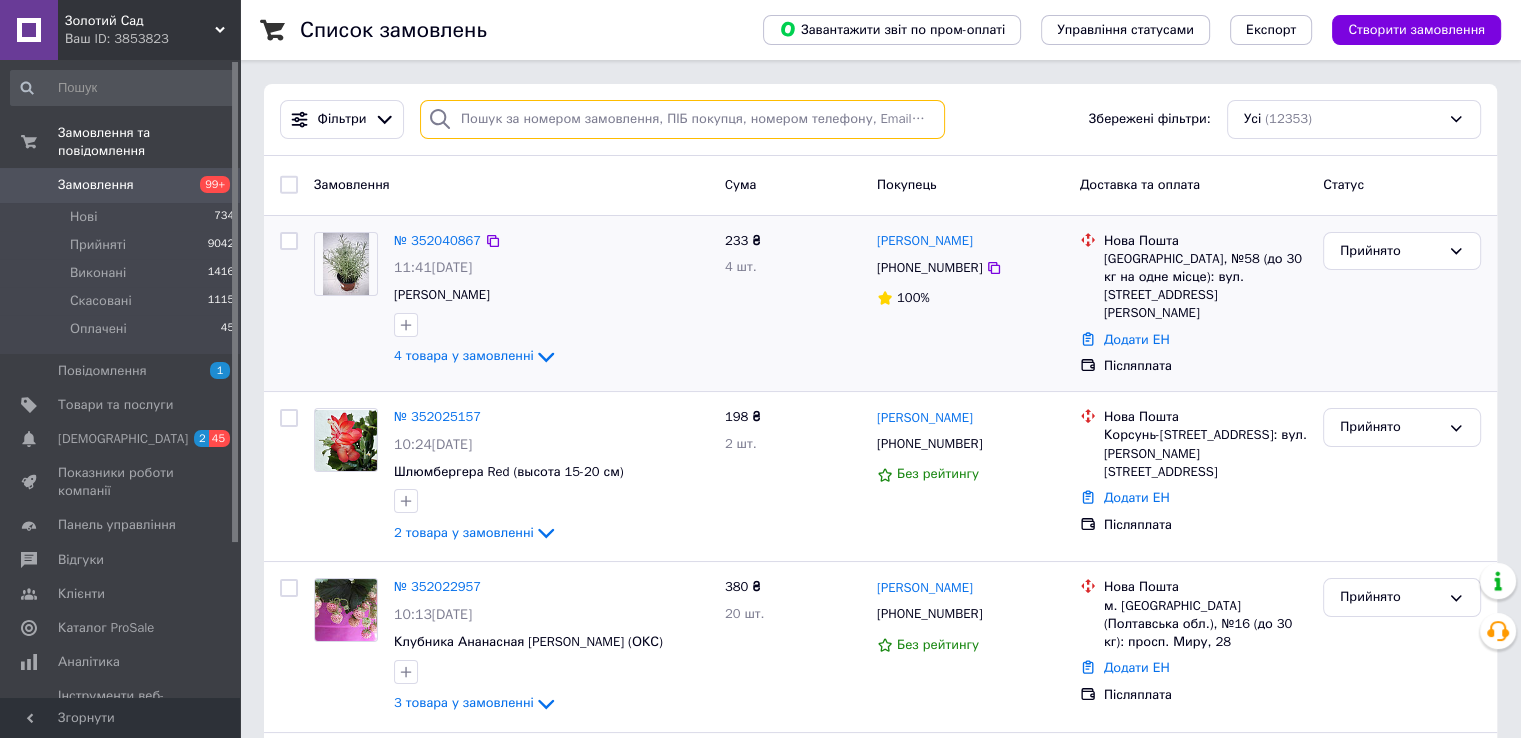 click at bounding box center (682, 119) 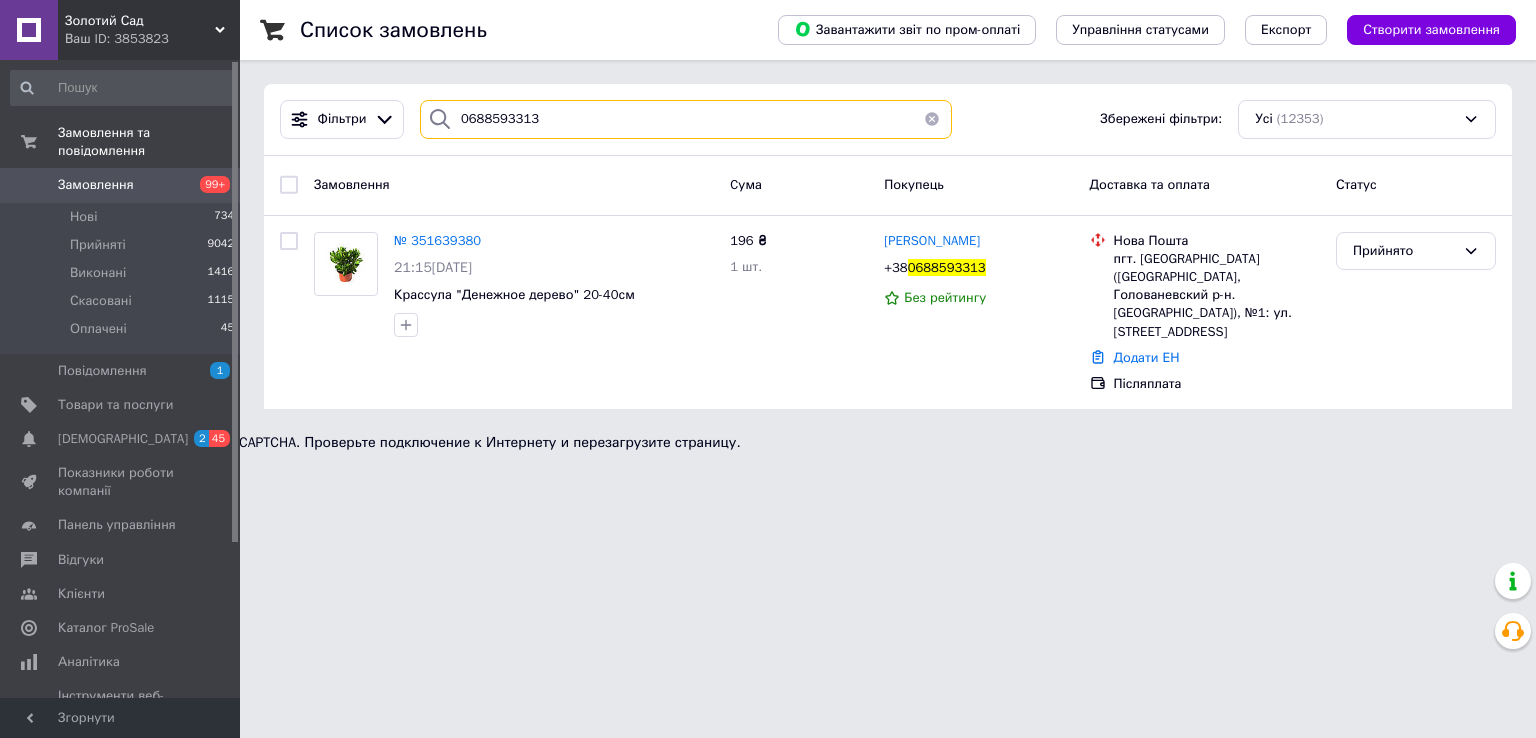 type on "0688593313" 